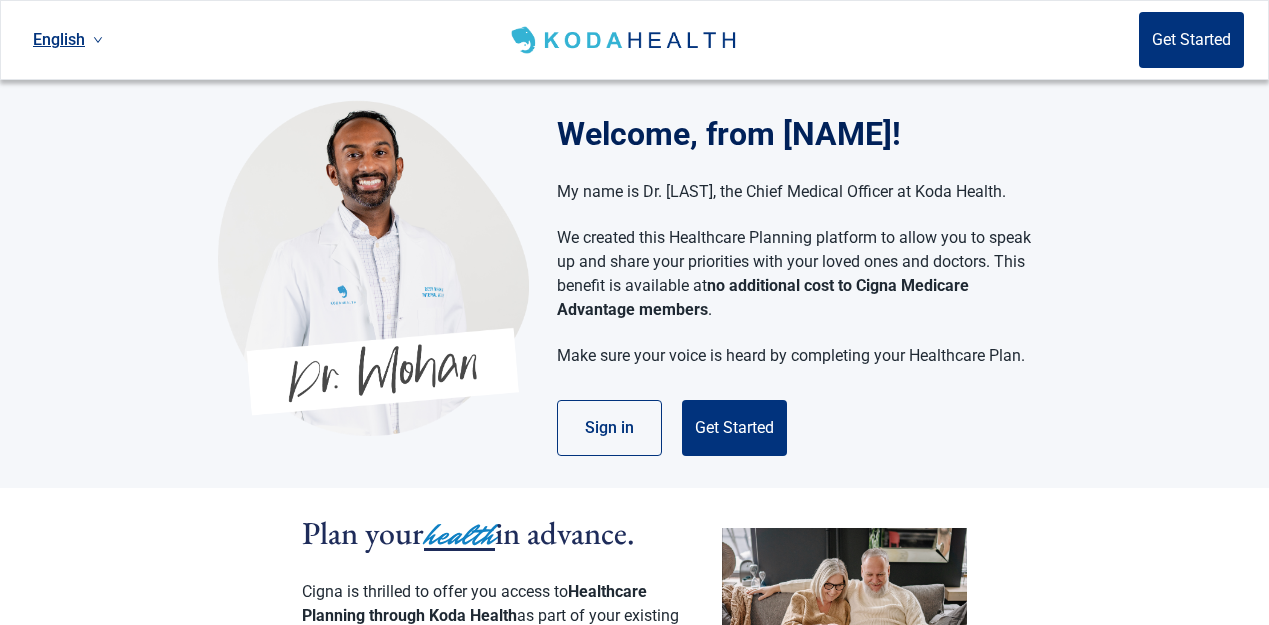 scroll, scrollTop: 0, scrollLeft: 0, axis: both 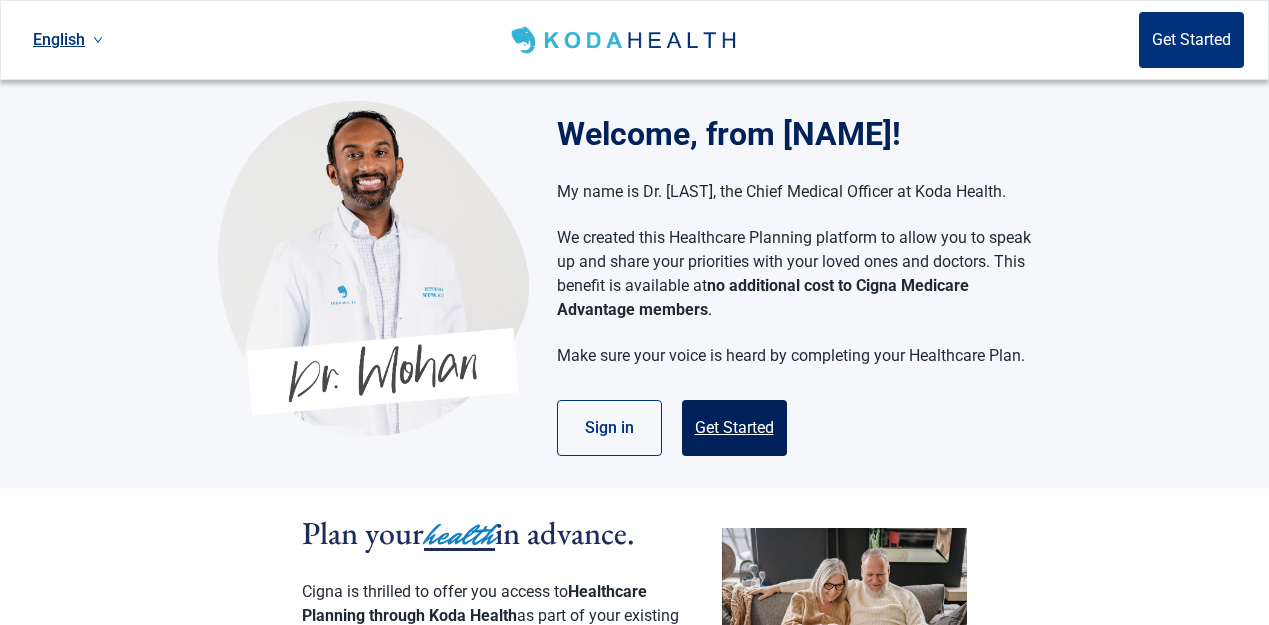 click on "Get Started" at bounding box center [734, 428] 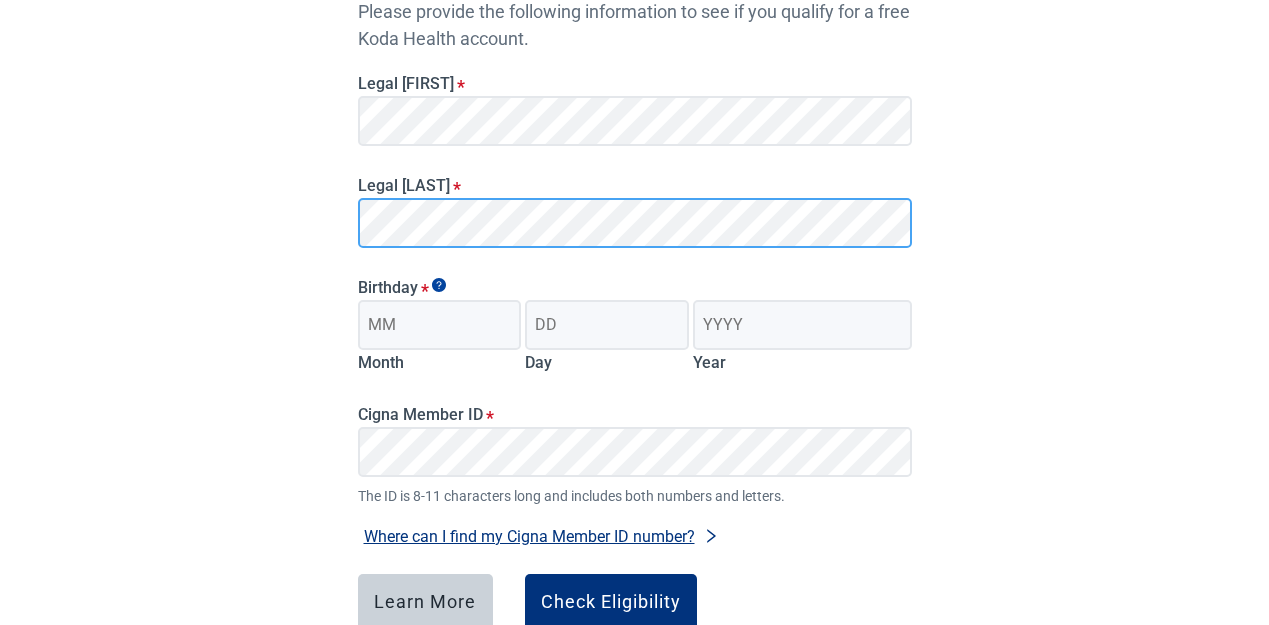 scroll, scrollTop: 280, scrollLeft: 0, axis: vertical 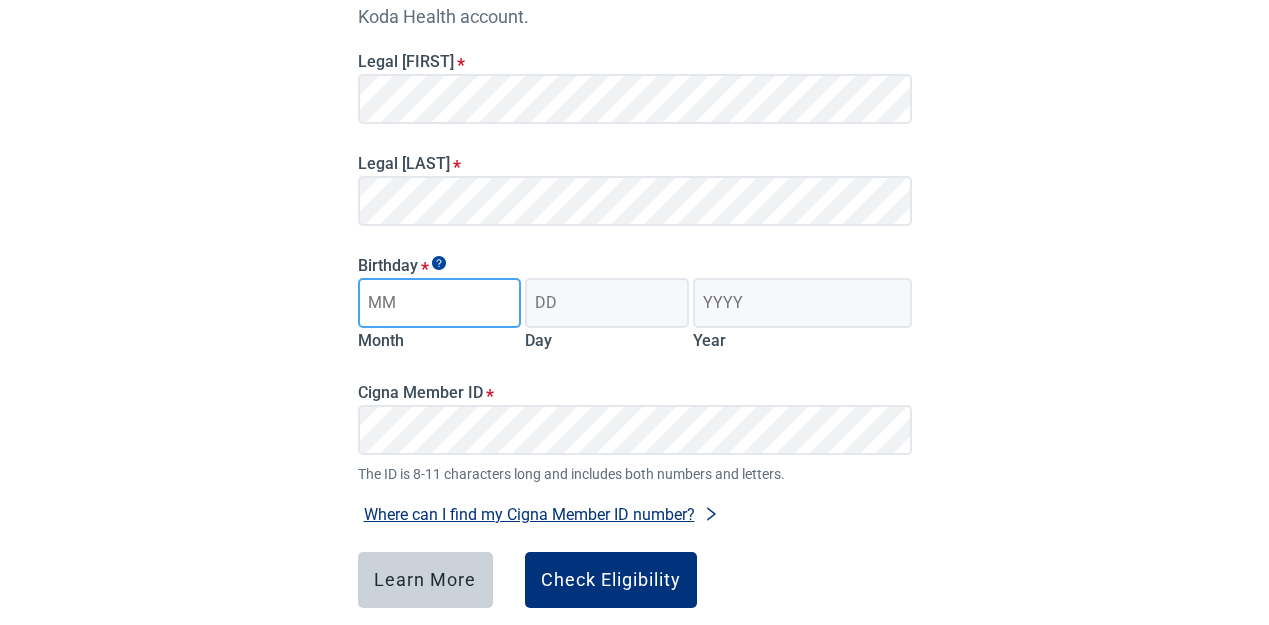 click on "Month" at bounding box center [440, 303] 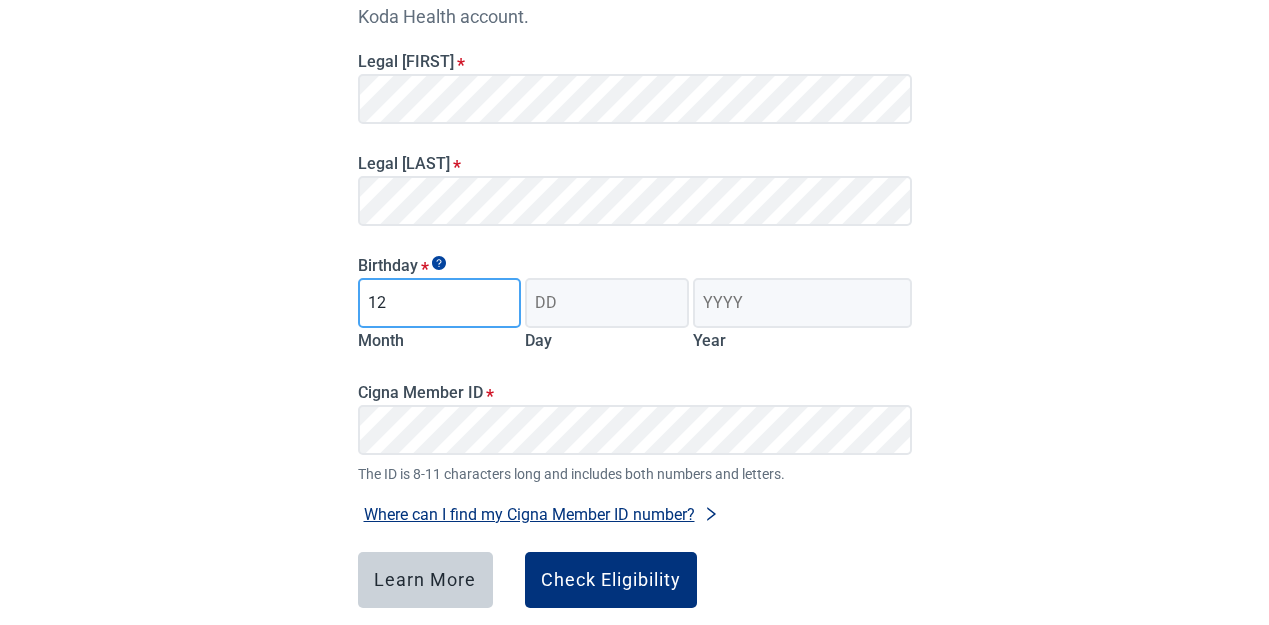 type on "12" 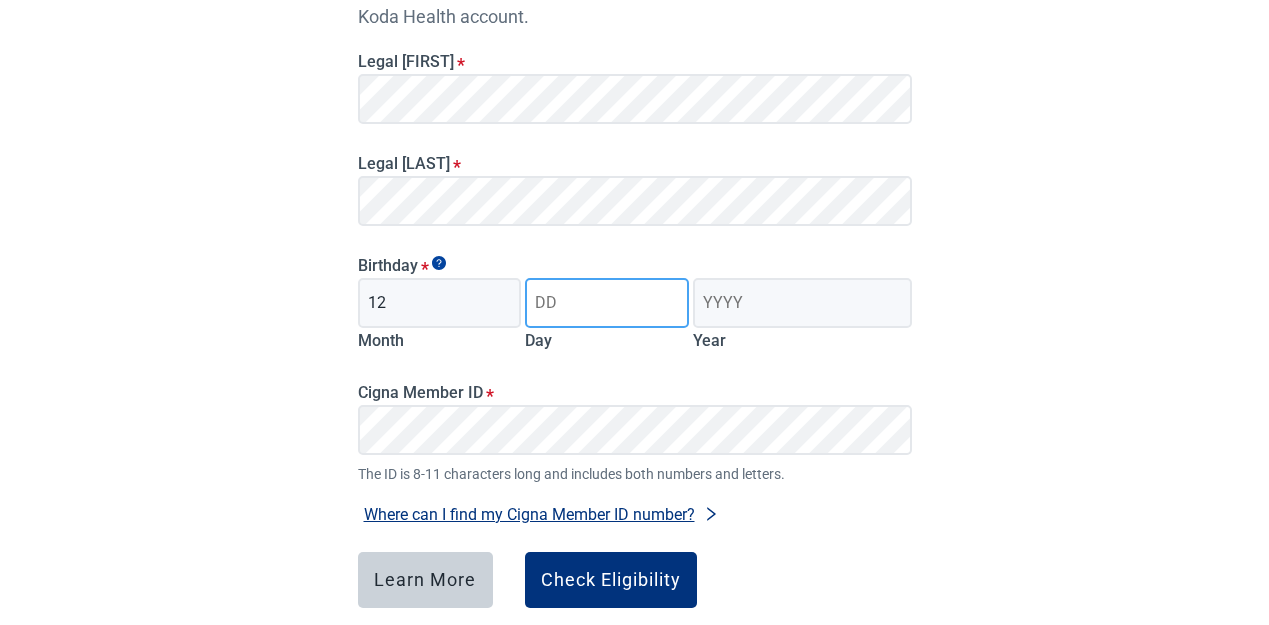 click on "Day" at bounding box center [607, 303] 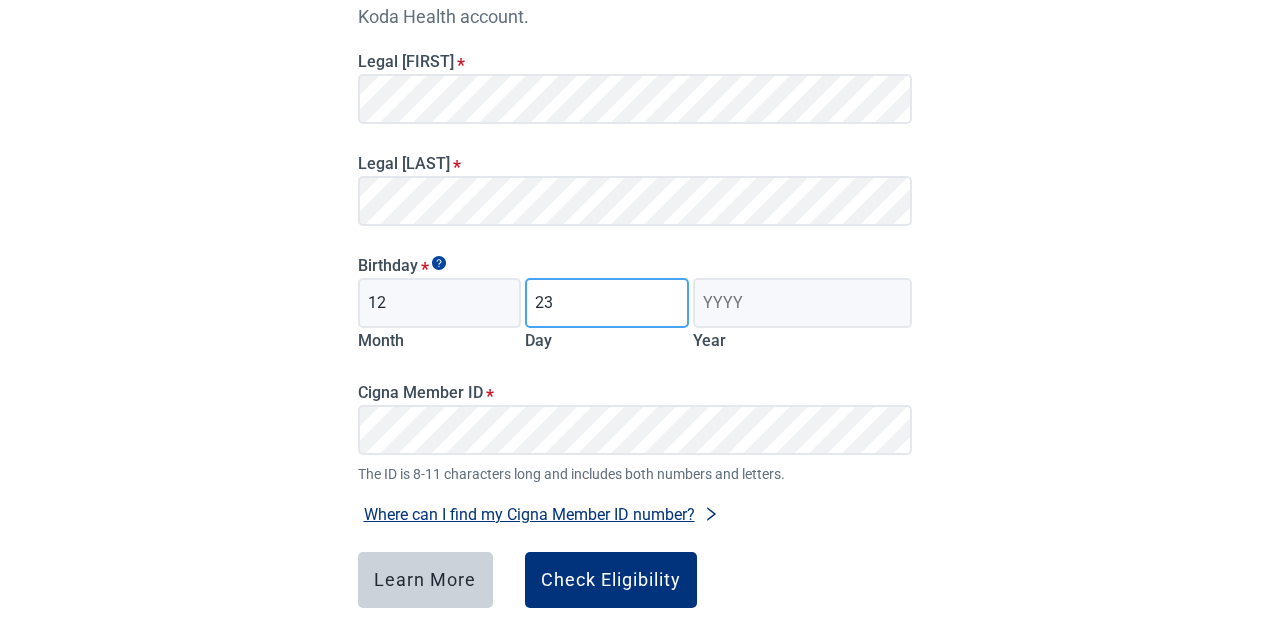 click on "23" at bounding box center [607, 303] 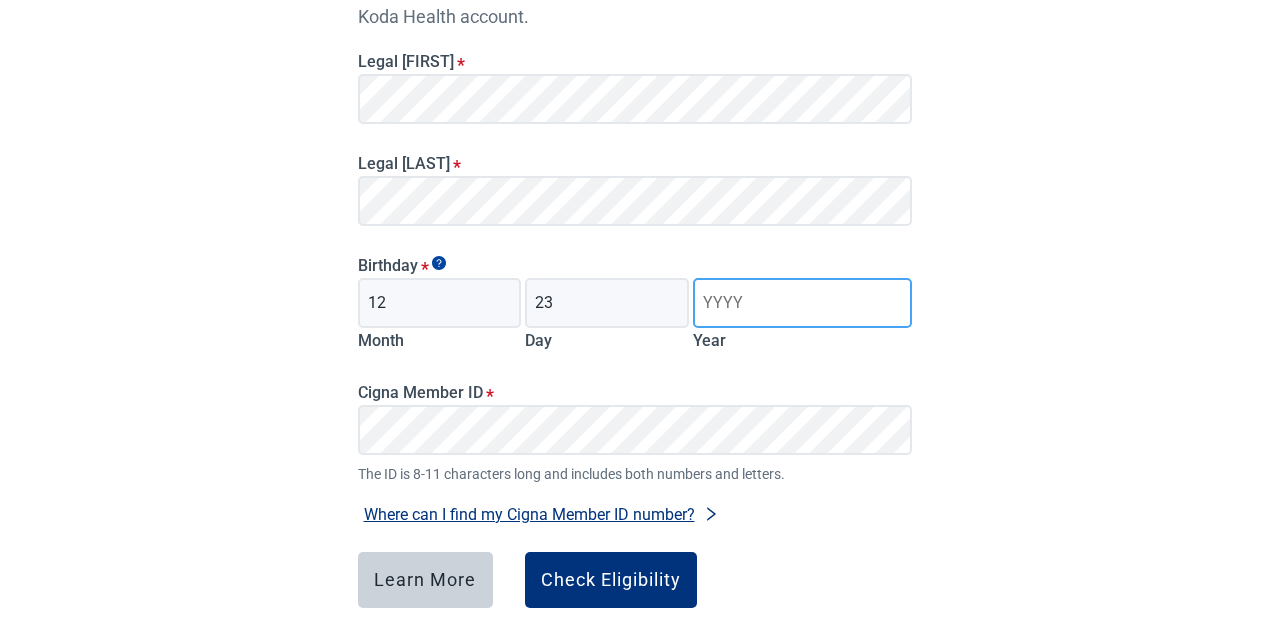 click on "Year" at bounding box center [802, 303] 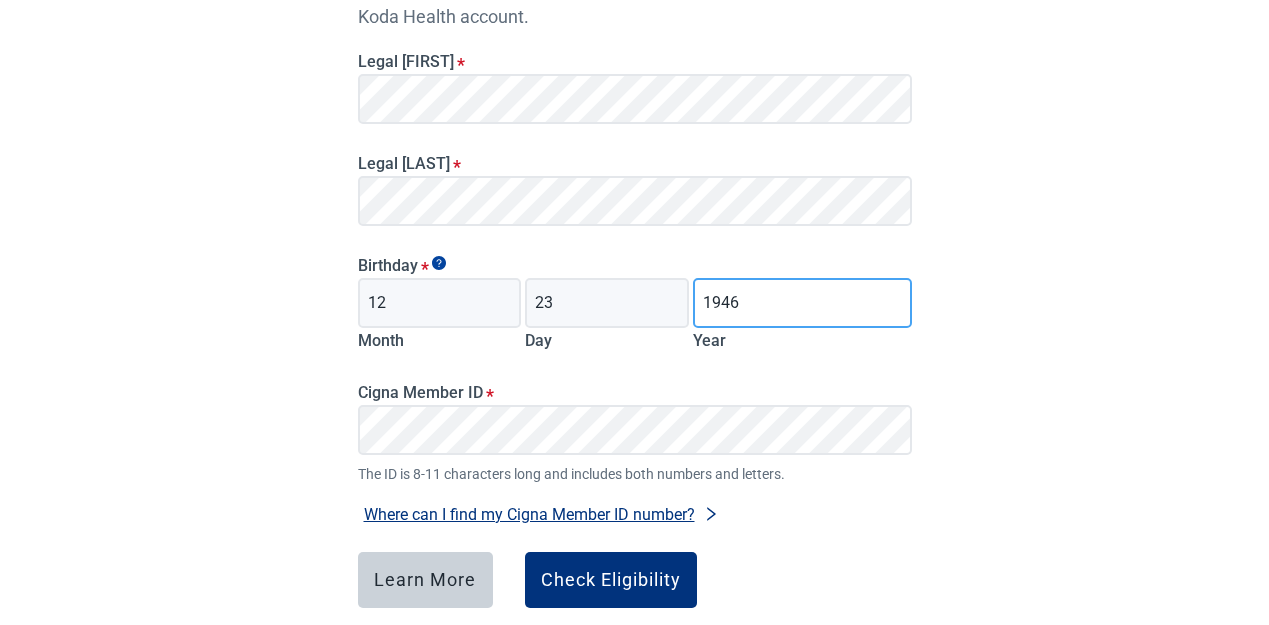type on "1946" 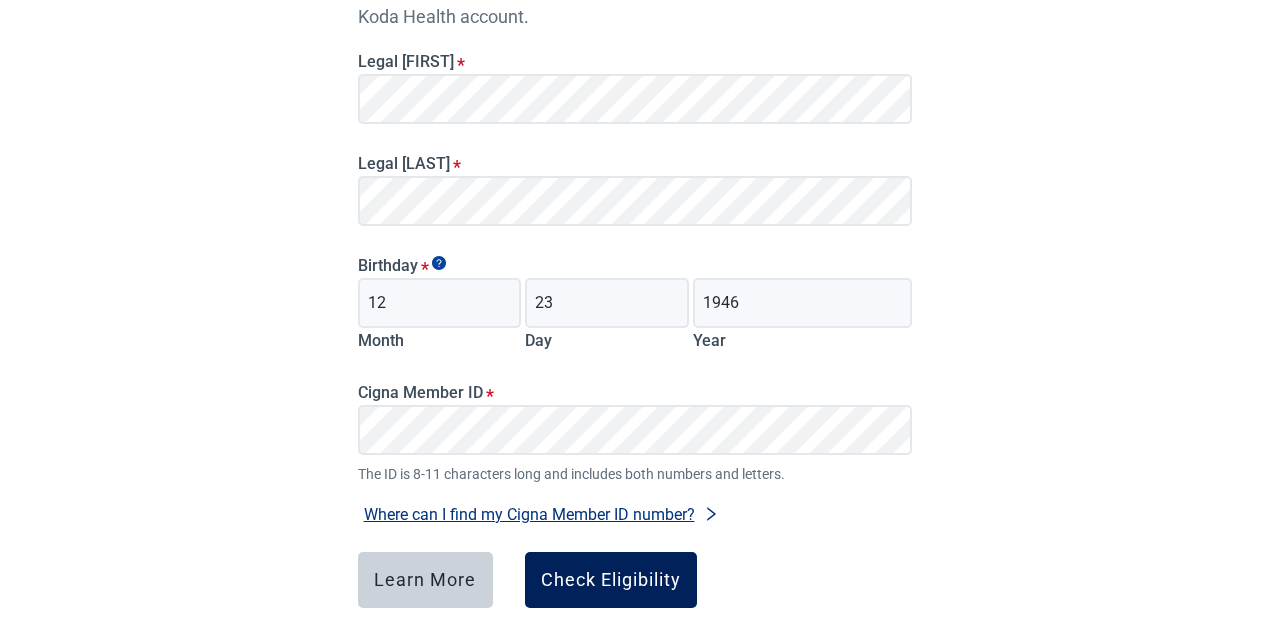click on "Check Eligibility" at bounding box center [611, 580] 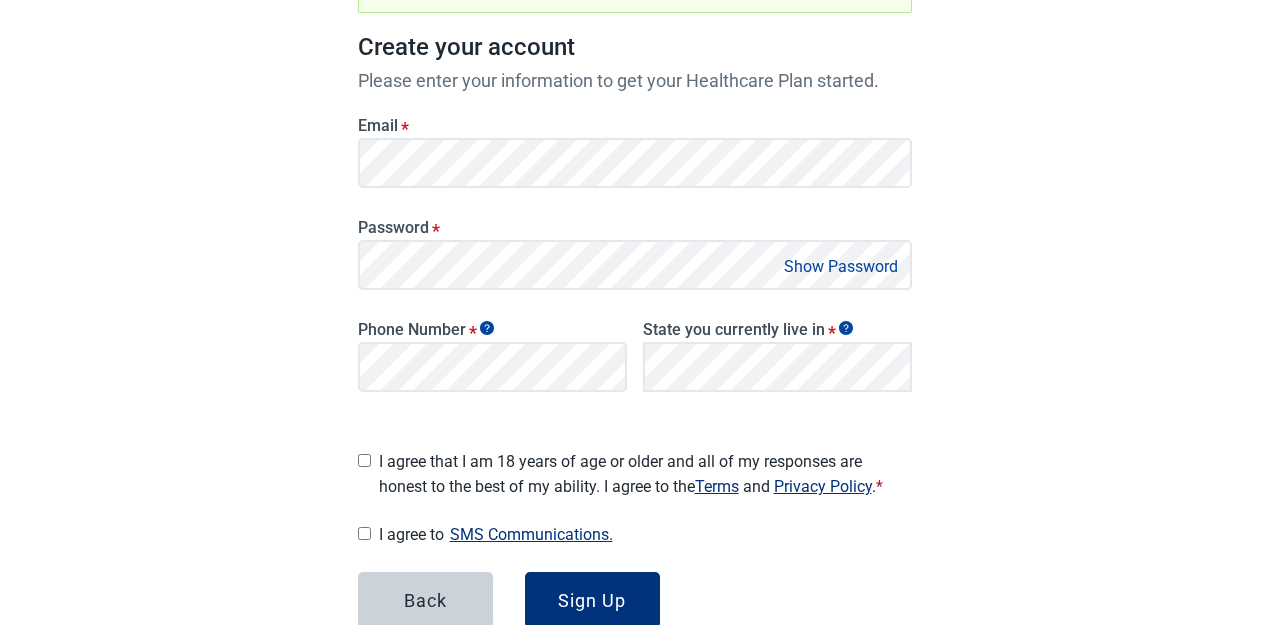 click on "Have Questions about Healthcare Planning? Learn More Here English Sign in   Great News! You qualify for a free Koda Health account. Create your account Please enter your information to get your Healthcare Plan started.  Email * Password * Show   Password   Phone Number *     State you currently live in * Legal Agreements I agree that I am 18 years of age or older and all of my responses are honest to the best of my ability. I agree to the  Terms   and   Privacy Policy . * I agree to SMS Communications. Back Sign Up Need help? Call us at   [PHONE]   (TTY 711)   Monday - Friday, 9 a.m. - 5 p.m. EST" at bounding box center [634, 223] 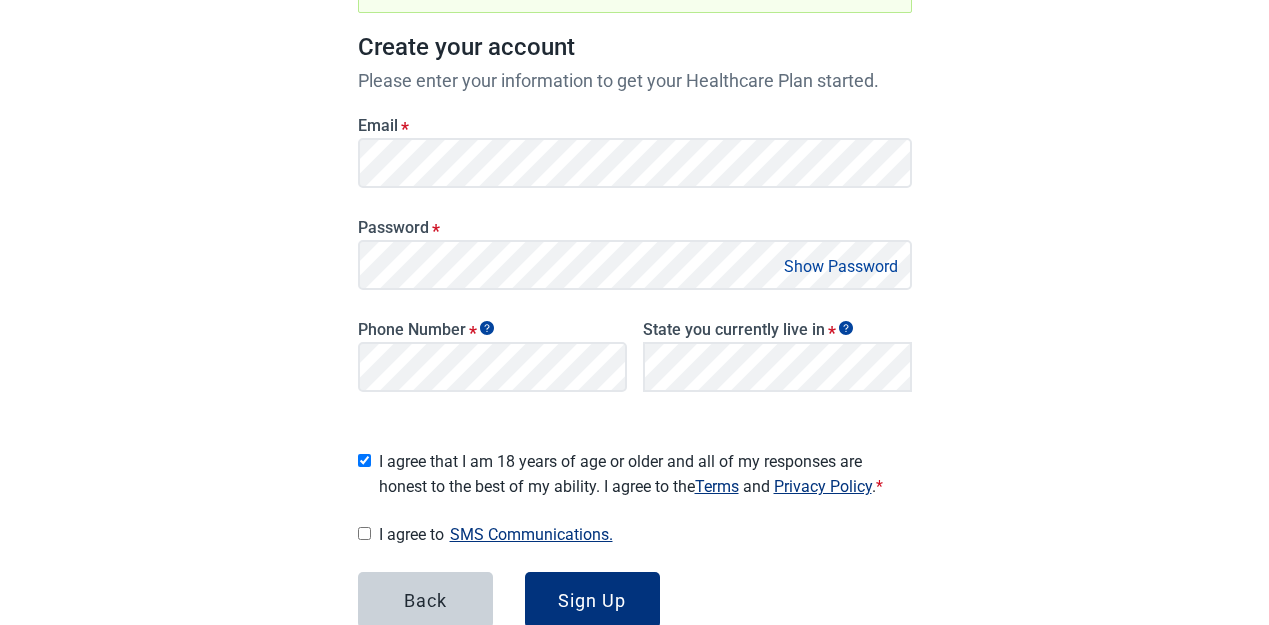 click on "I agree to SMS Communications." at bounding box center [364, 533] 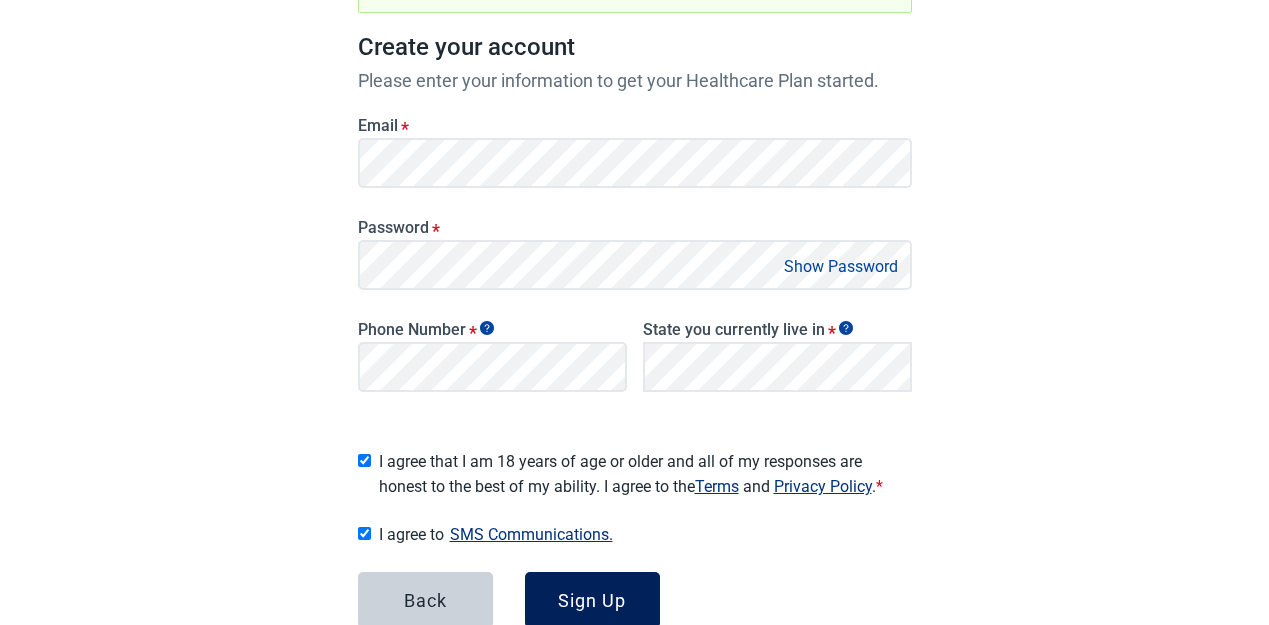 click on "Sign Up" at bounding box center (592, 600) 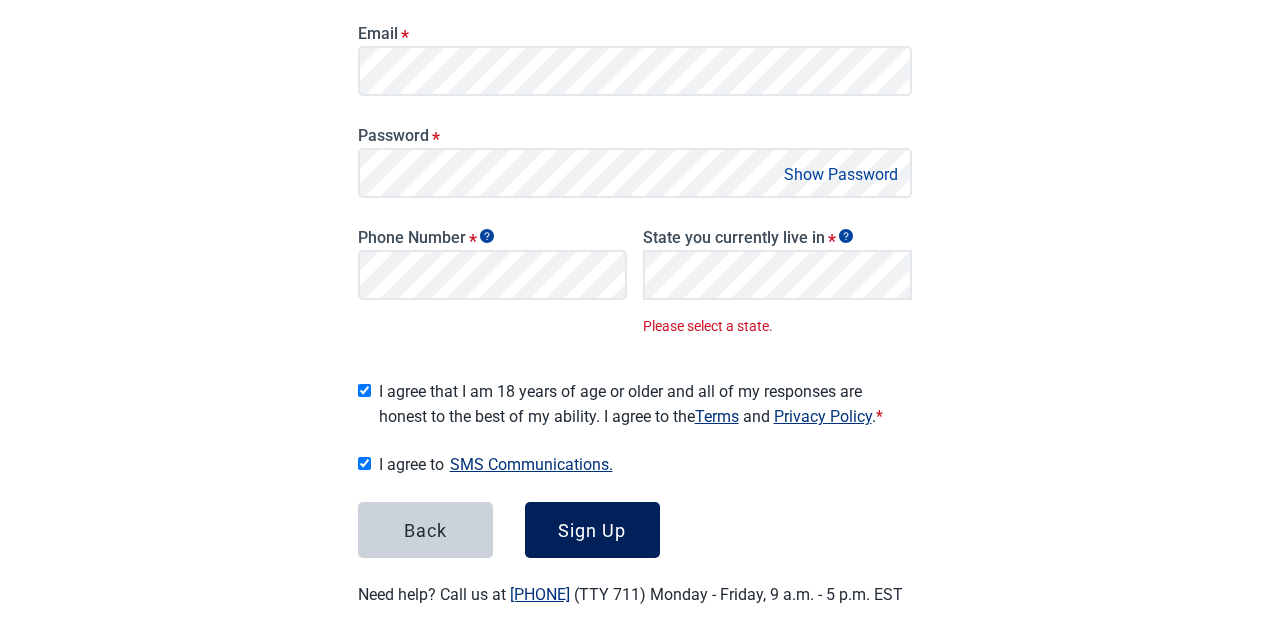 scroll, scrollTop: 421, scrollLeft: 0, axis: vertical 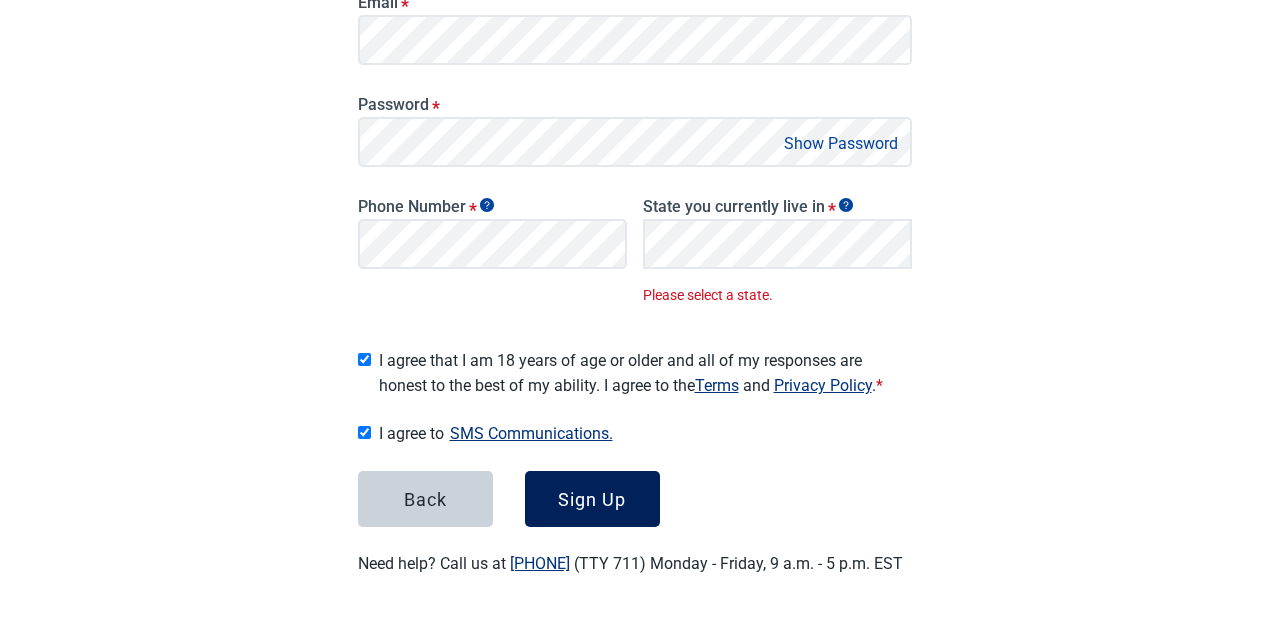 click on "Sign Up" at bounding box center (592, 499) 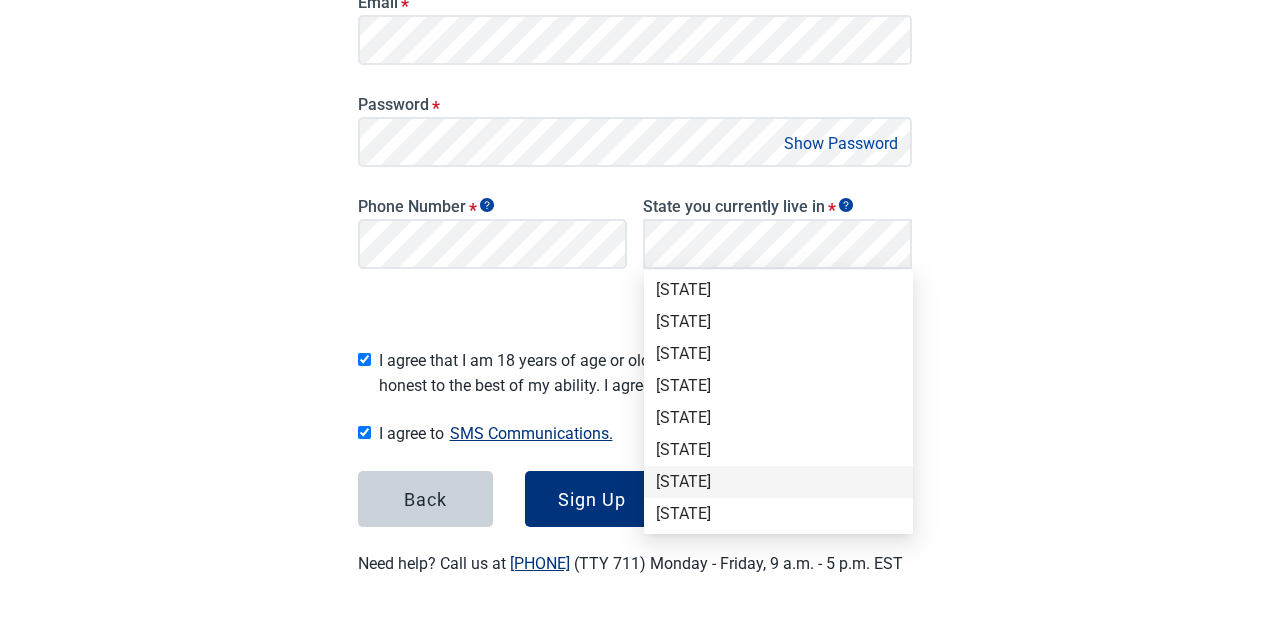 click on "[STATE]" at bounding box center [778, 482] 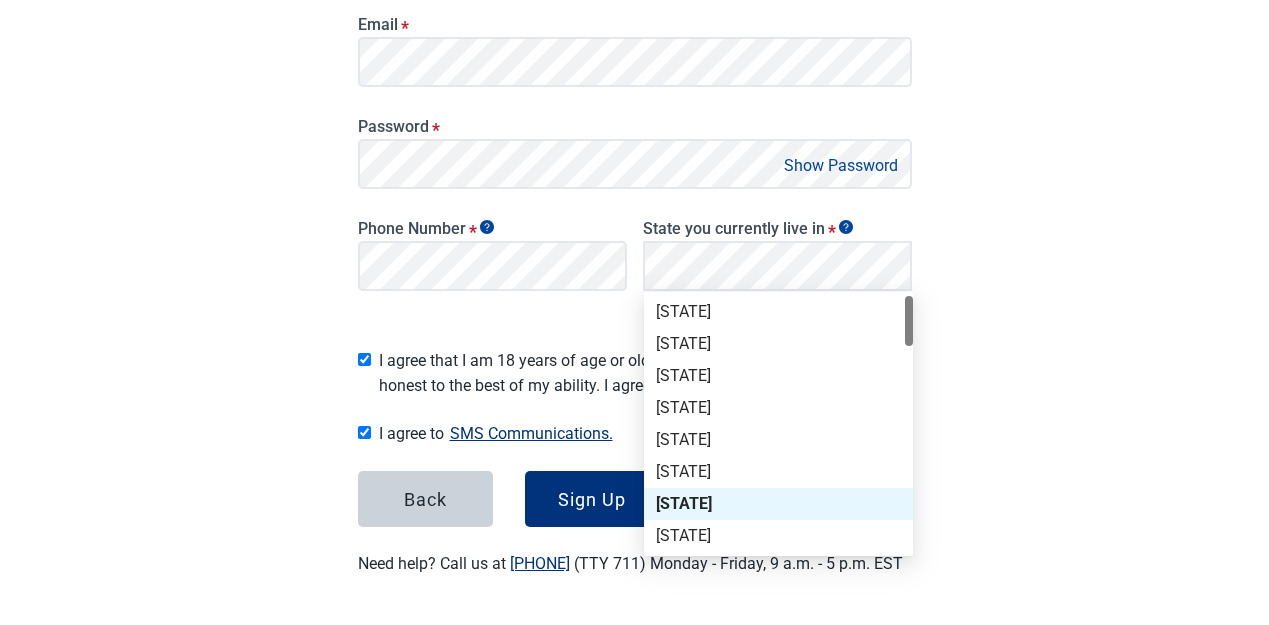 click on "[STATE]" at bounding box center [778, 504] 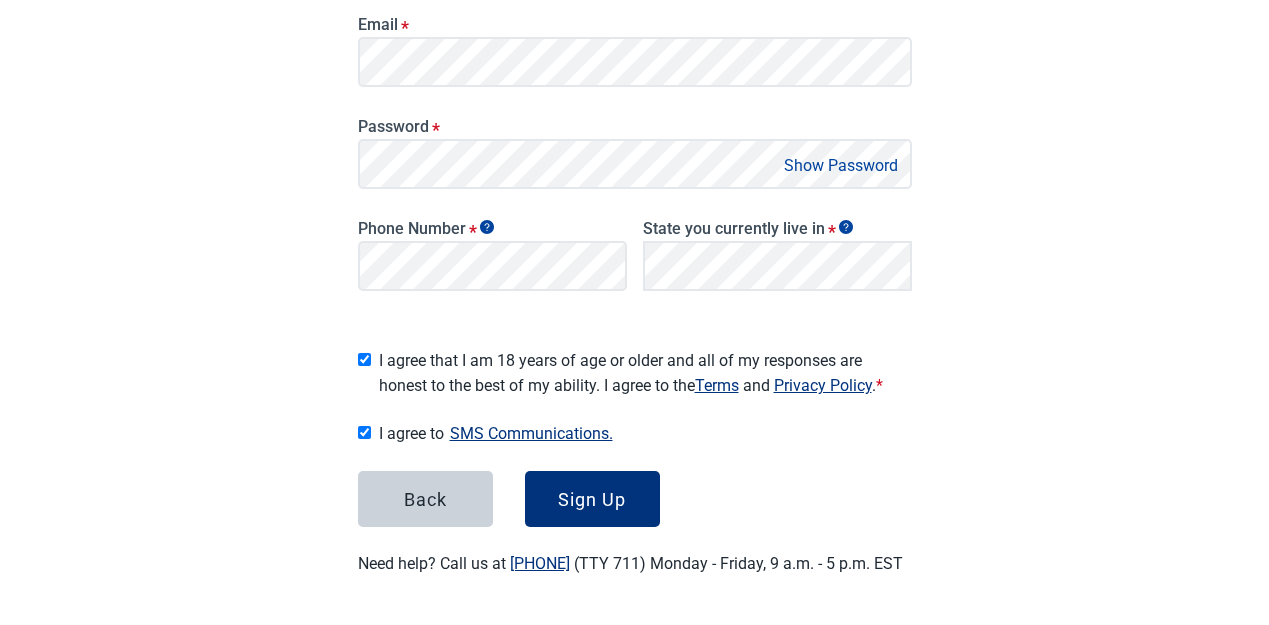 click on "Back Sign Up" at bounding box center [635, 499] 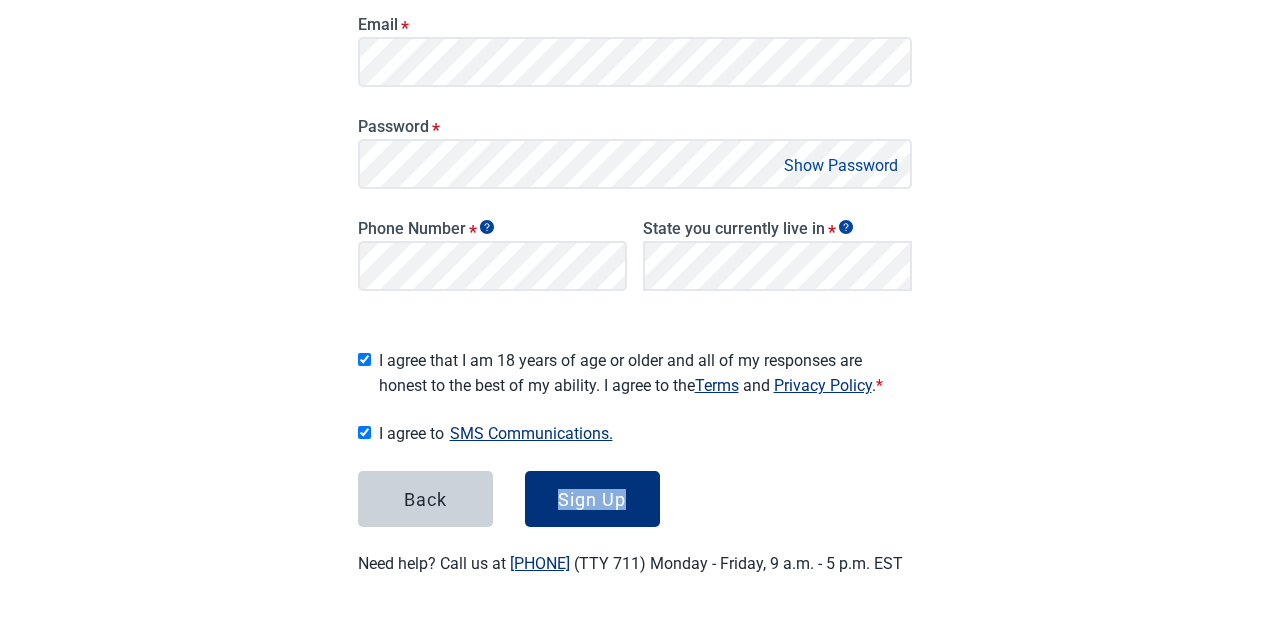 click on "Back Sign Up" at bounding box center [635, 499] 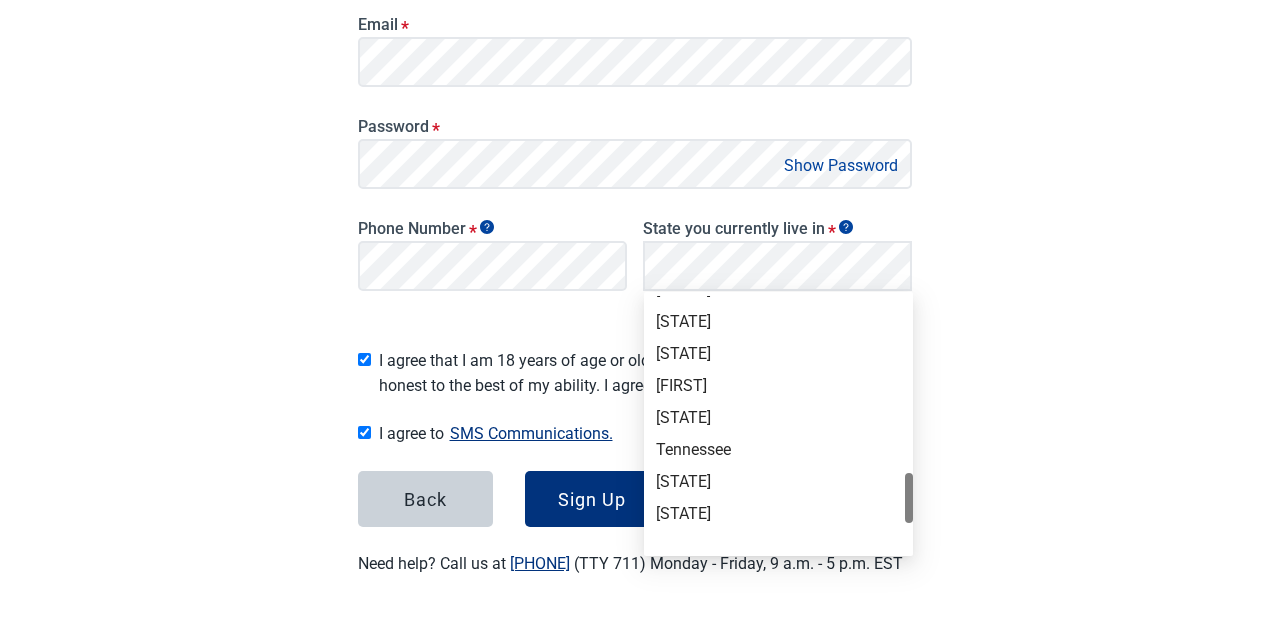 scroll, scrollTop: 1301, scrollLeft: 0, axis: vertical 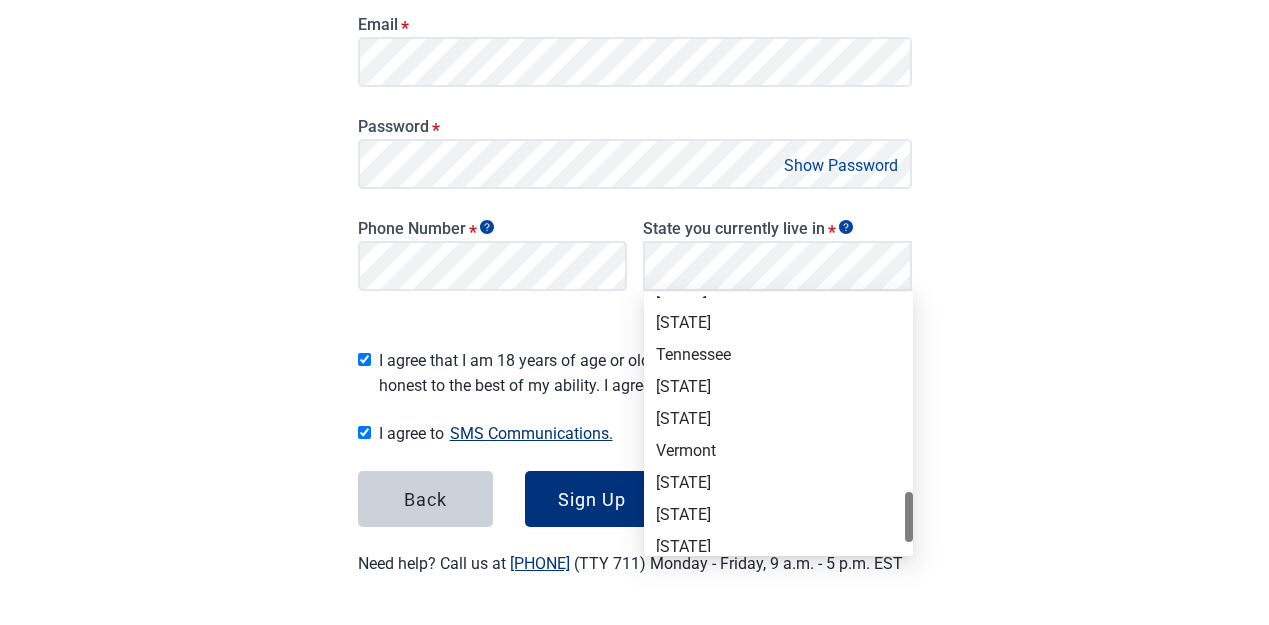 drag, startPoint x: 906, startPoint y: 298, endPoint x: 899, endPoint y: 495, distance: 197.12433 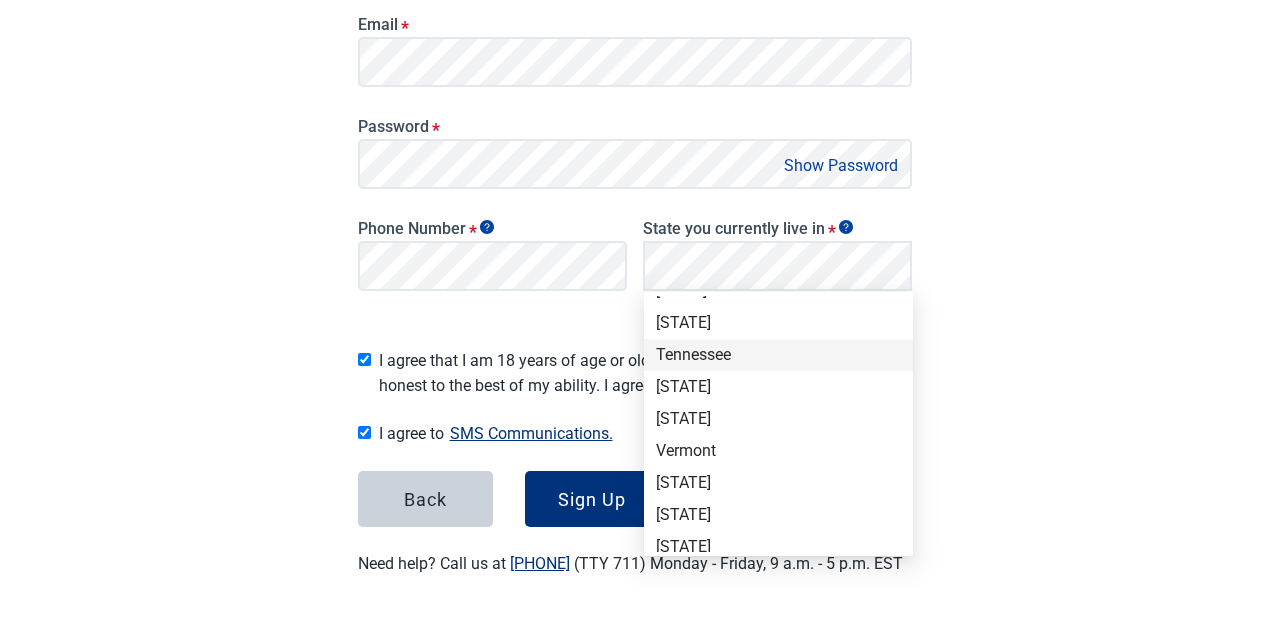 click on "Tennessee" at bounding box center (778, 355) 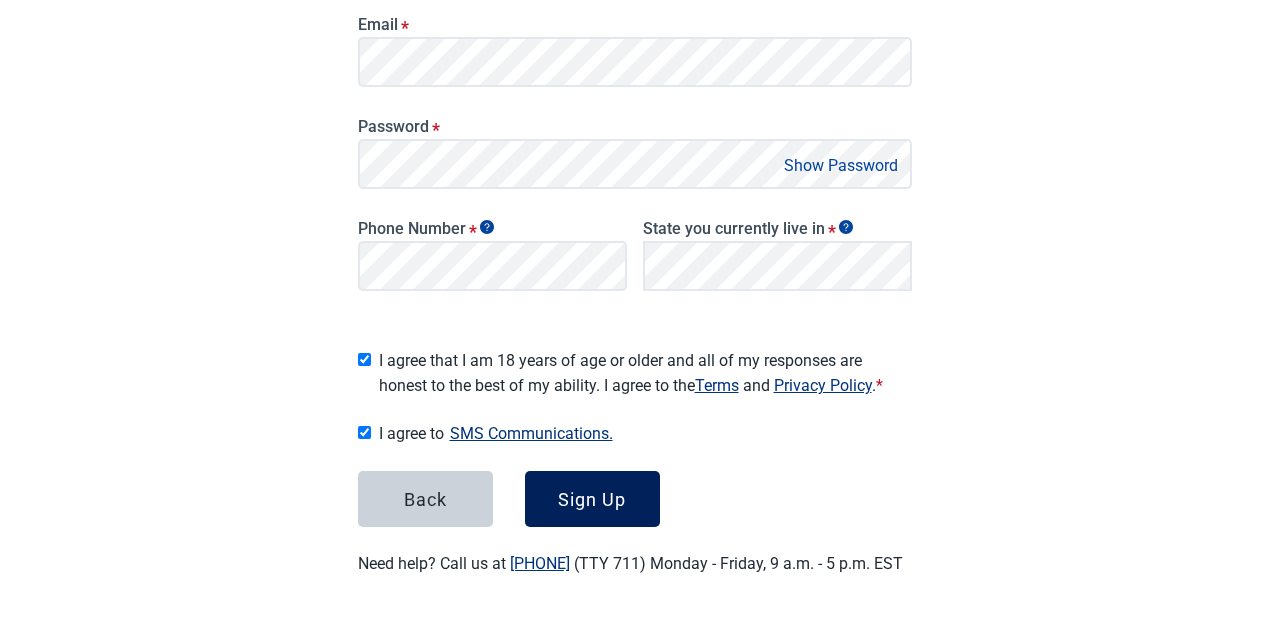 click on "Sign Up" at bounding box center (592, 499) 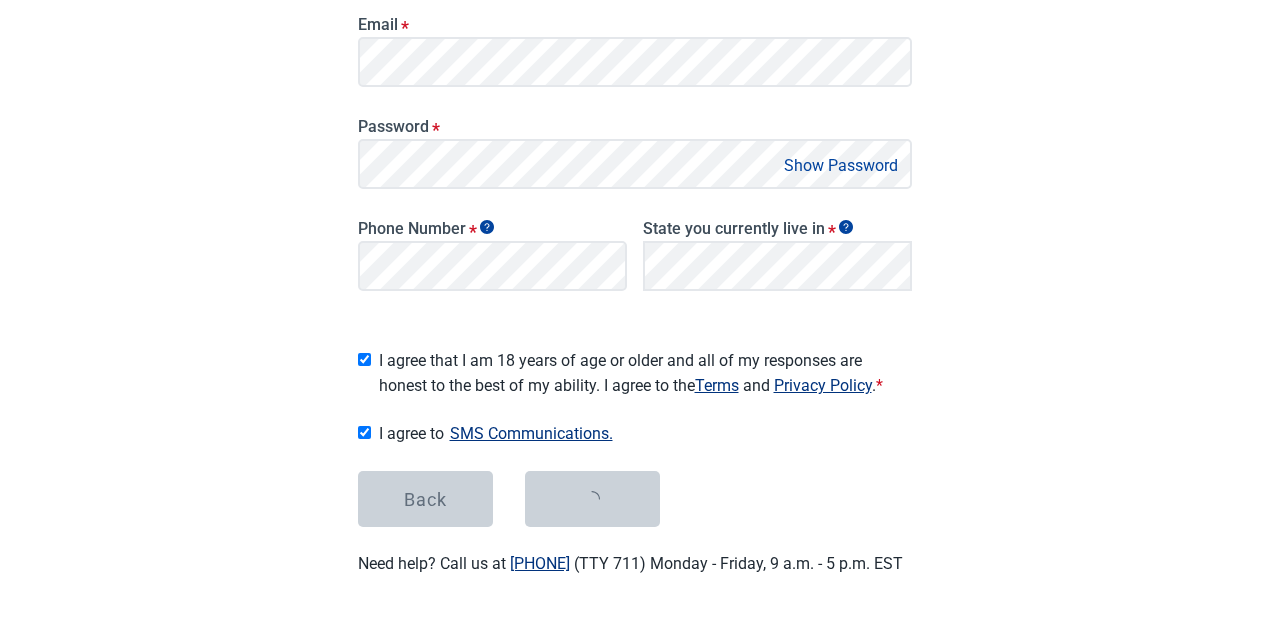 scroll, scrollTop: 0, scrollLeft: 0, axis: both 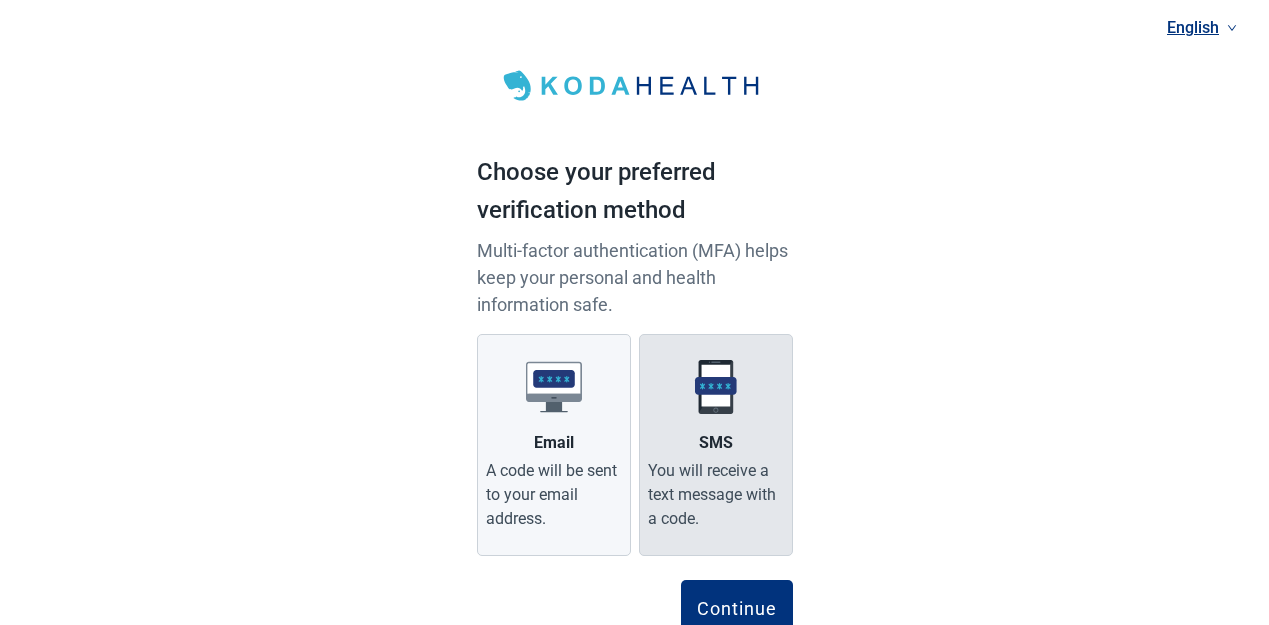 click on "You will receive a text message with a code." at bounding box center [716, 495] 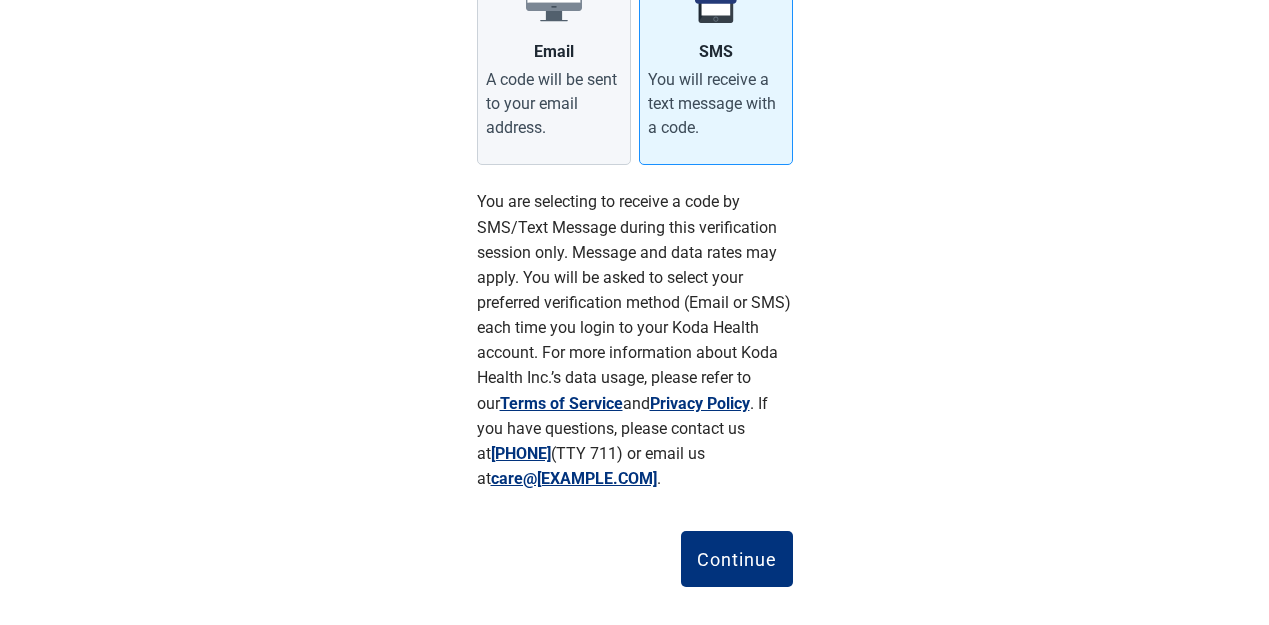 scroll, scrollTop: 400, scrollLeft: 0, axis: vertical 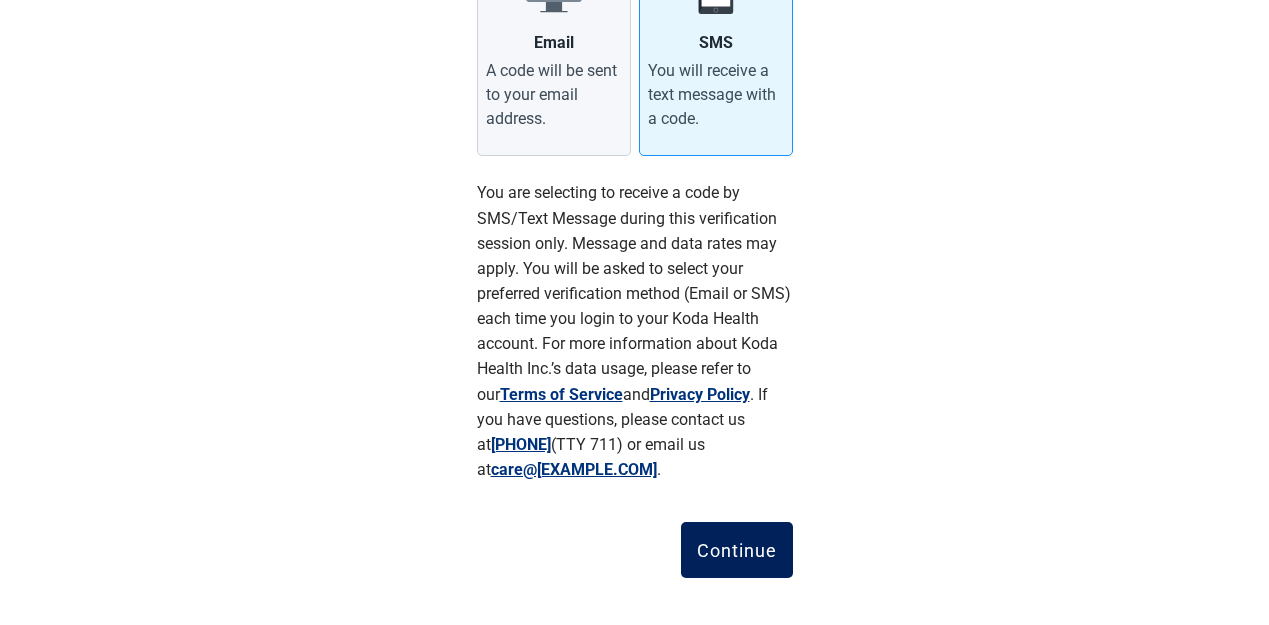 click on "Continue" at bounding box center (737, 550) 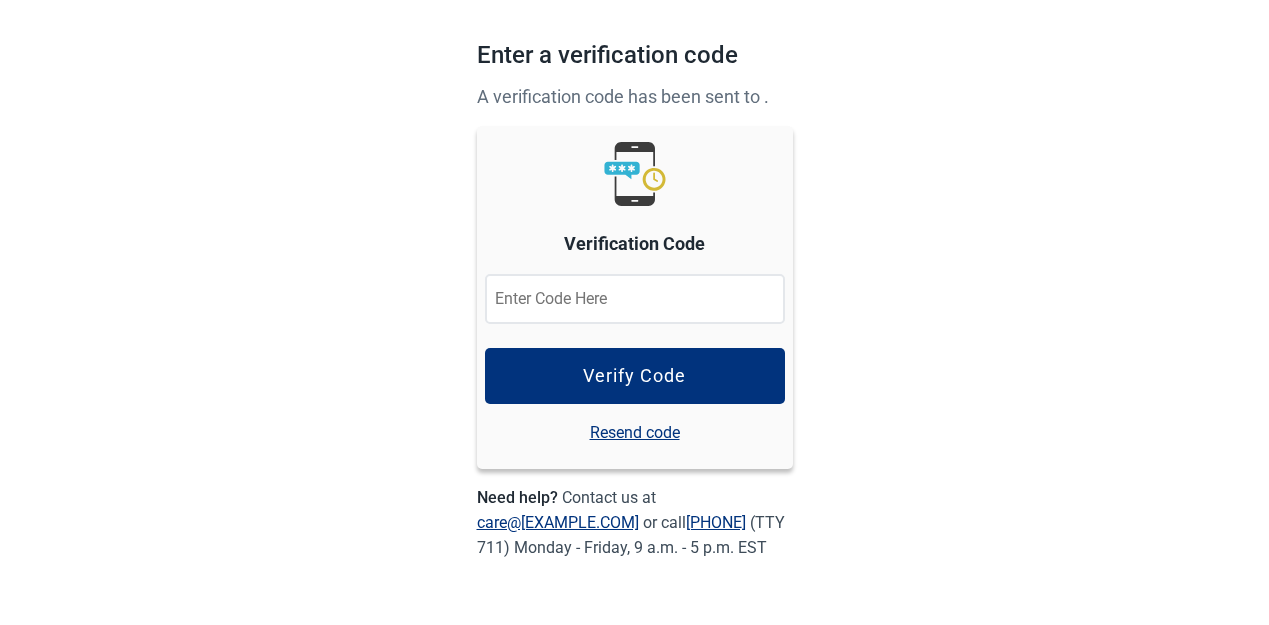 scroll, scrollTop: 142, scrollLeft: 0, axis: vertical 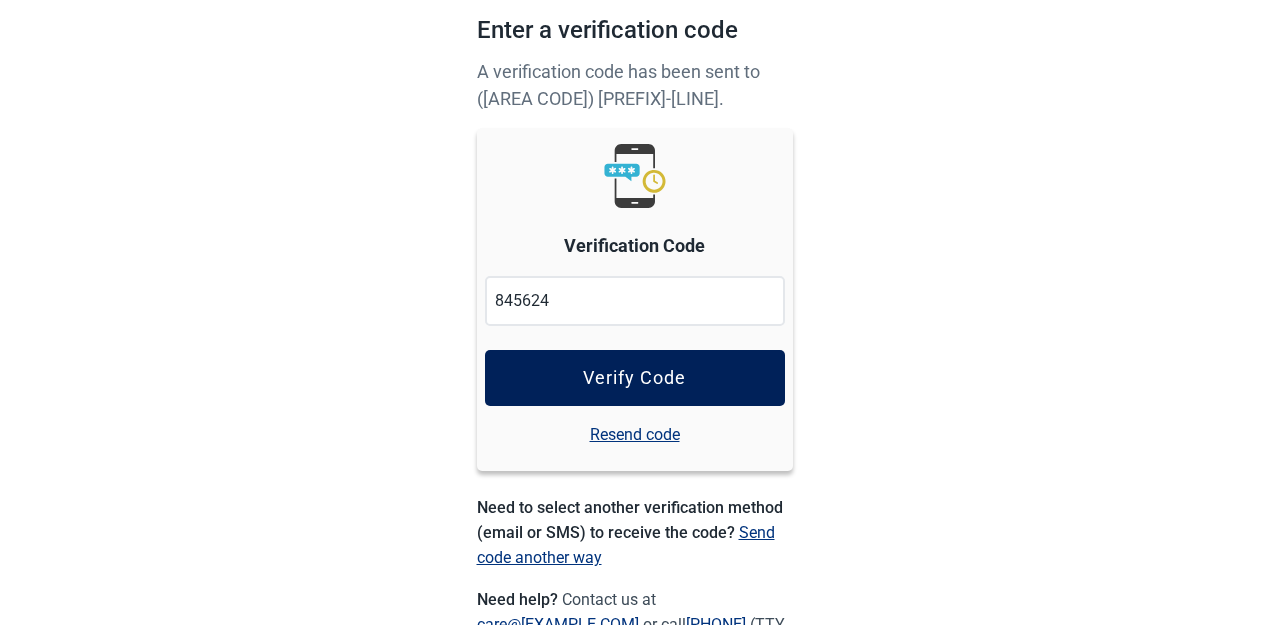 type on "845624" 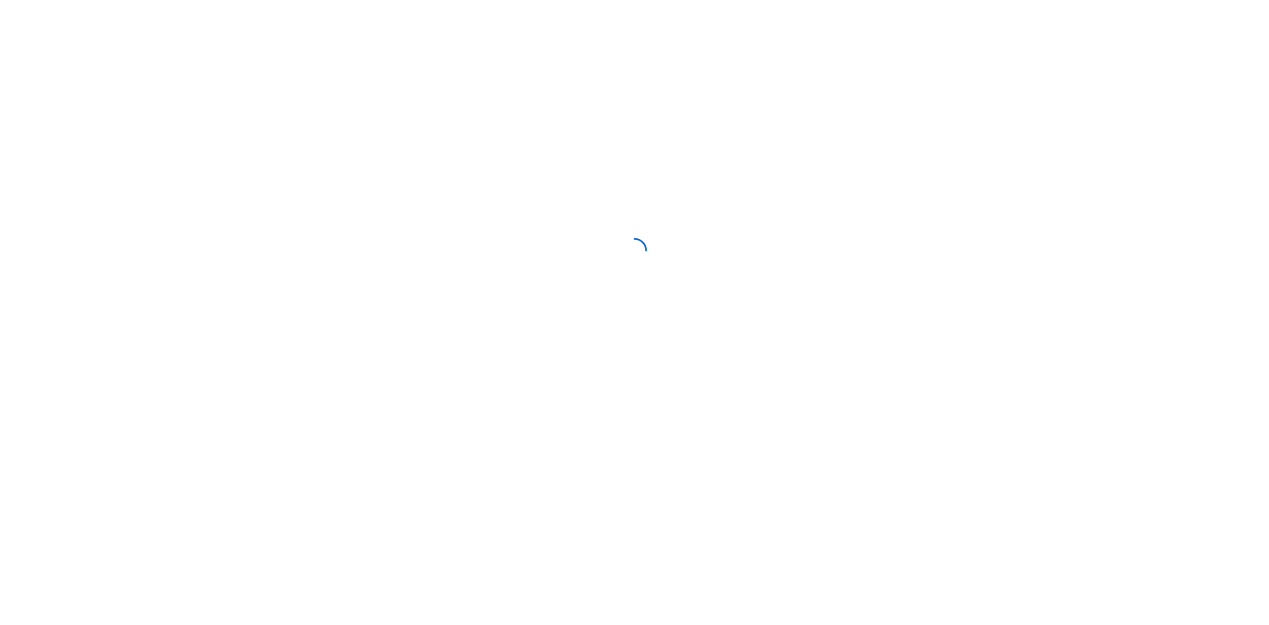 scroll, scrollTop: 0, scrollLeft: 0, axis: both 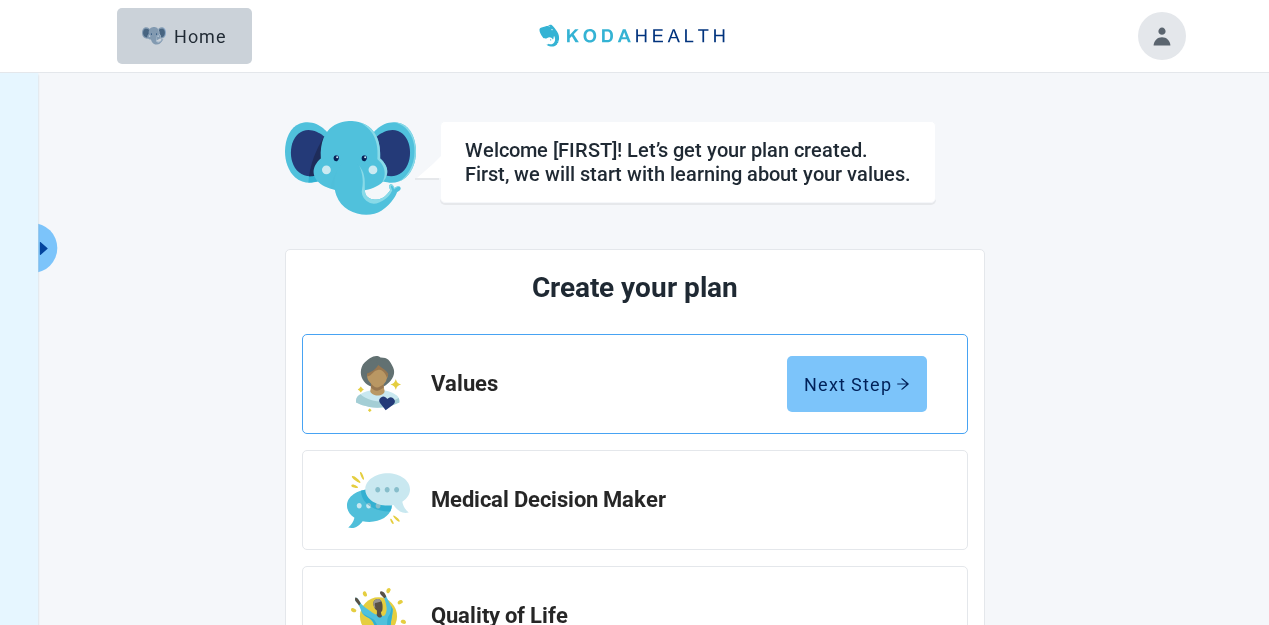 click on "Next Step" at bounding box center [857, 384] 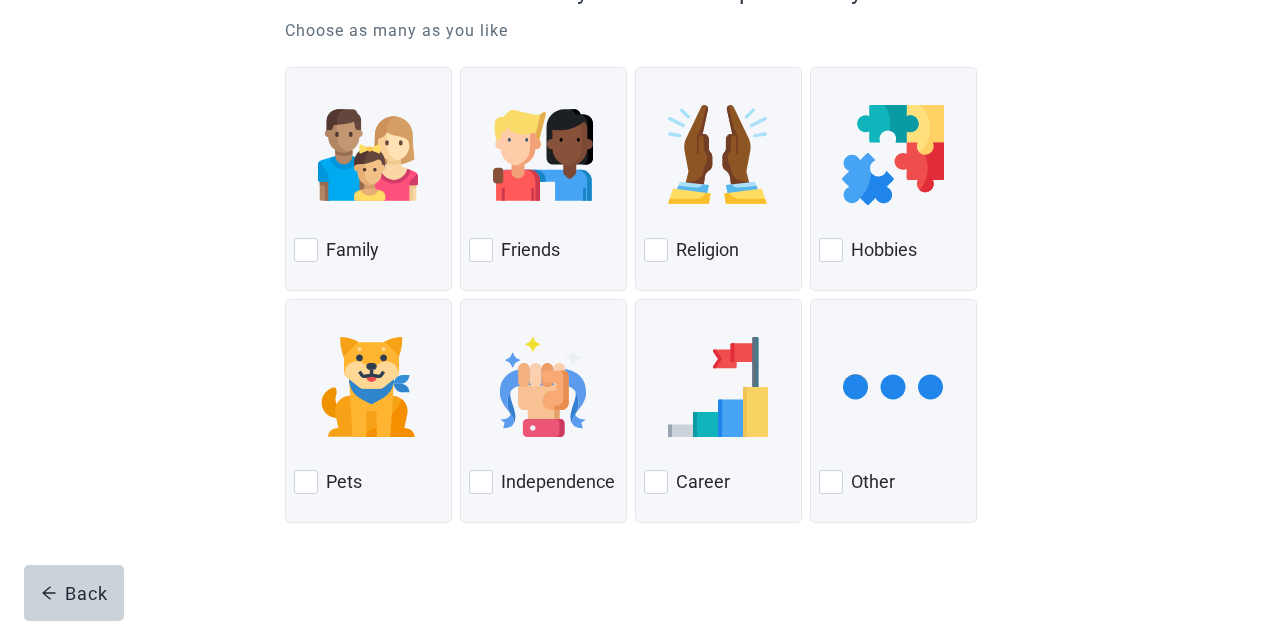 scroll, scrollTop: 235, scrollLeft: 0, axis: vertical 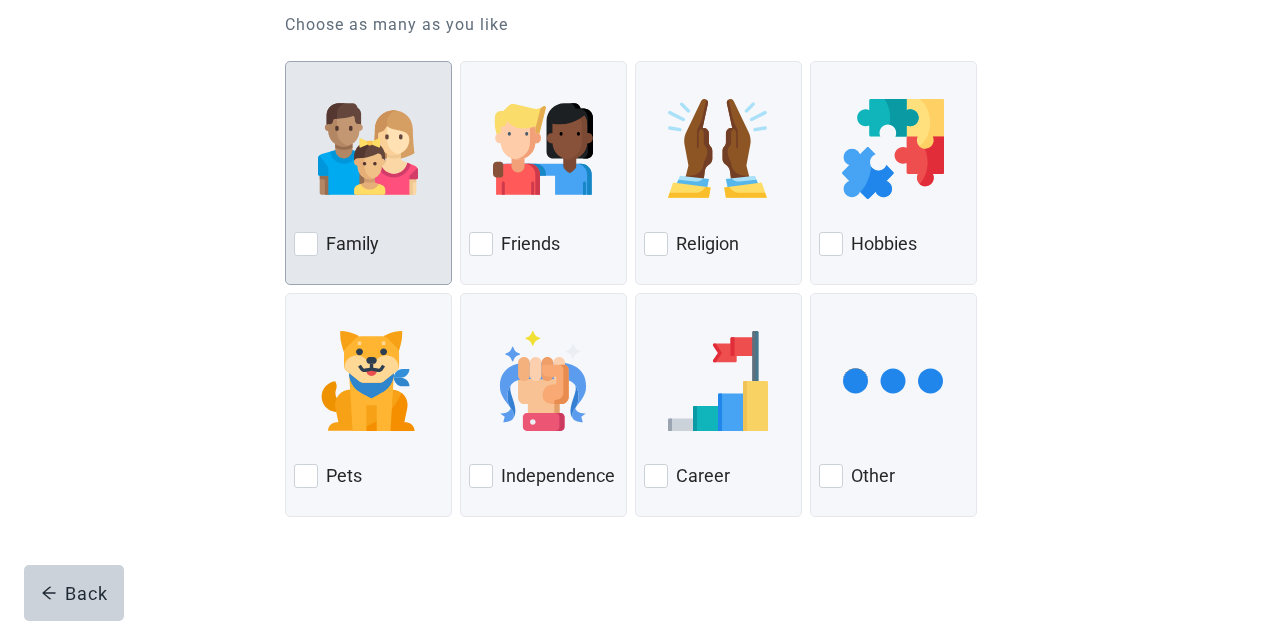 click at bounding box center [306, 244] 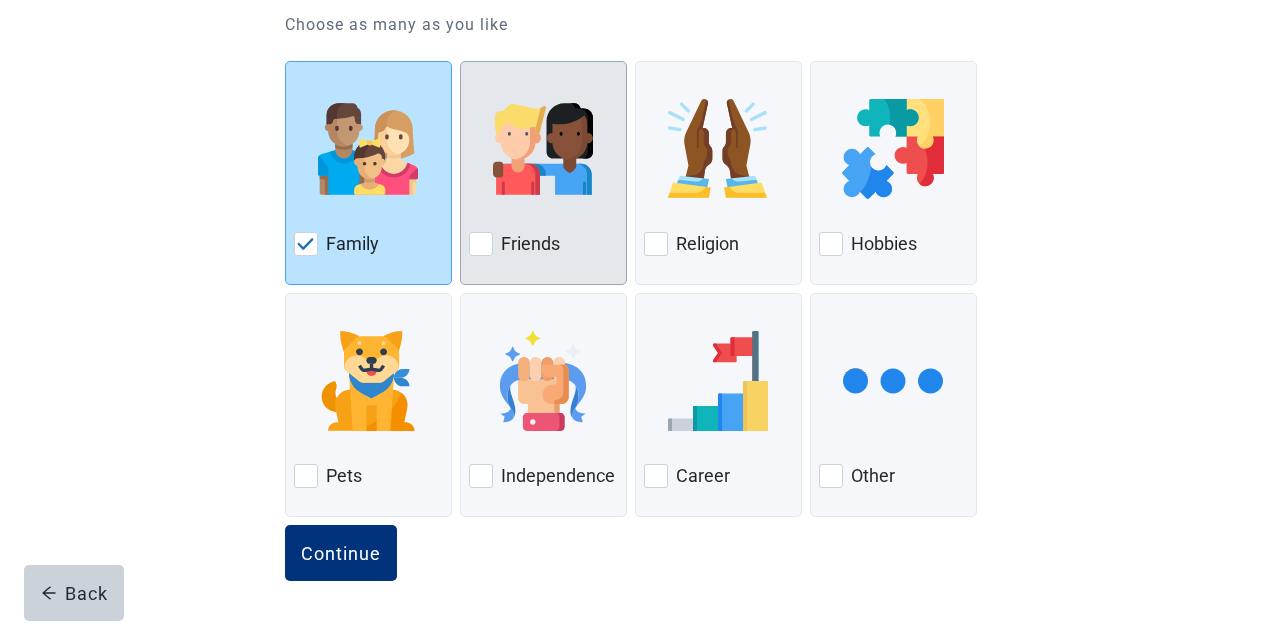 click at bounding box center (481, 244) 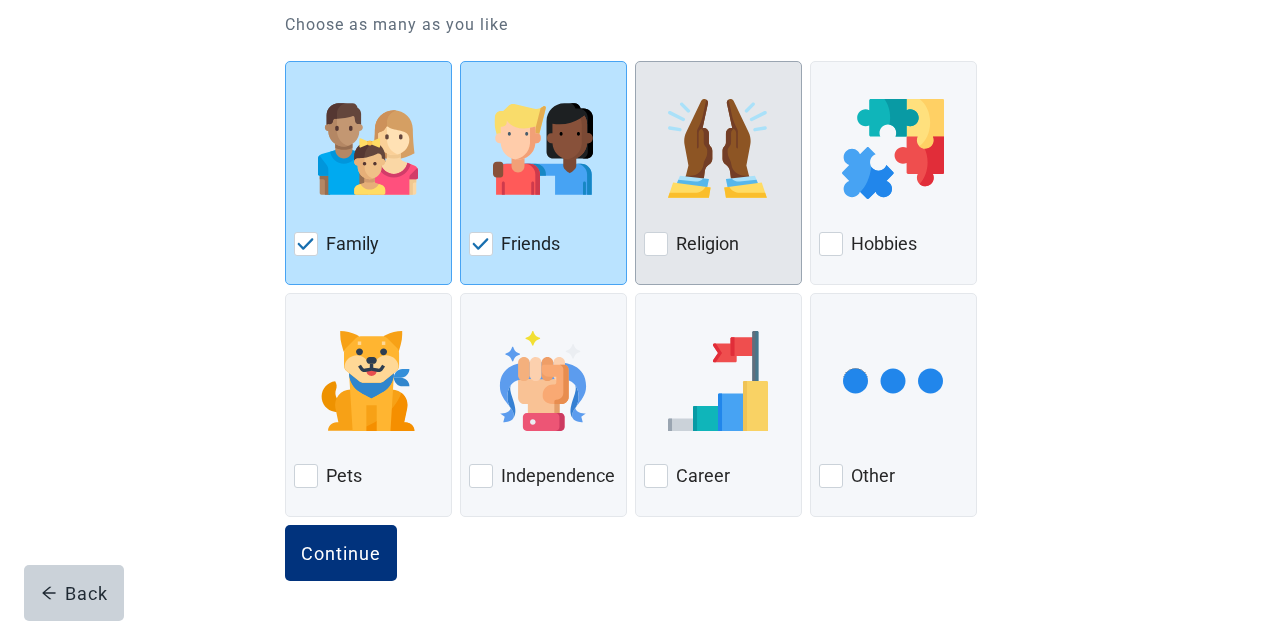 click at bounding box center (656, 244) 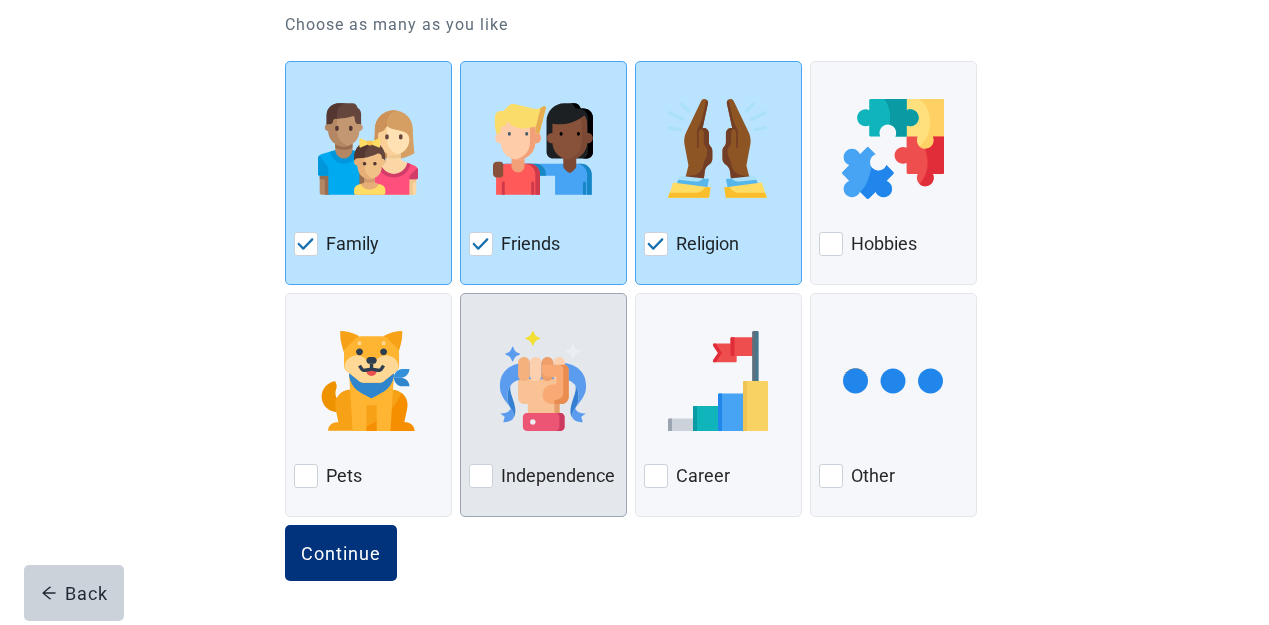 click at bounding box center [481, 476] 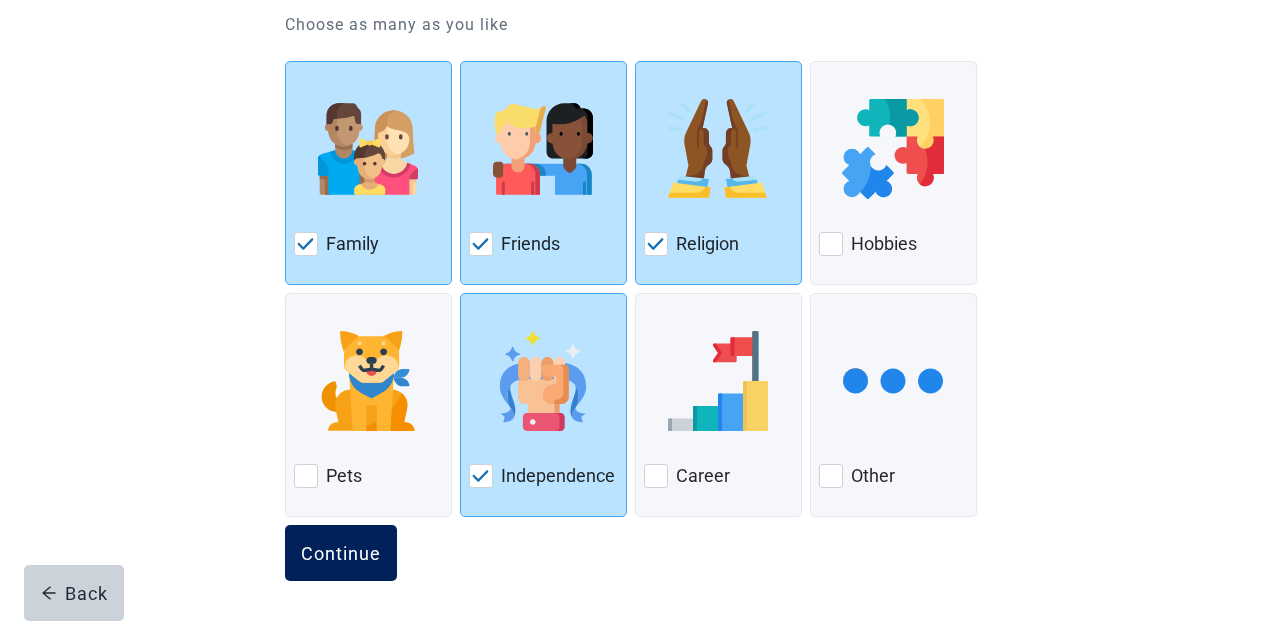 click on "Continue" at bounding box center (341, 553) 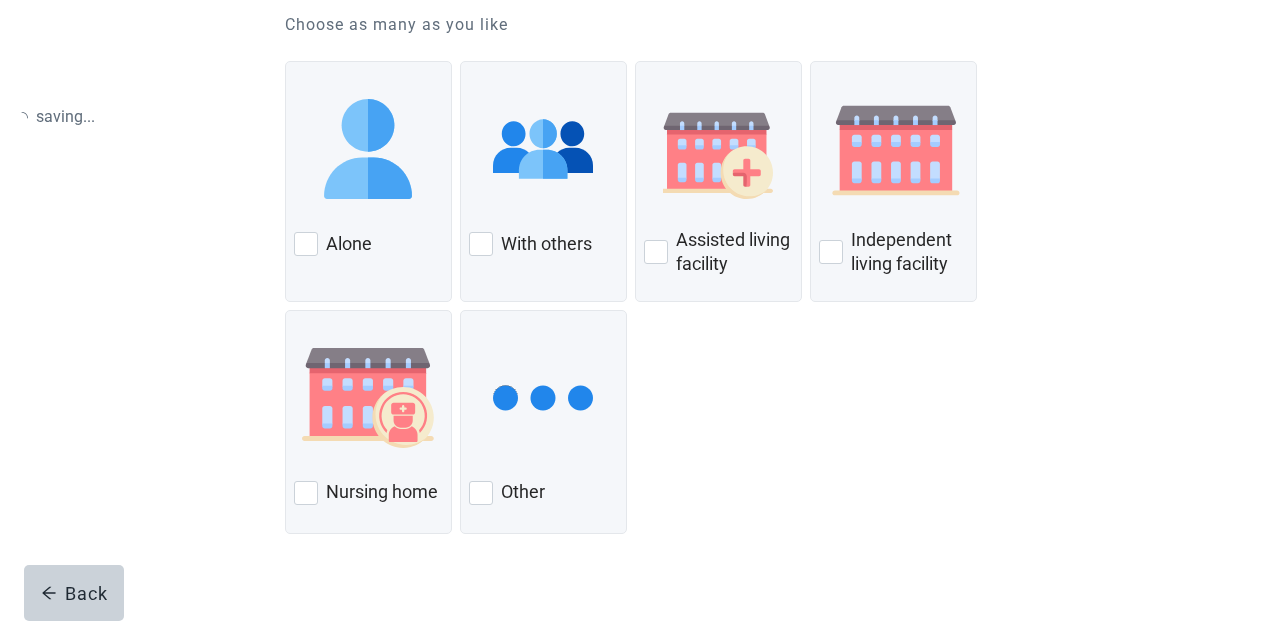 scroll, scrollTop: 0, scrollLeft: 0, axis: both 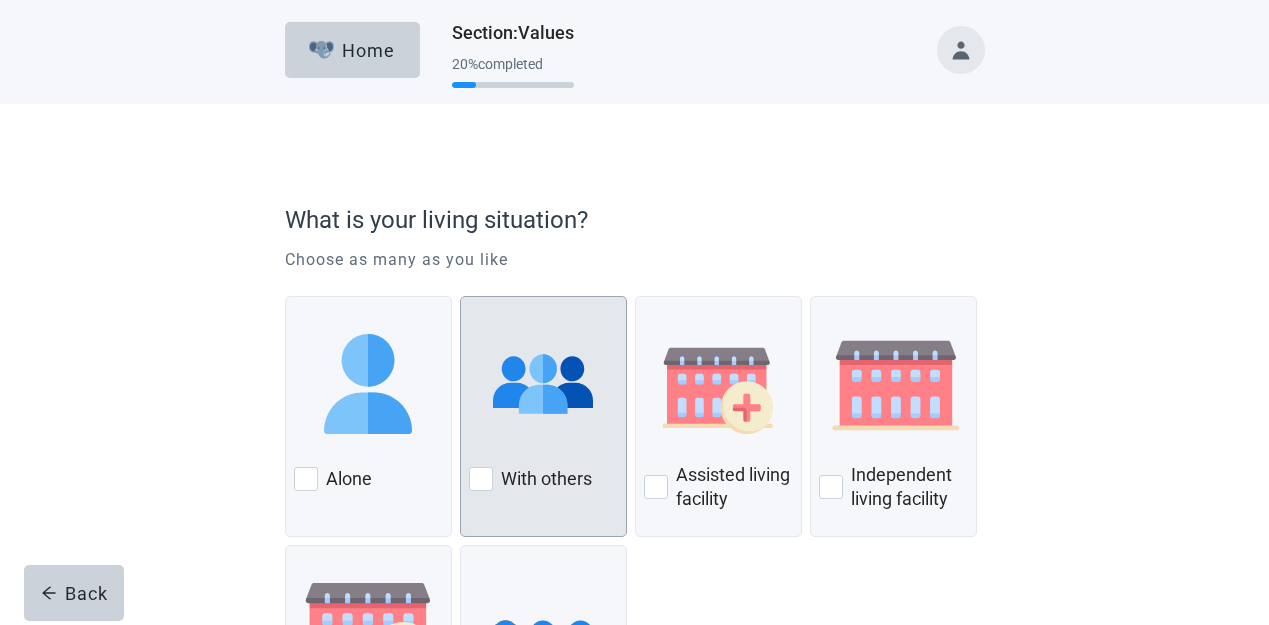 click at bounding box center [481, 479] 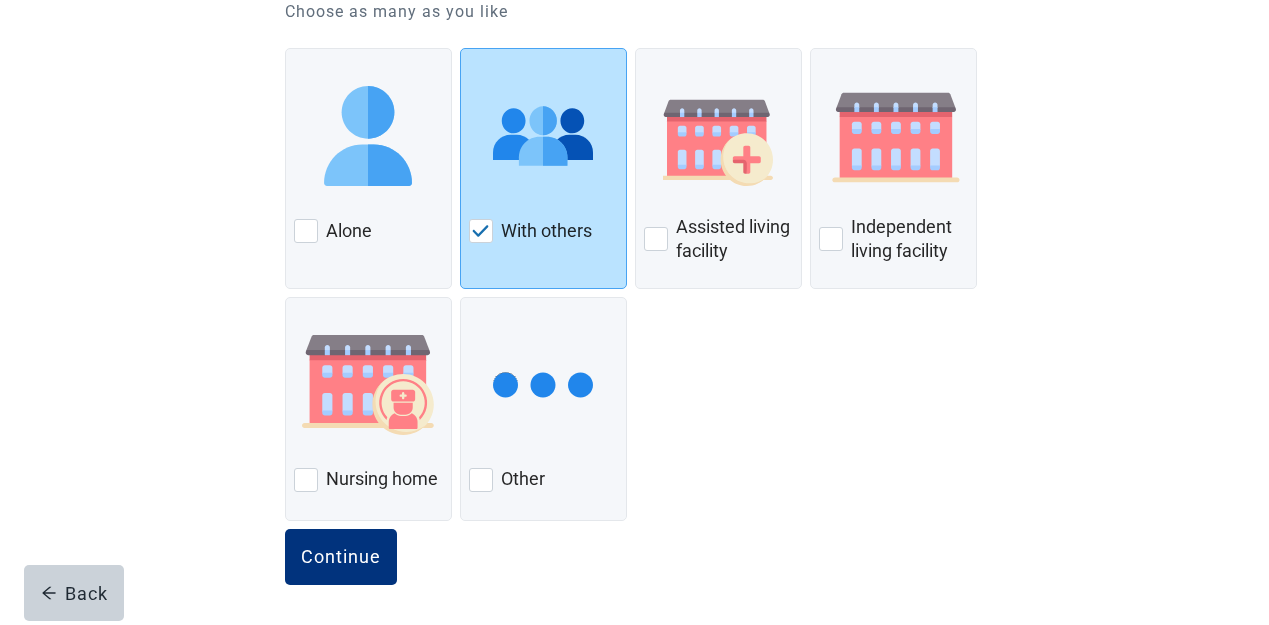 scroll, scrollTop: 252, scrollLeft: 0, axis: vertical 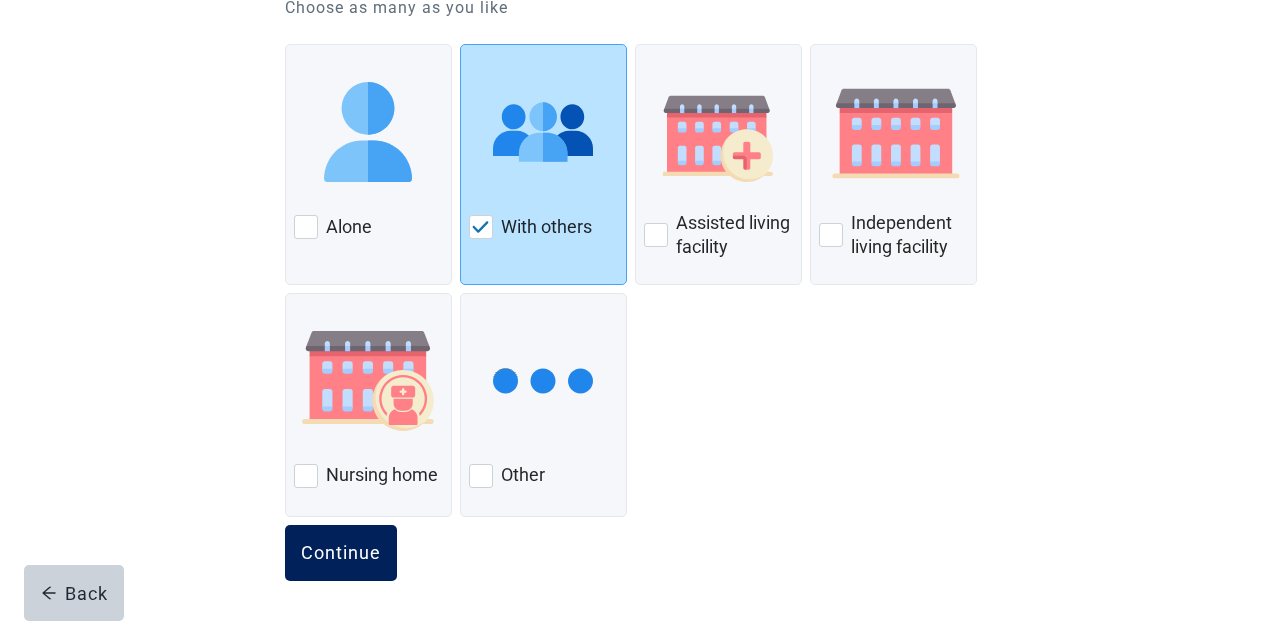 click on "Continue" at bounding box center (341, 553) 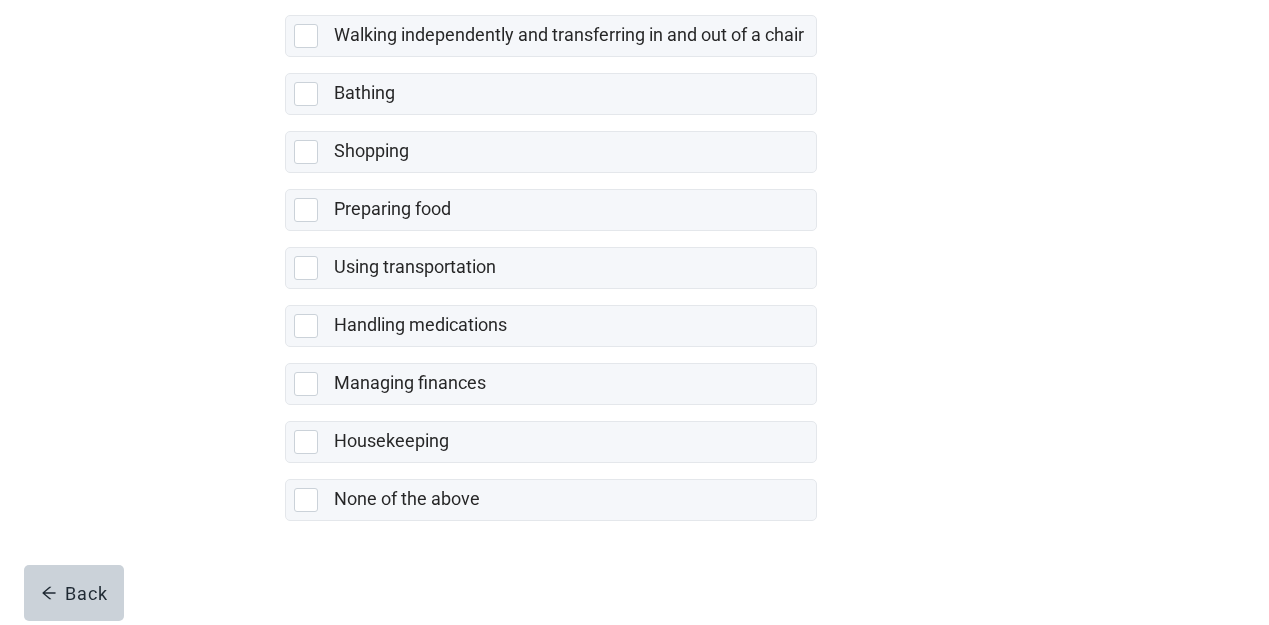 scroll, scrollTop: 481, scrollLeft: 0, axis: vertical 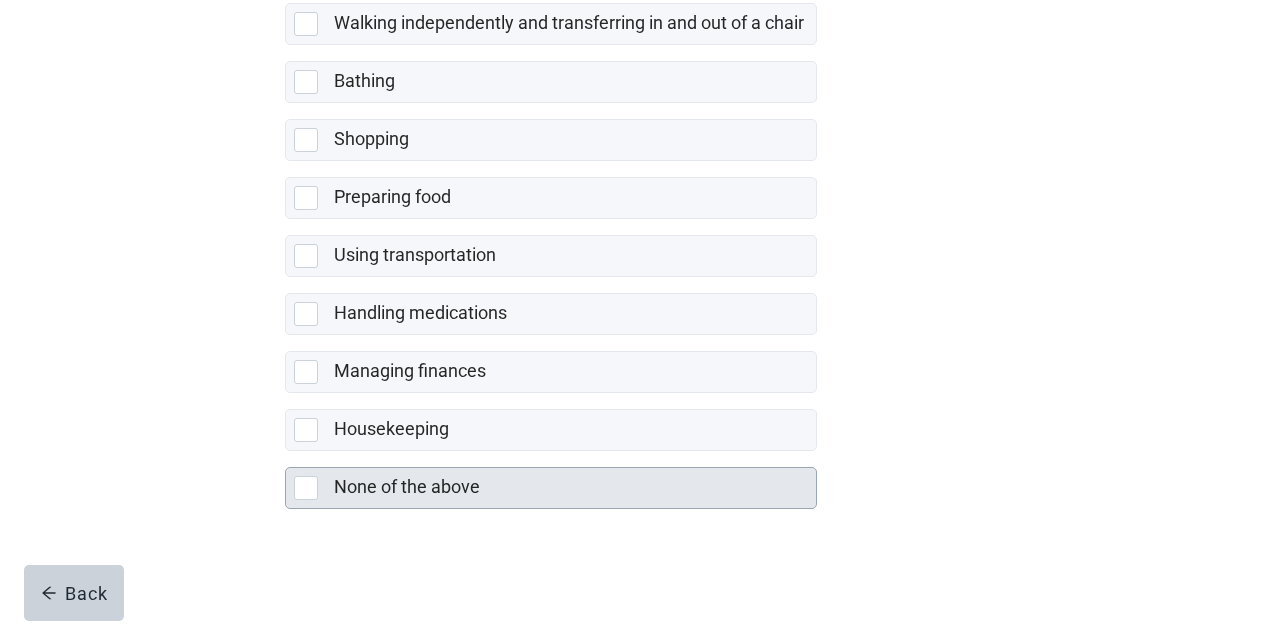 click at bounding box center [306, 488] 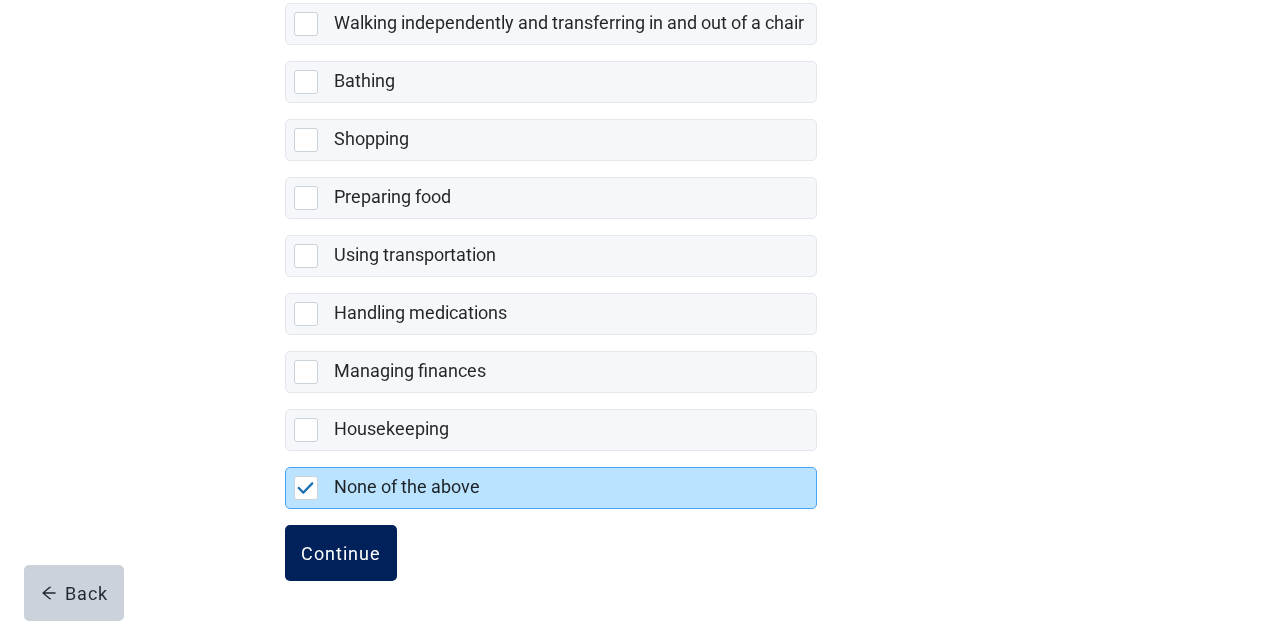 click on "Continue" at bounding box center [341, 553] 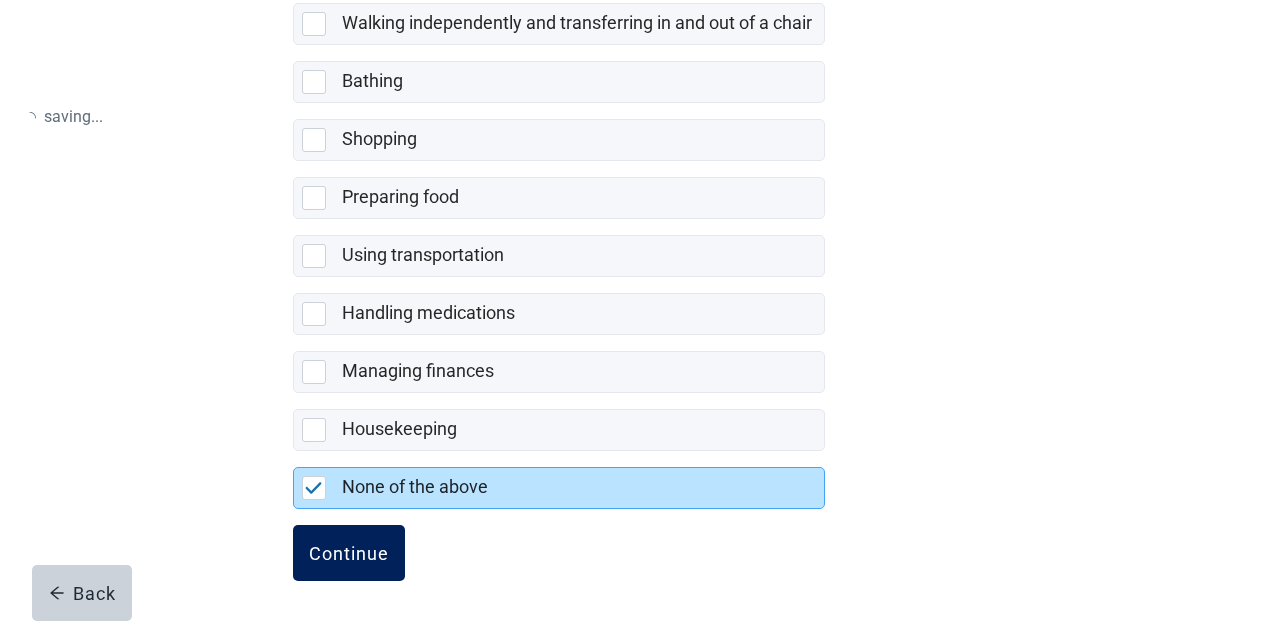 scroll, scrollTop: 0, scrollLeft: 0, axis: both 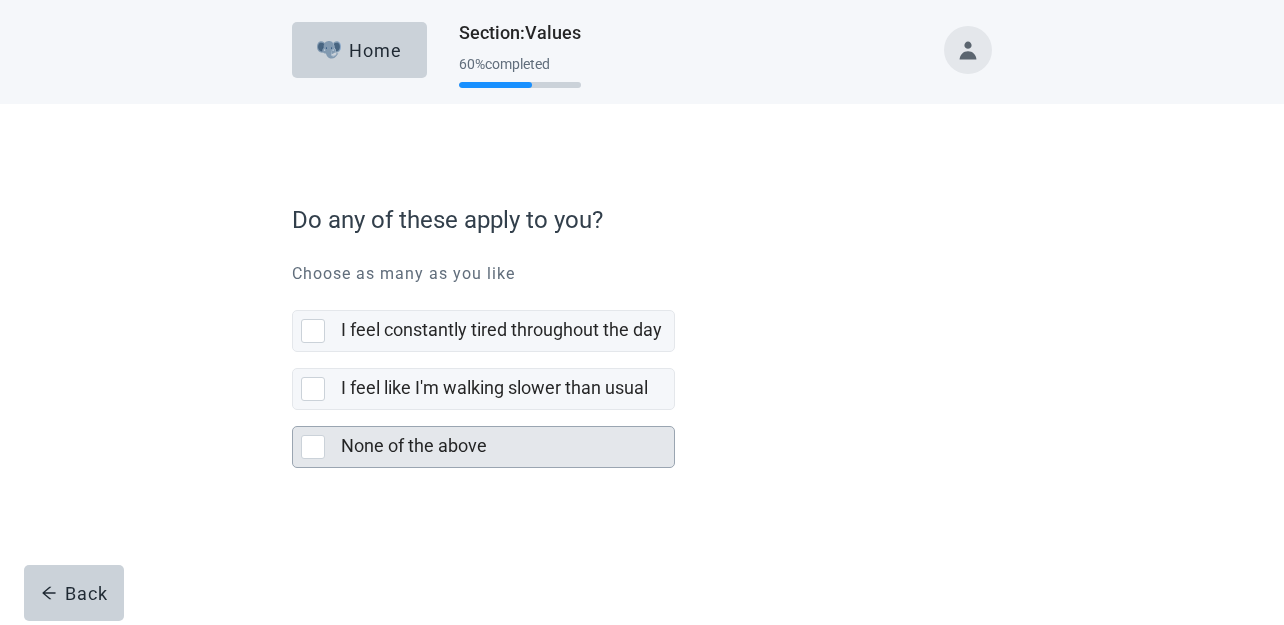 click at bounding box center (313, 447) 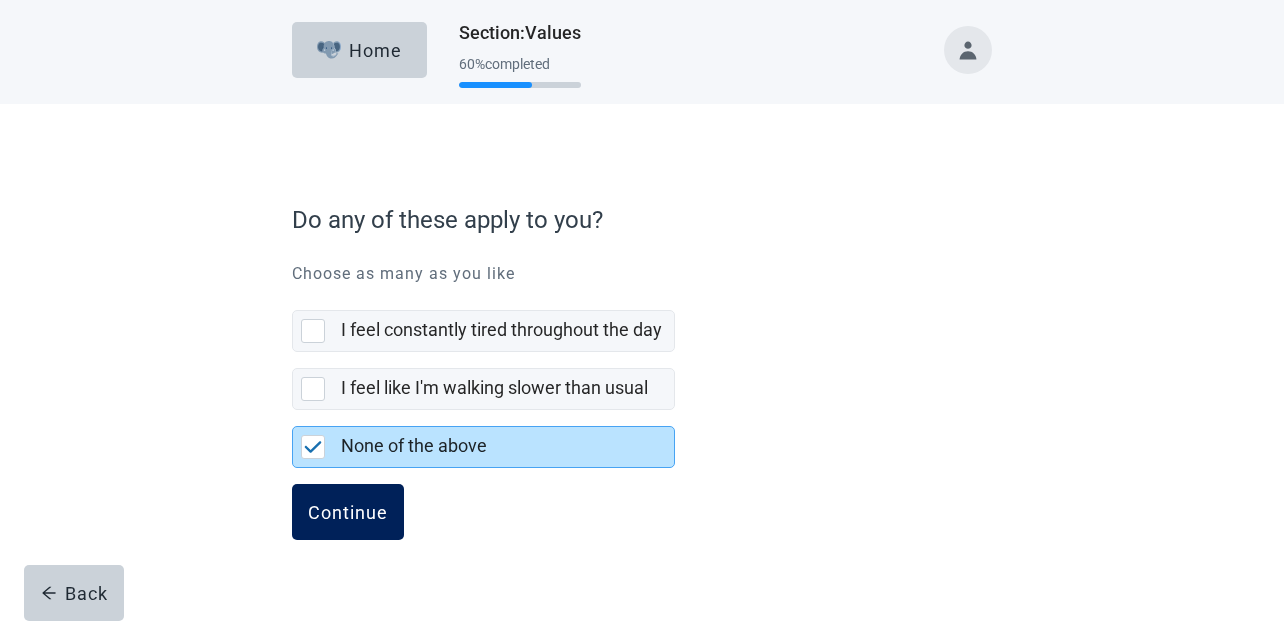 click on "Continue" at bounding box center (348, 512) 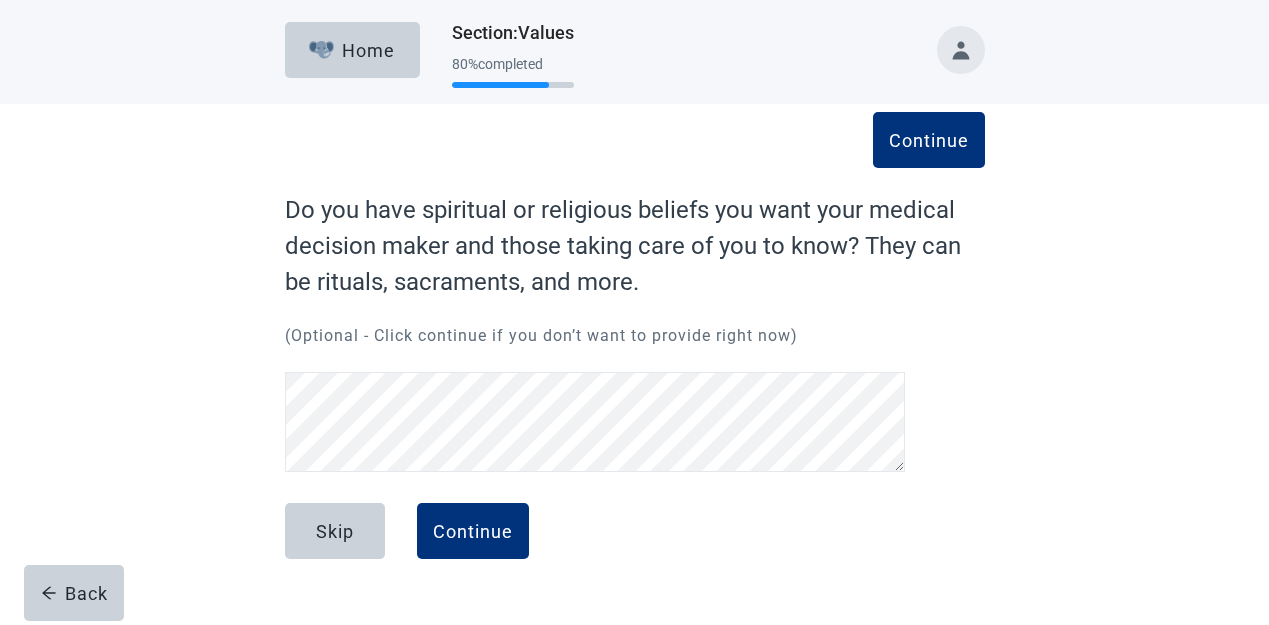 scroll, scrollTop: 0, scrollLeft: 0, axis: both 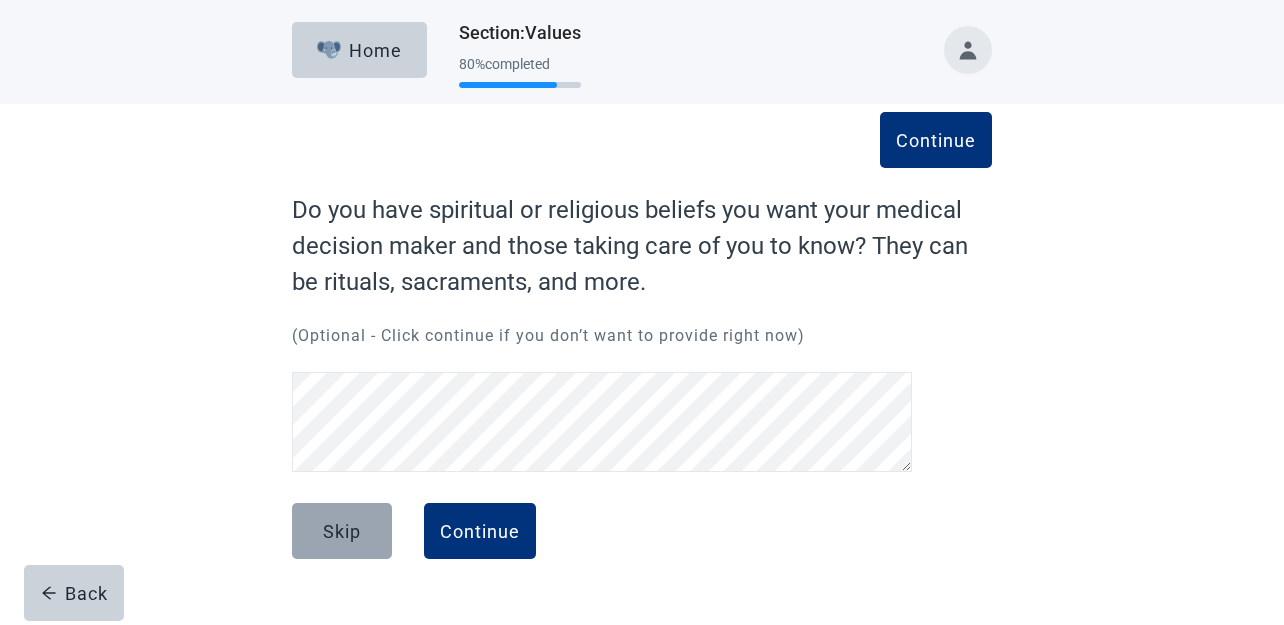 click on "Skip" at bounding box center [342, 531] 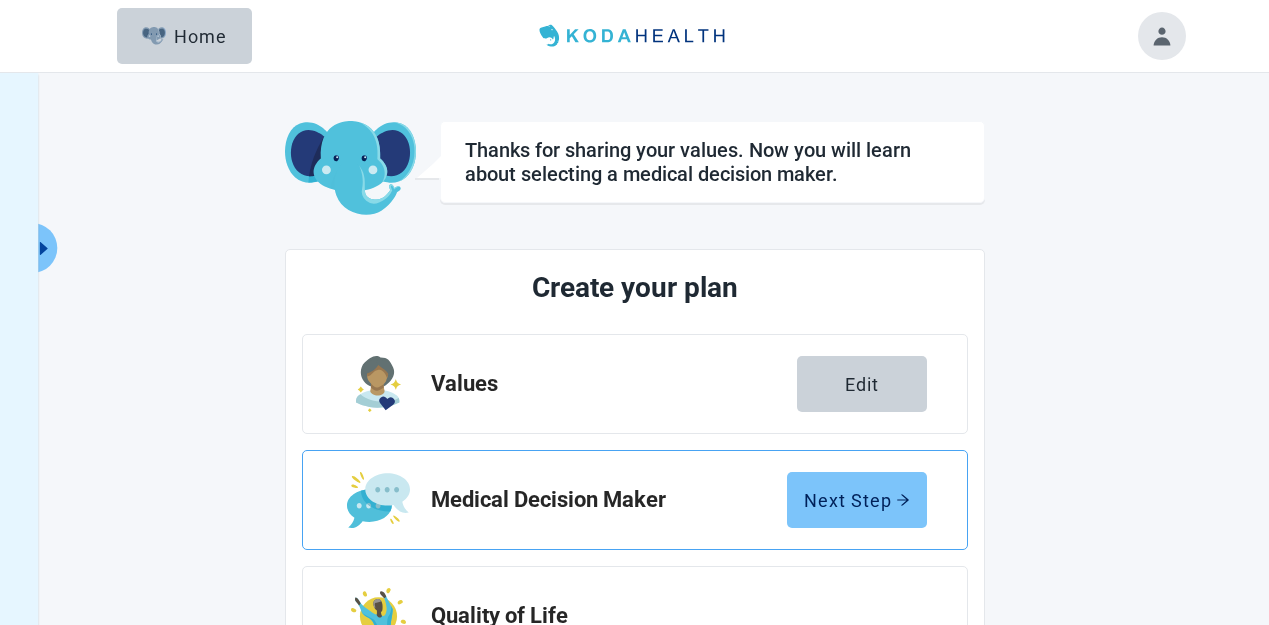 click on "Next Step" at bounding box center (857, 500) 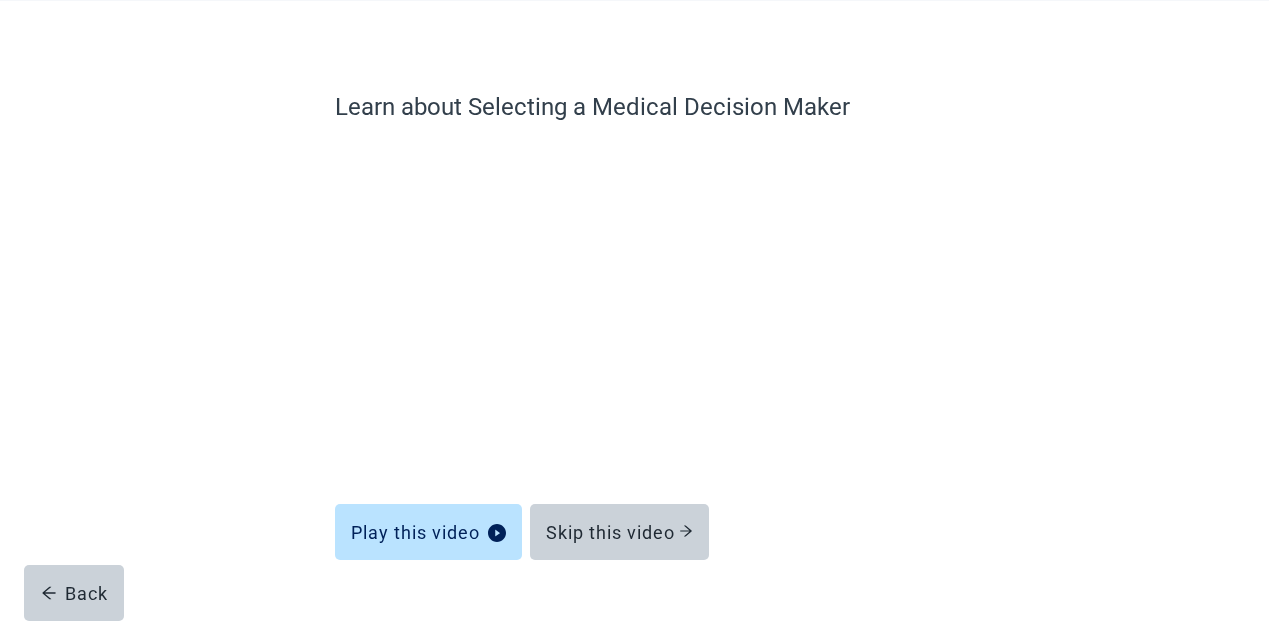 scroll, scrollTop: 146, scrollLeft: 0, axis: vertical 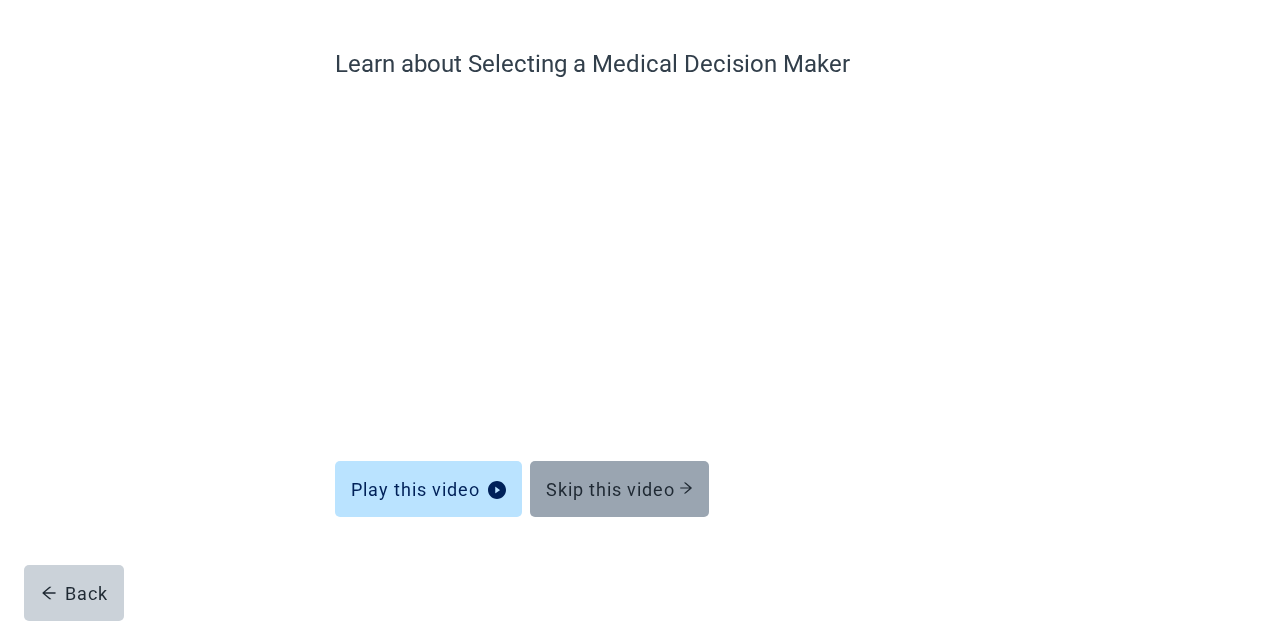 click on "Skip this video" at bounding box center [619, 489] 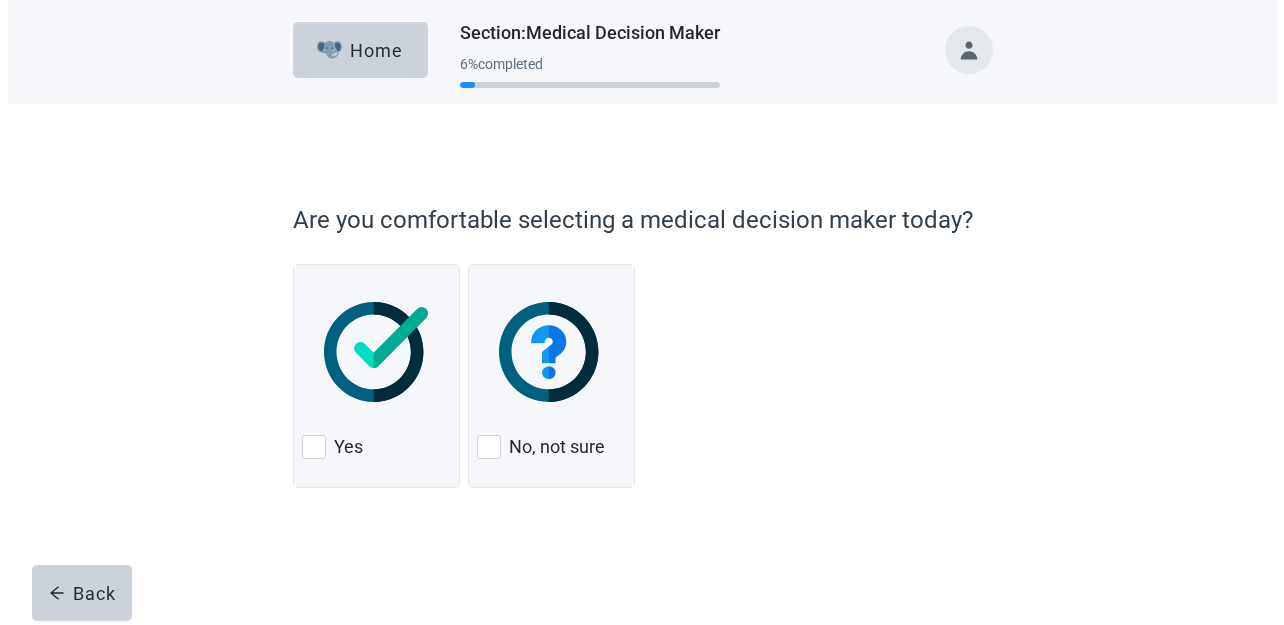scroll, scrollTop: 0, scrollLeft: 0, axis: both 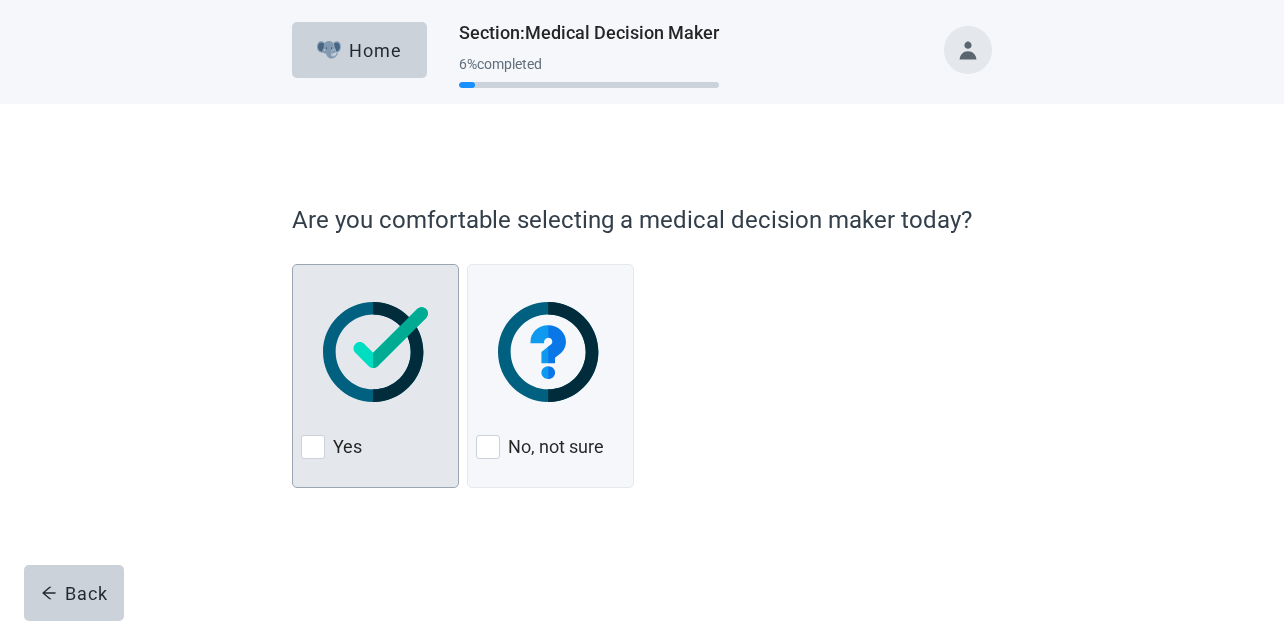 click at bounding box center (375, 352) 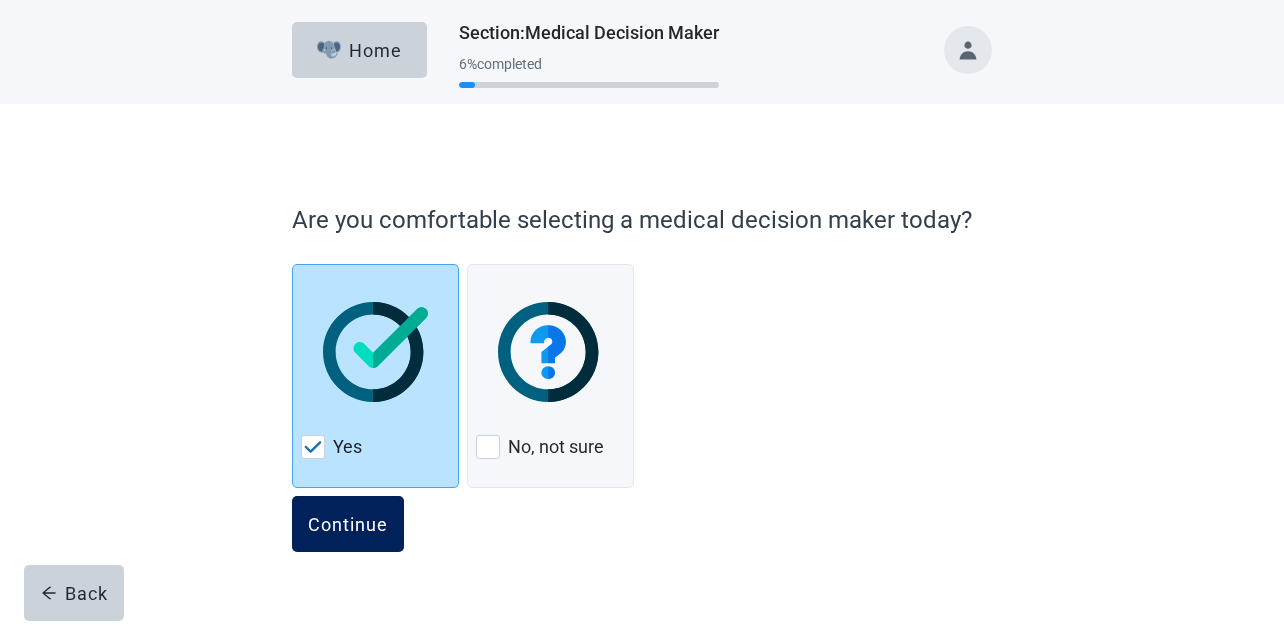 click on "Continue" at bounding box center (348, 524) 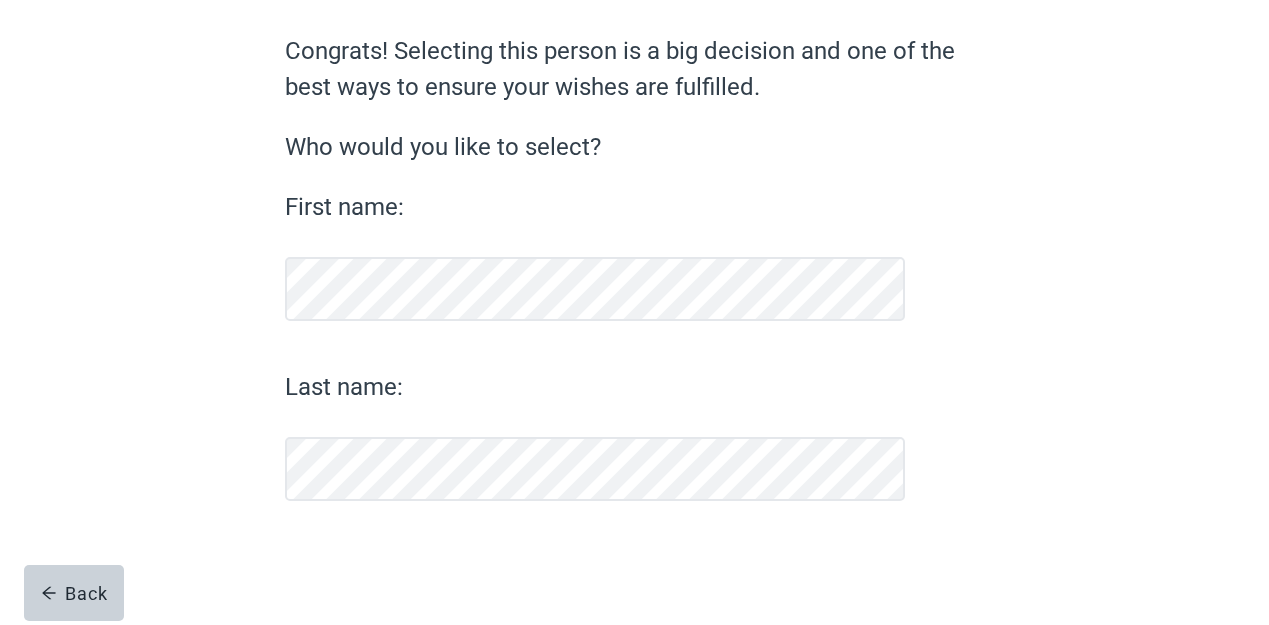 scroll, scrollTop: 159, scrollLeft: 0, axis: vertical 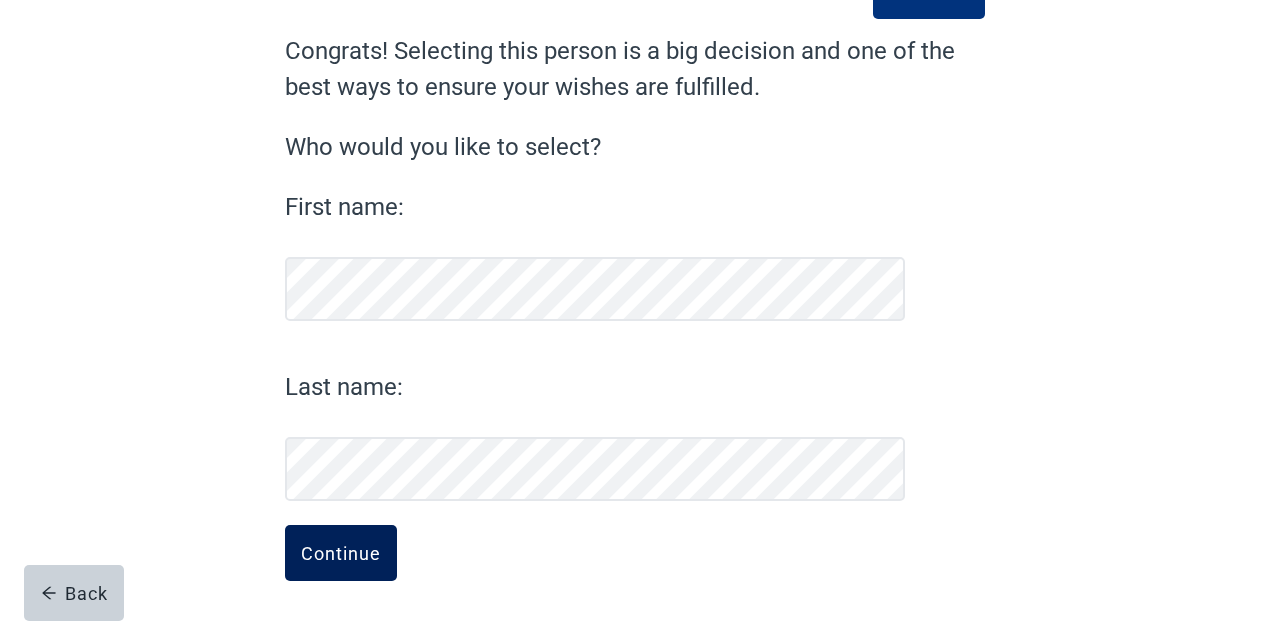 click on "Continue" at bounding box center (341, 553) 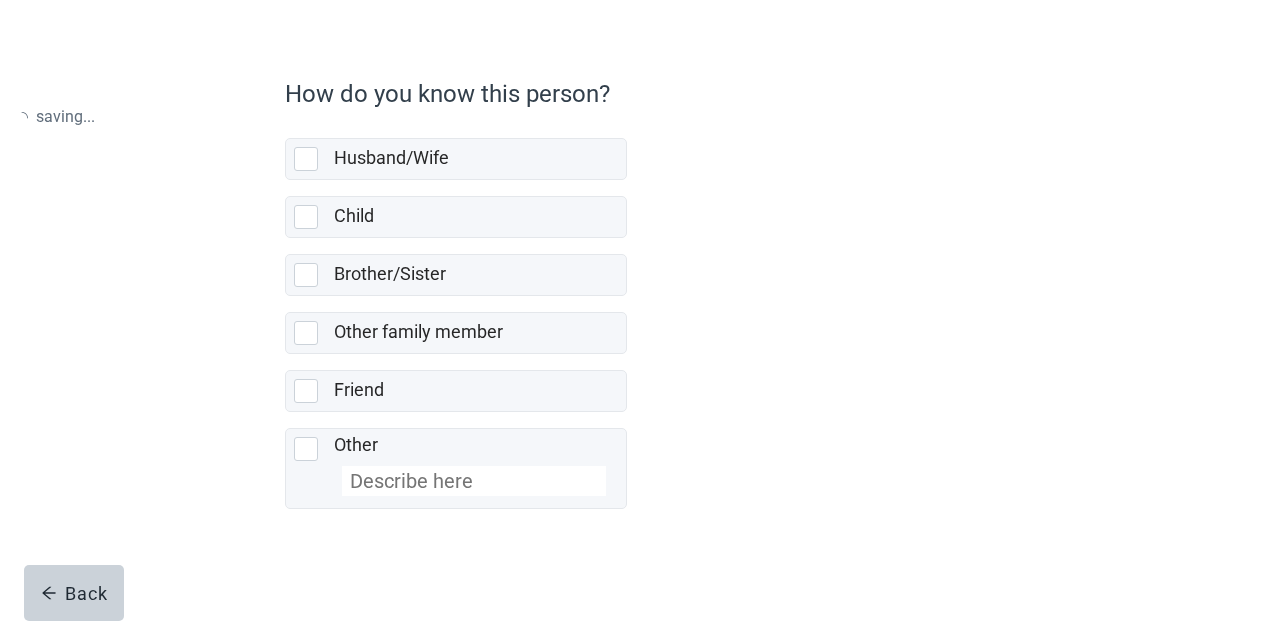 scroll, scrollTop: 0, scrollLeft: 0, axis: both 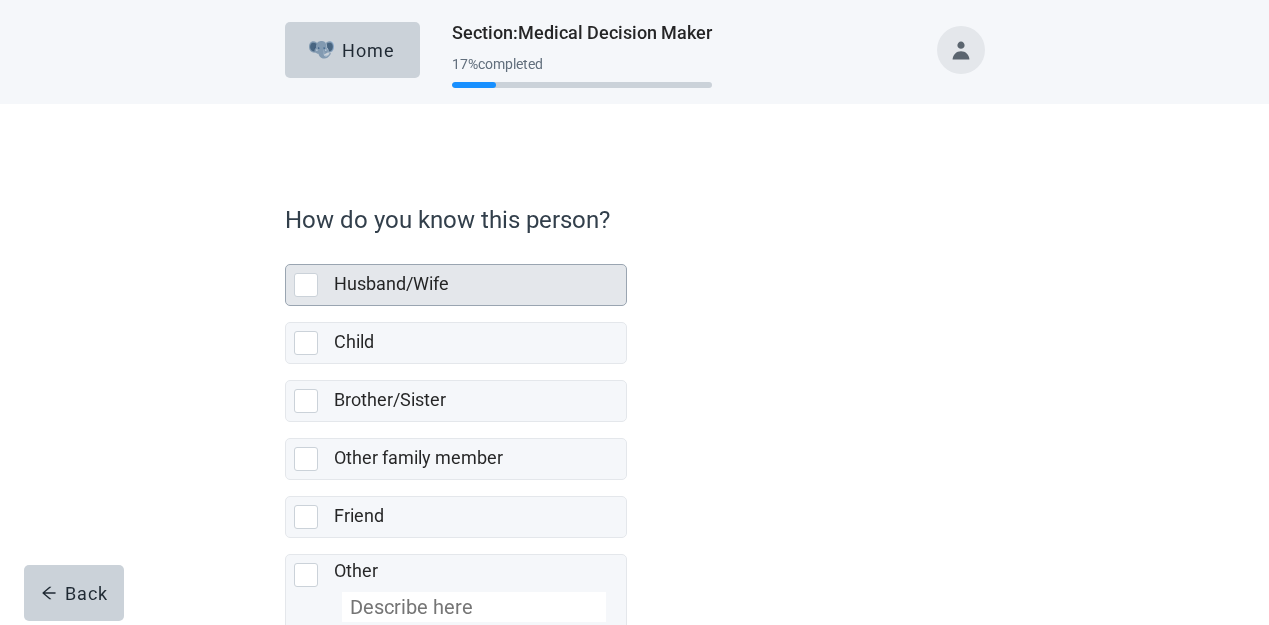 click at bounding box center (306, 285) 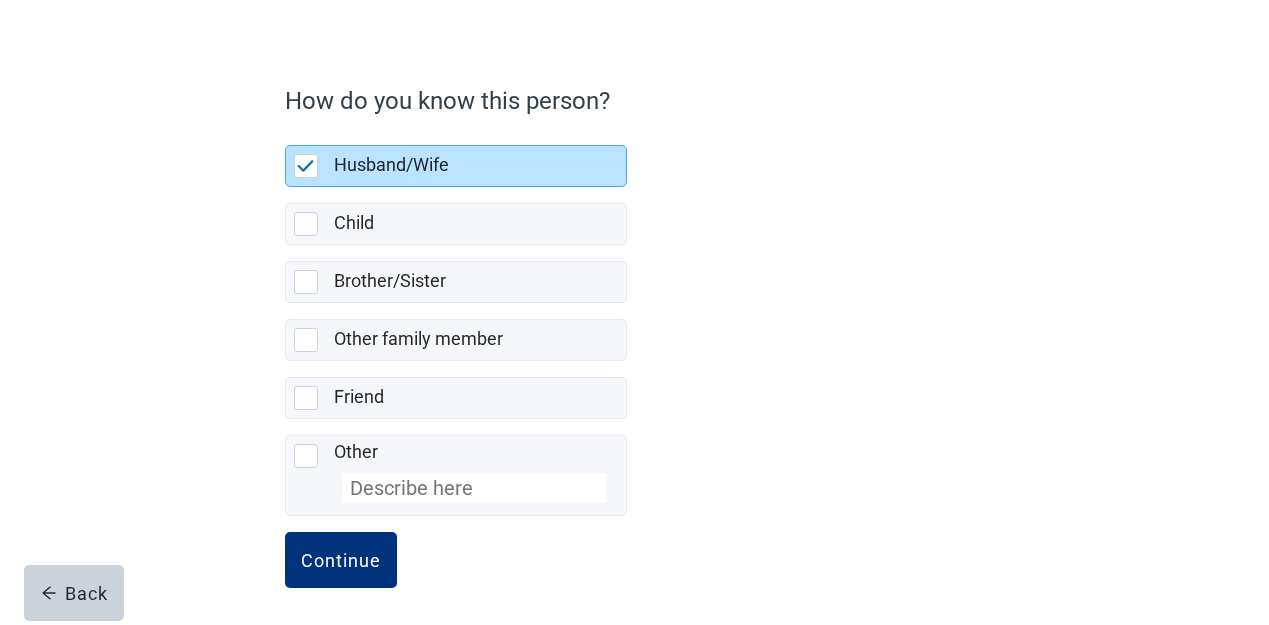 scroll, scrollTop: 126, scrollLeft: 0, axis: vertical 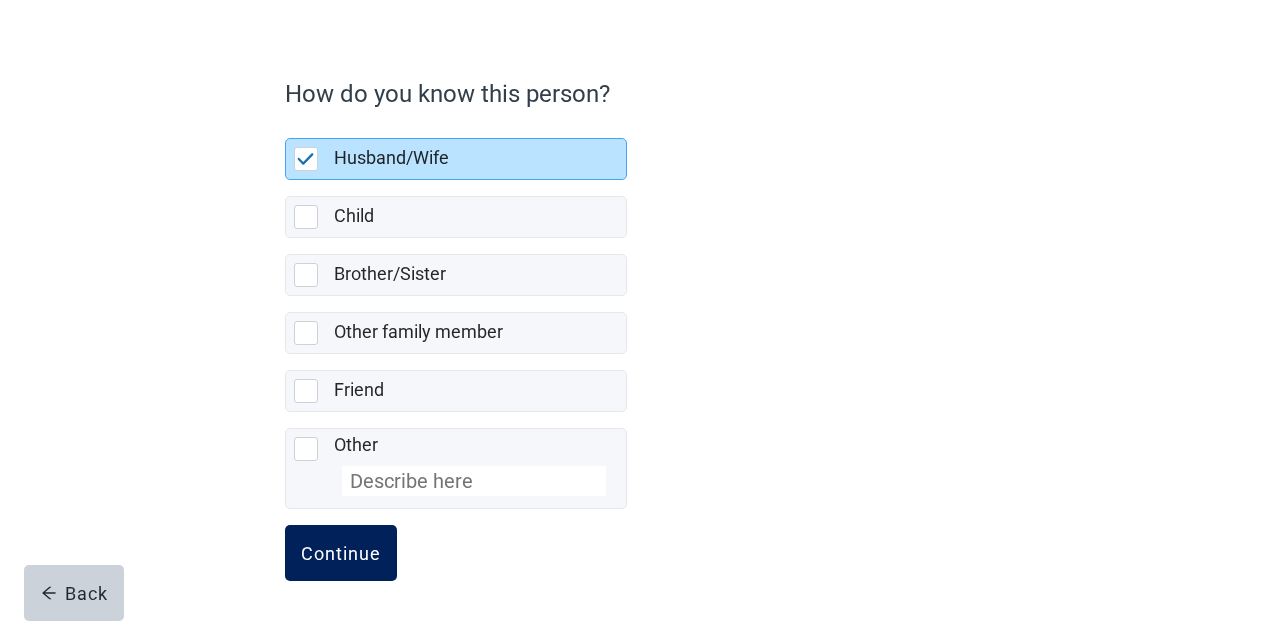 click on "Continue" at bounding box center [341, 553] 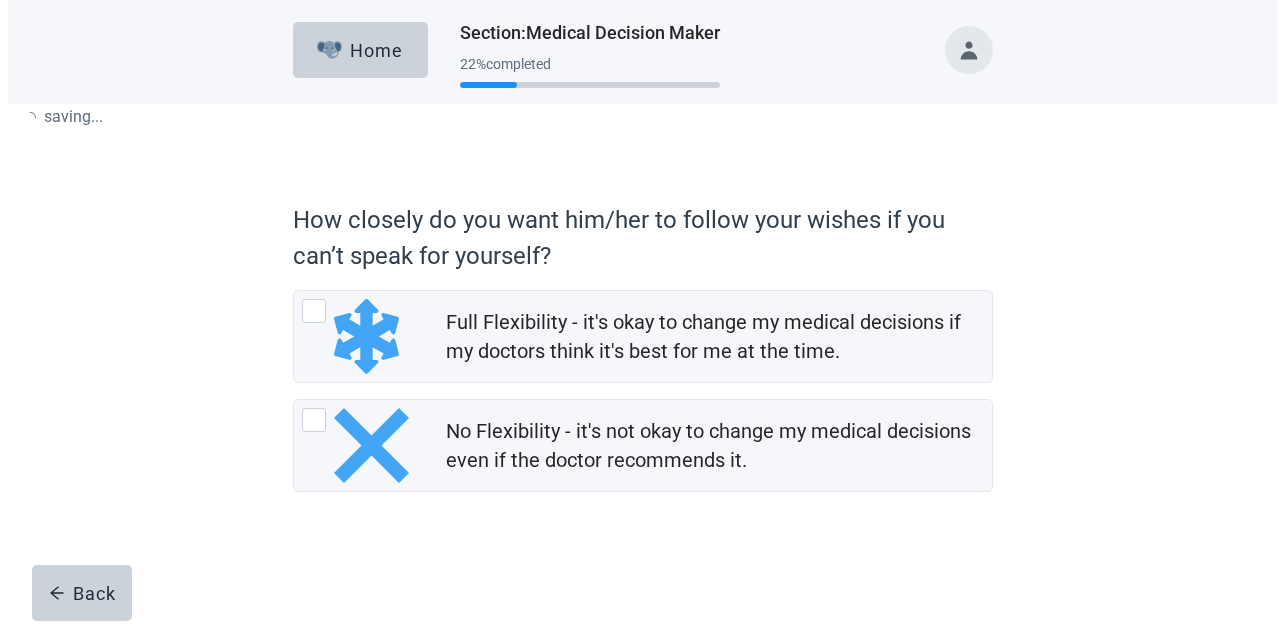 scroll, scrollTop: 0, scrollLeft: 0, axis: both 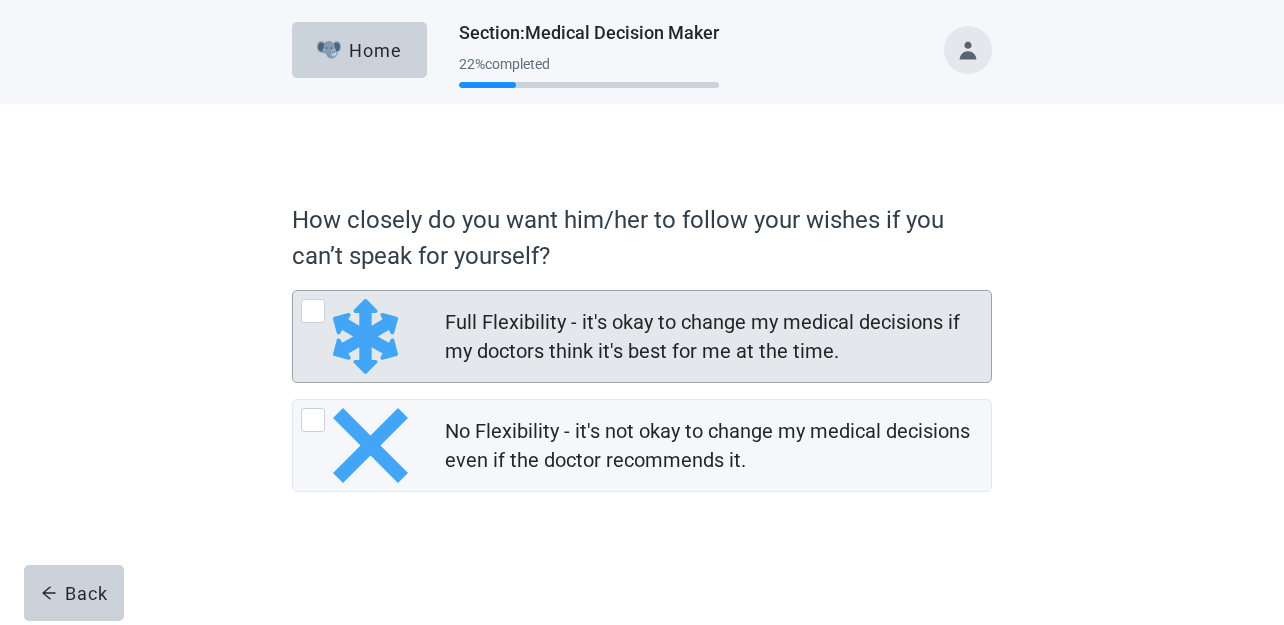 click at bounding box center (313, 311) 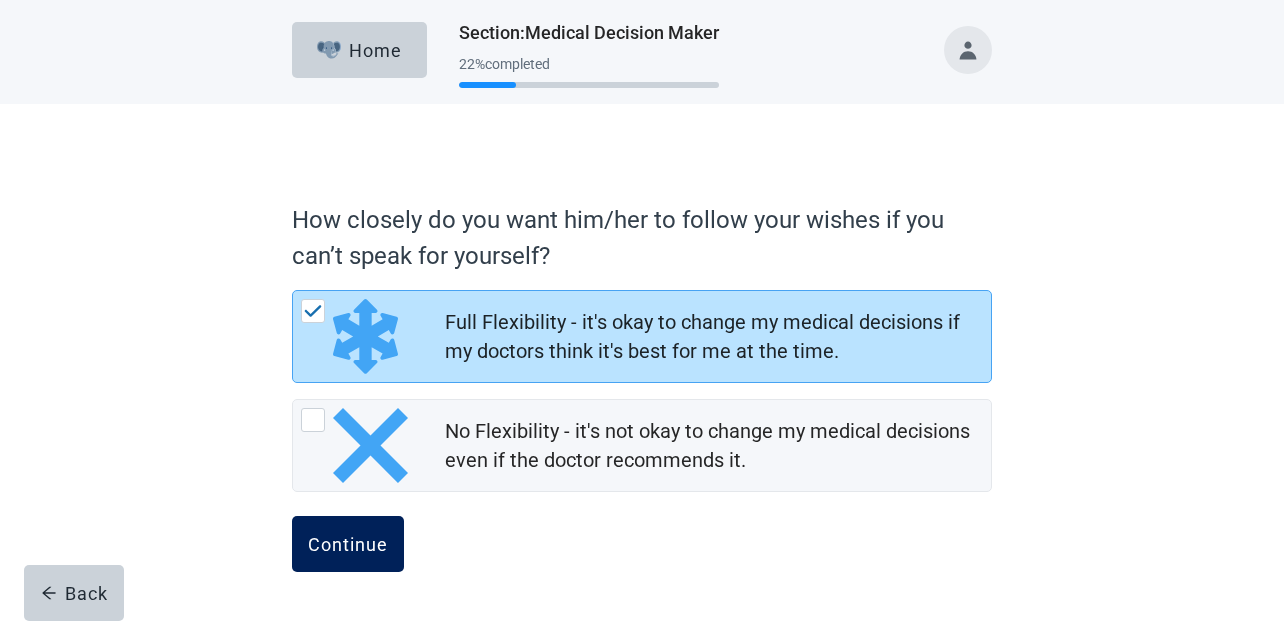 click on "Continue" at bounding box center [348, 544] 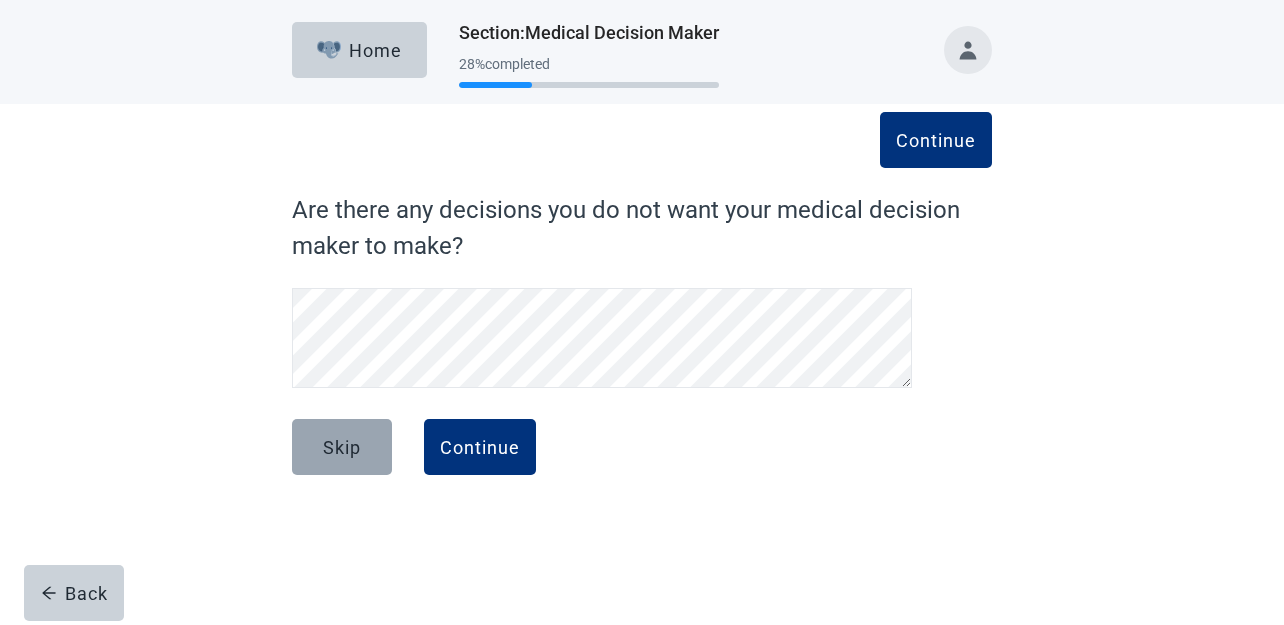 click on "Skip" at bounding box center [342, 447] 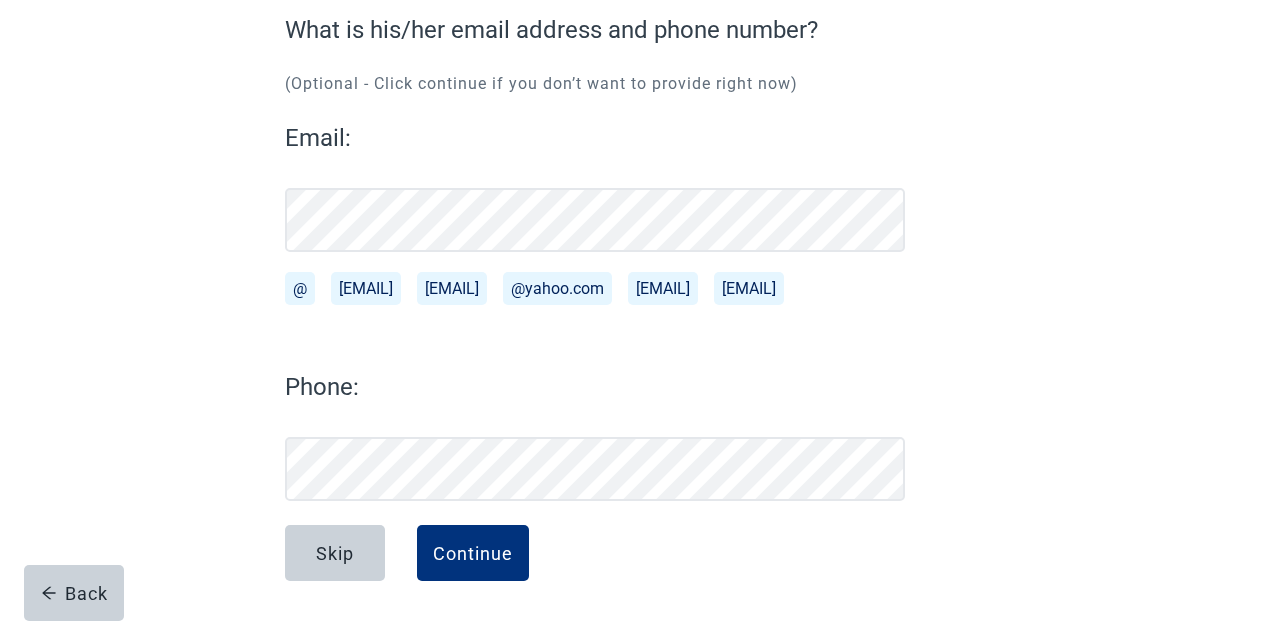scroll, scrollTop: 221, scrollLeft: 0, axis: vertical 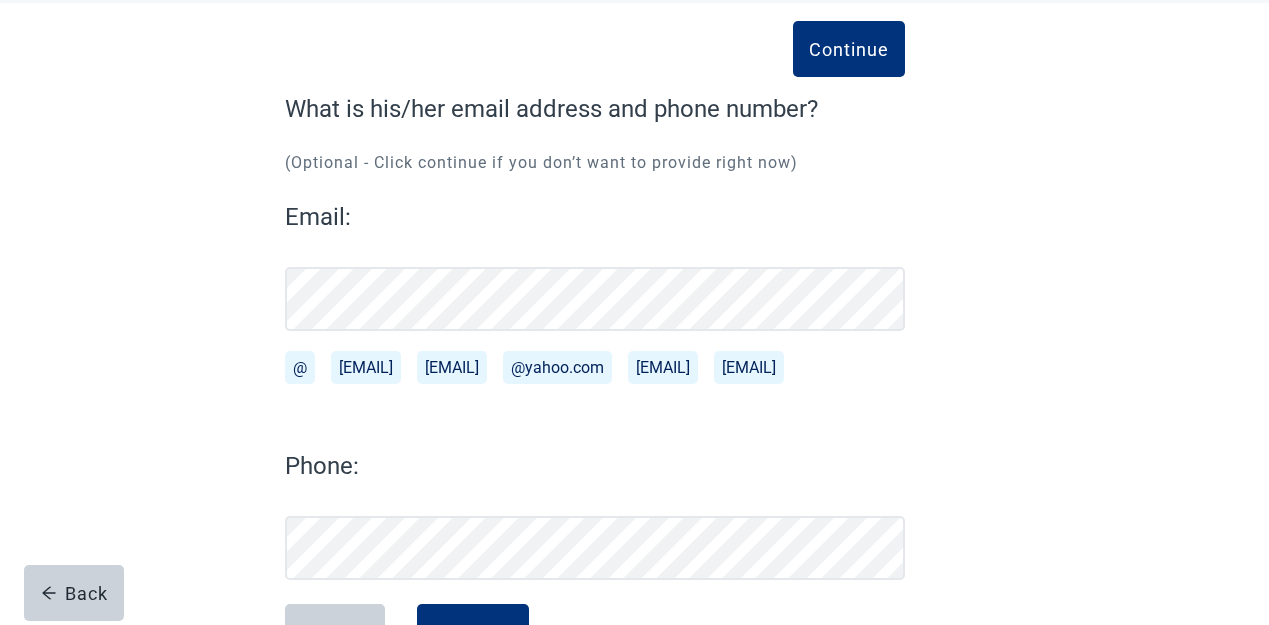 click on "@yahoo.com" at bounding box center (557, 367) 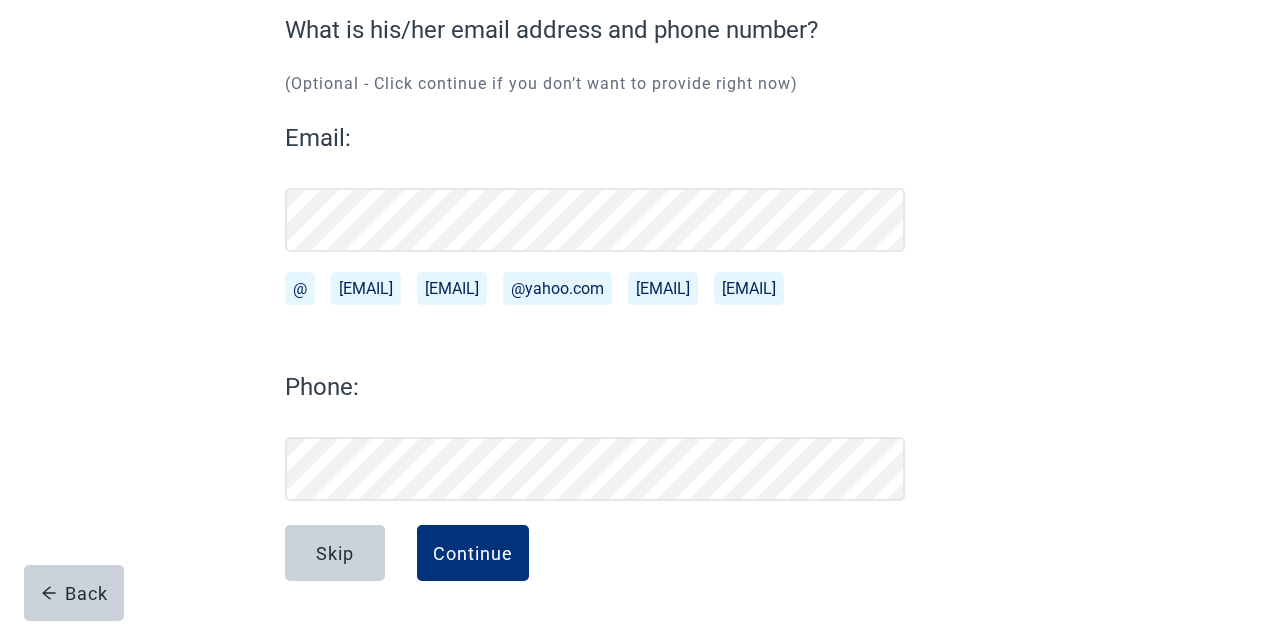 scroll, scrollTop: 221, scrollLeft: 0, axis: vertical 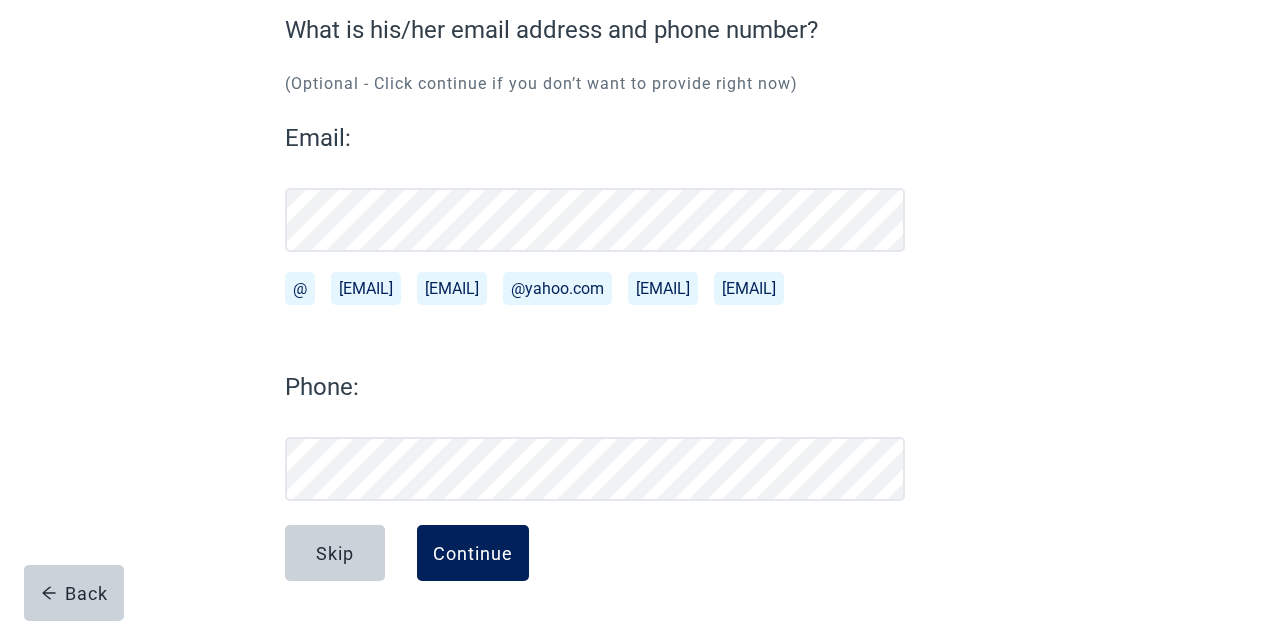 click on "Continue" at bounding box center (473, 553) 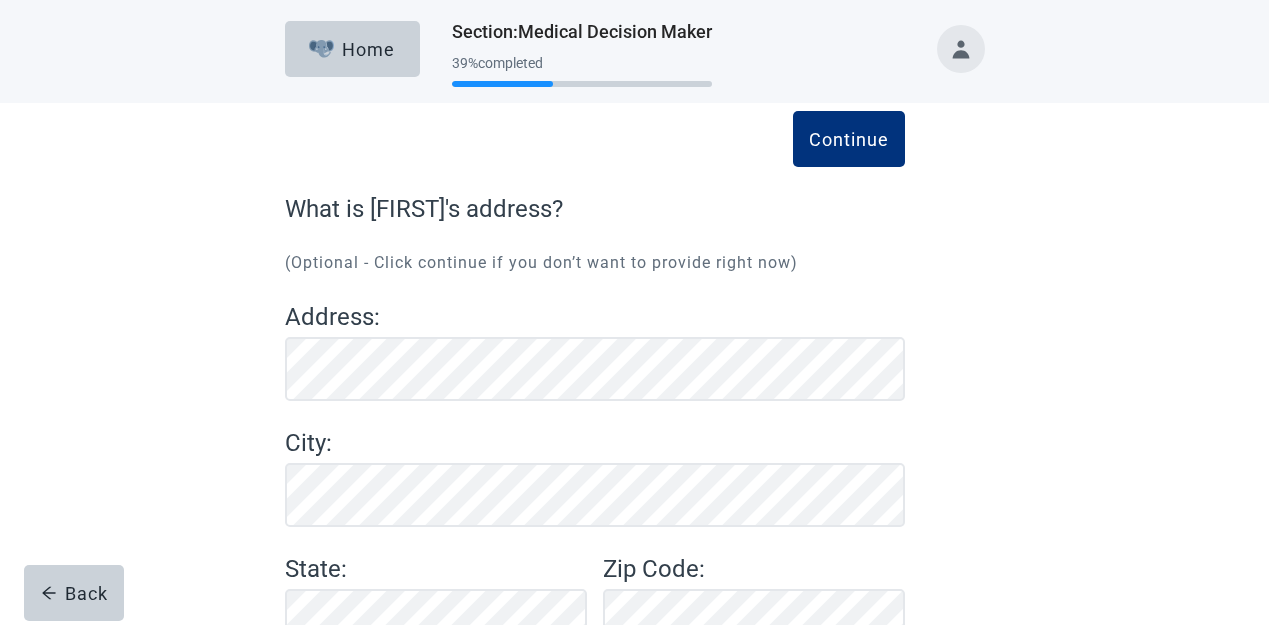 scroll, scrollTop: 0, scrollLeft: 0, axis: both 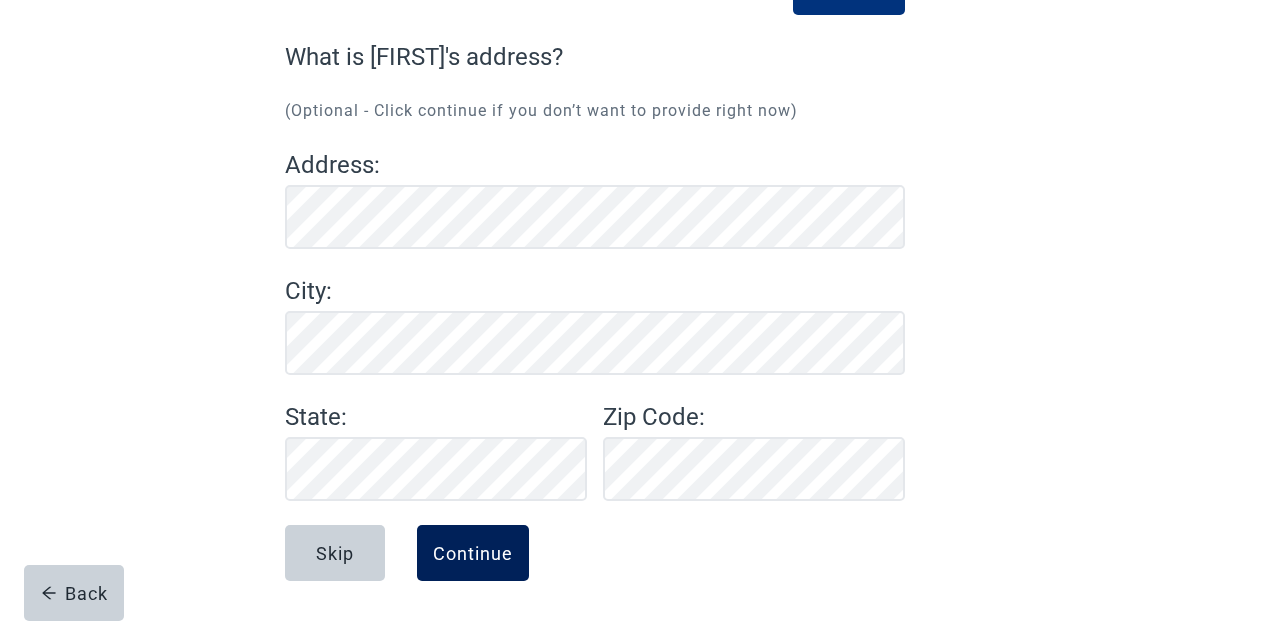 click on "Continue" at bounding box center (473, 553) 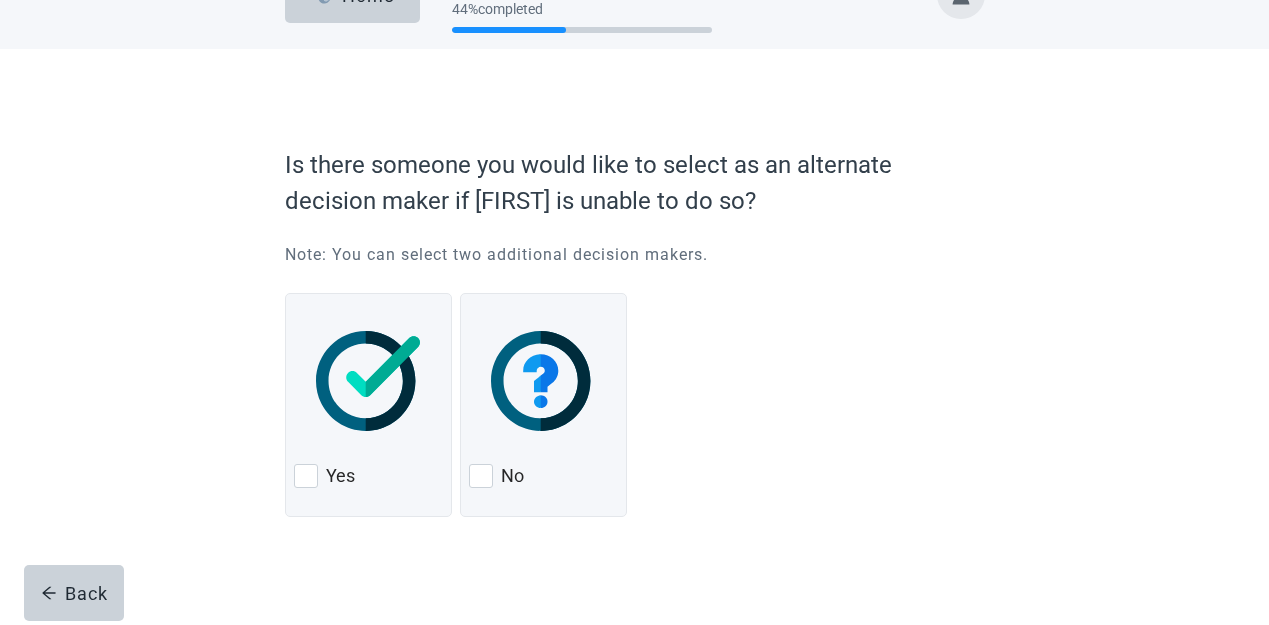 scroll, scrollTop: 0, scrollLeft: 0, axis: both 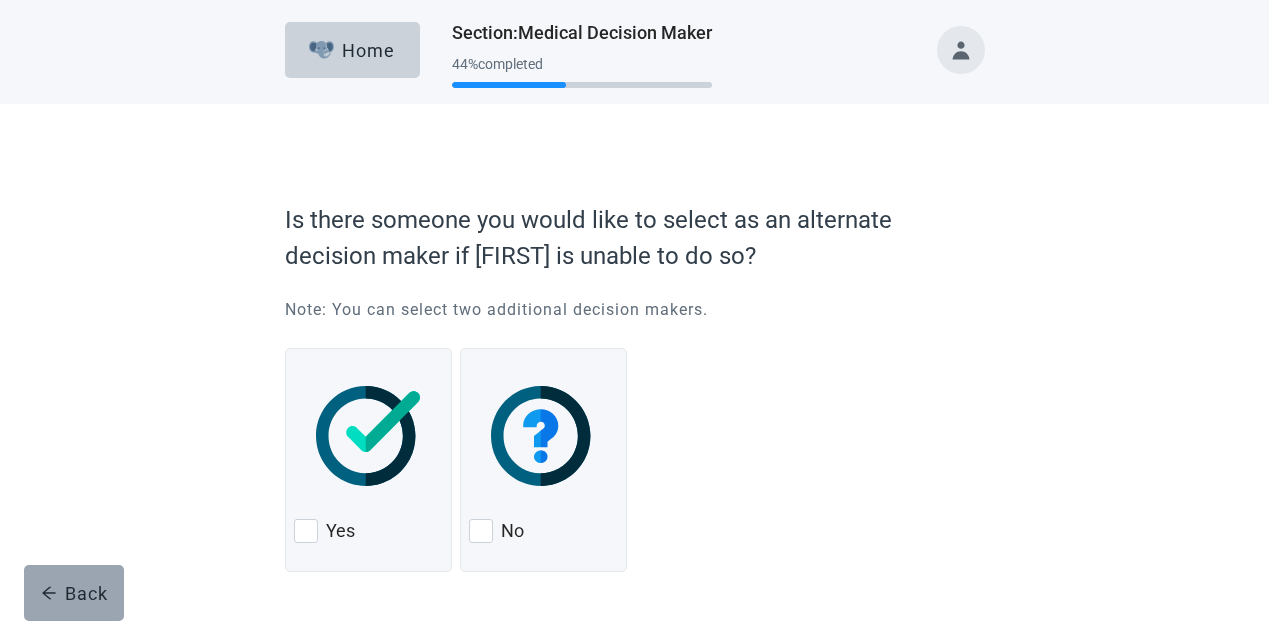 click on "Back" at bounding box center (74, 593) 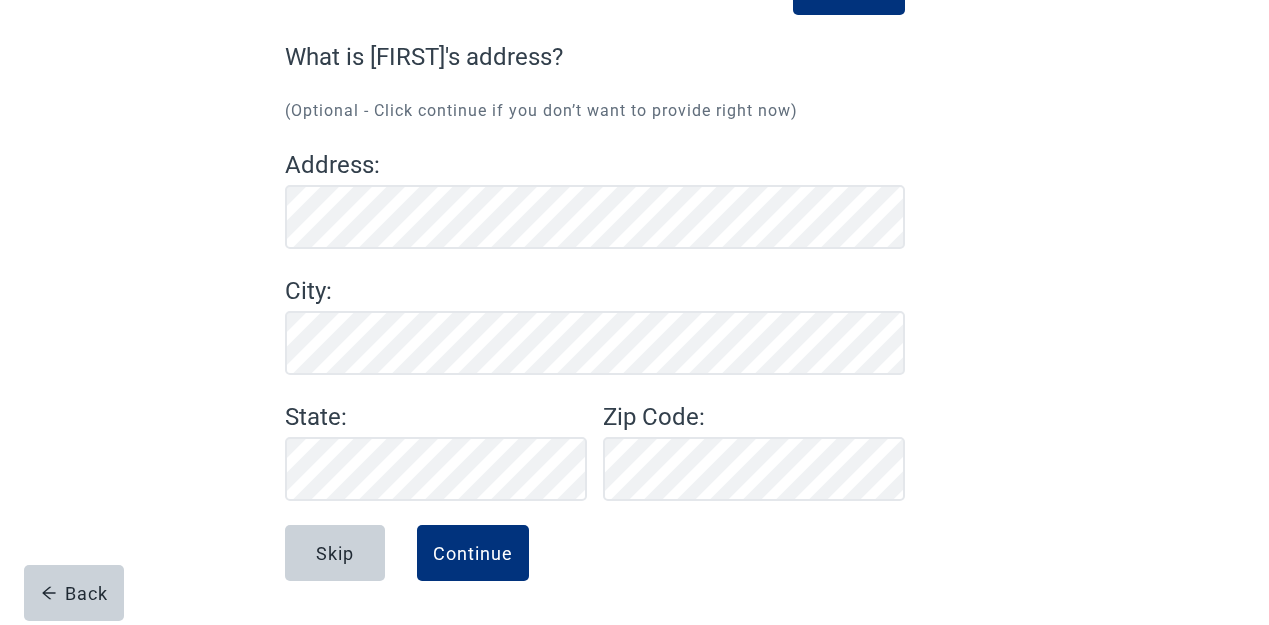 scroll, scrollTop: 153, scrollLeft: 0, axis: vertical 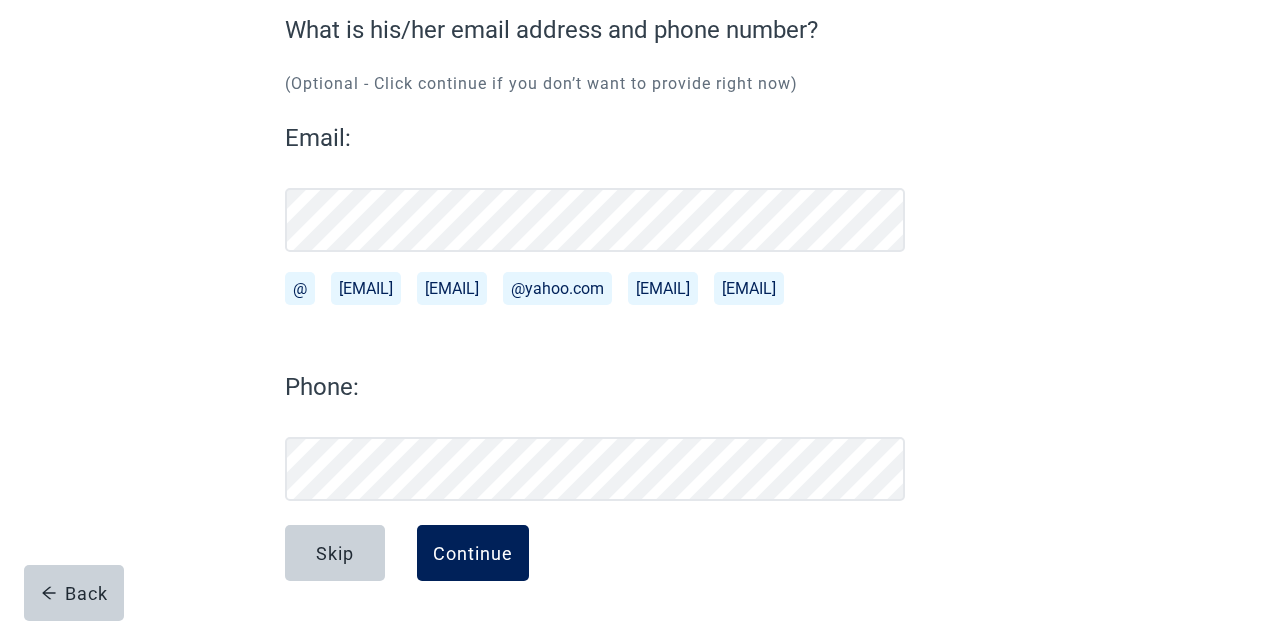 click on "Continue" at bounding box center (473, 553) 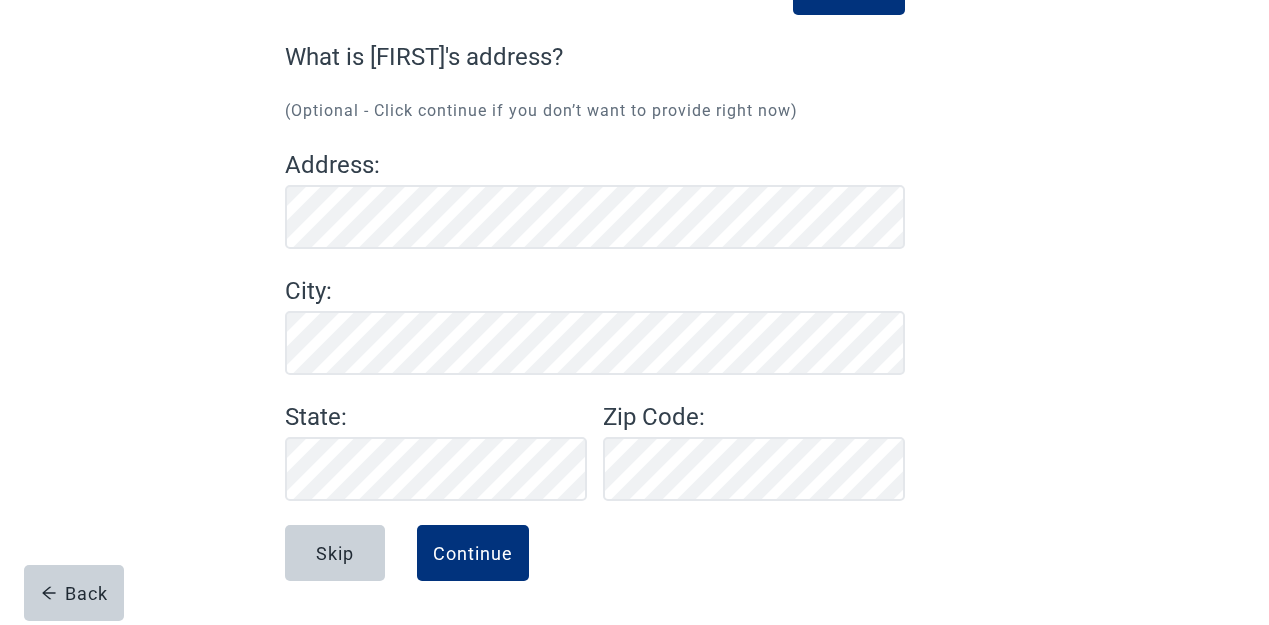 scroll, scrollTop: 153, scrollLeft: 0, axis: vertical 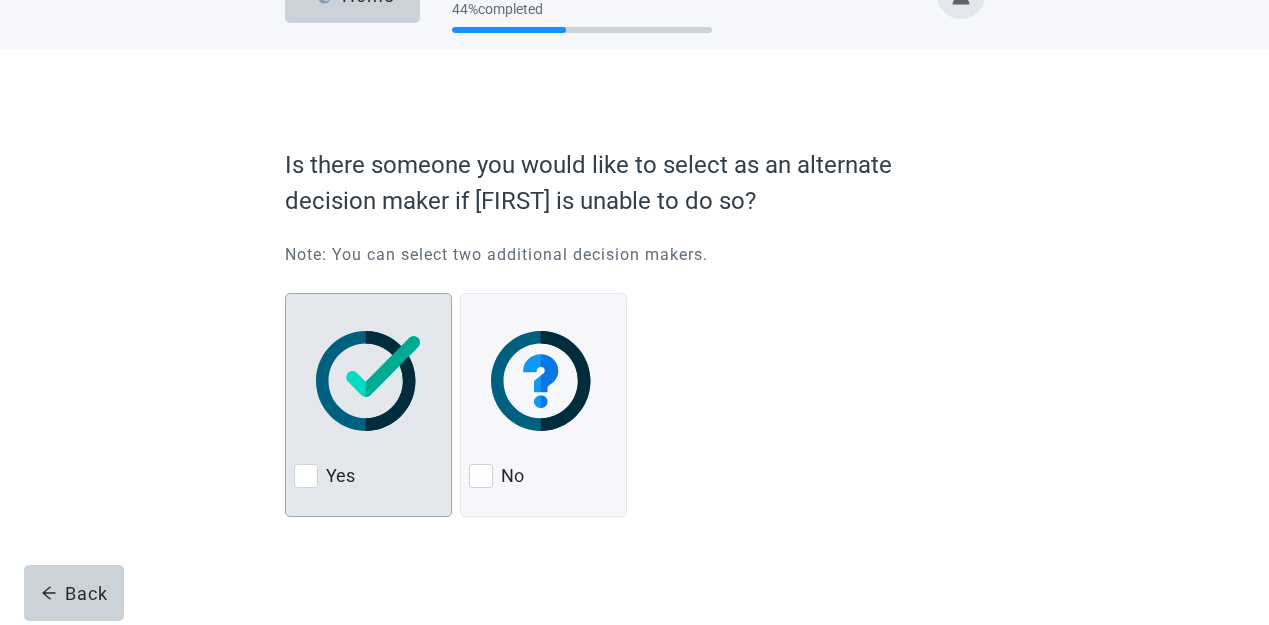 click at bounding box center (306, 476) 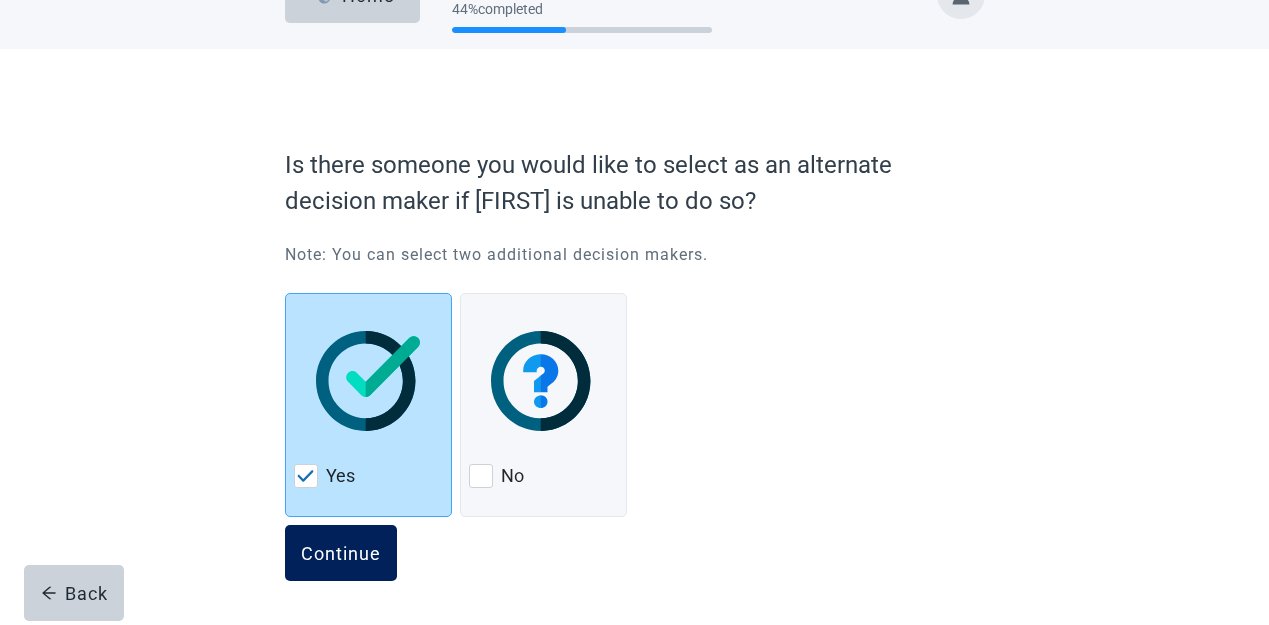click on "Continue" at bounding box center [341, 553] 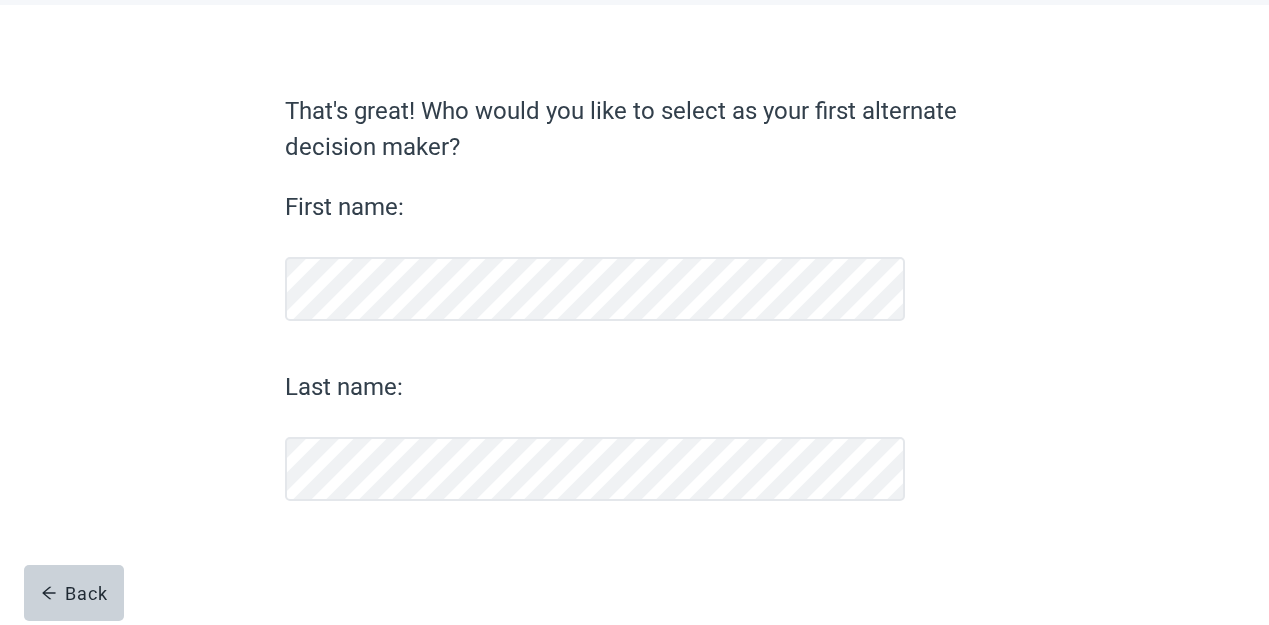 scroll, scrollTop: 99, scrollLeft: 0, axis: vertical 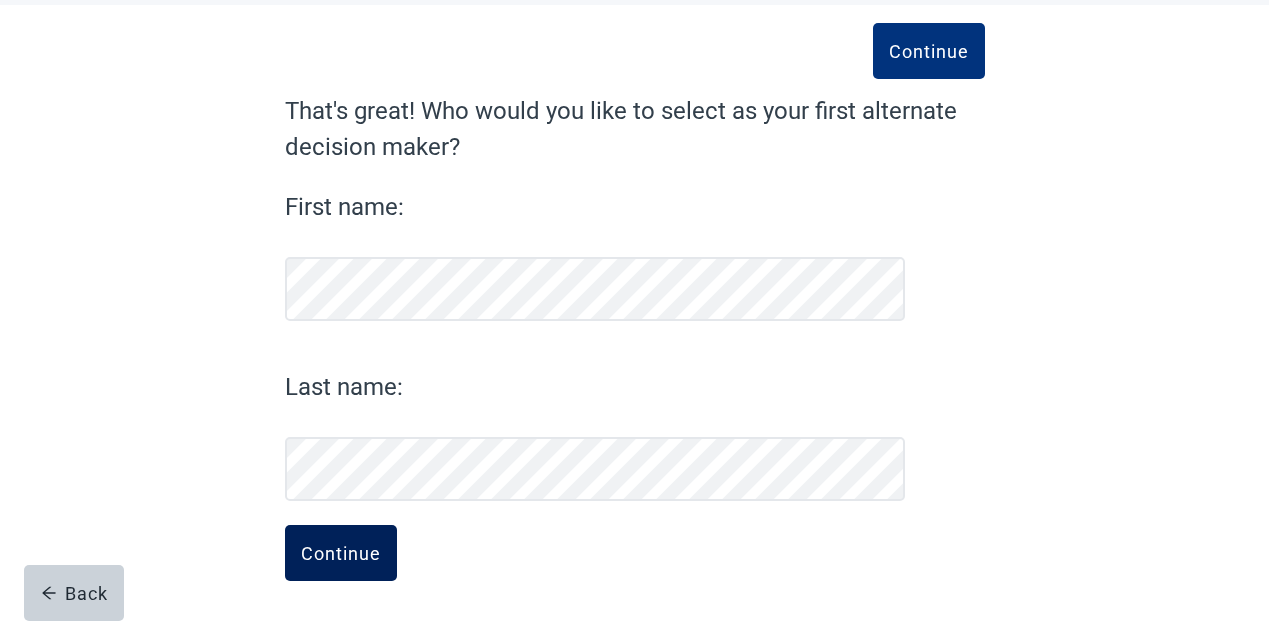 click on "Continue" at bounding box center [341, 553] 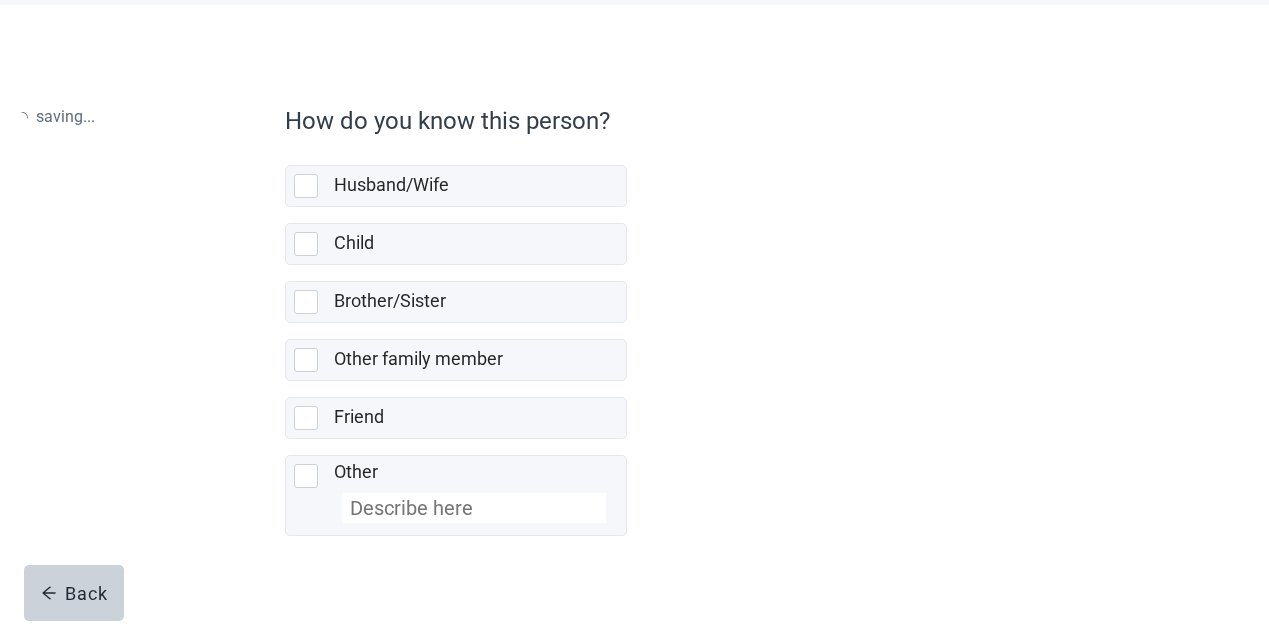 scroll, scrollTop: 0, scrollLeft: 0, axis: both 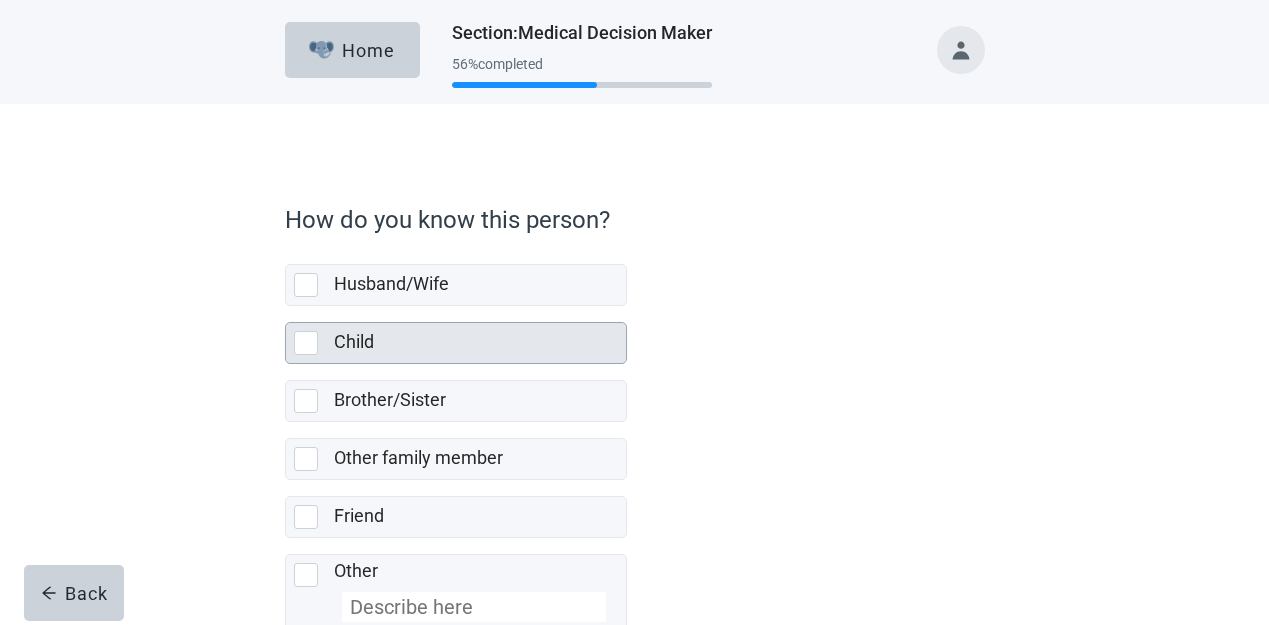 click at bounding box center [306, 343] 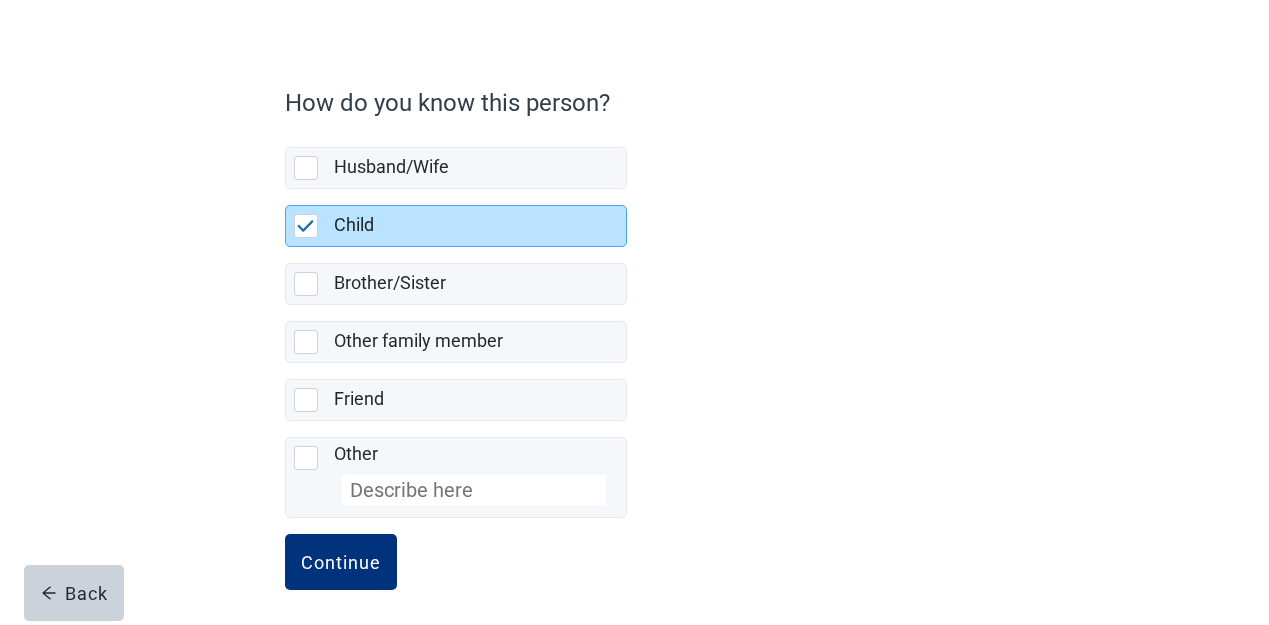 scroll, scrollTop: 126, scrollLeft: 0, axis: vertical 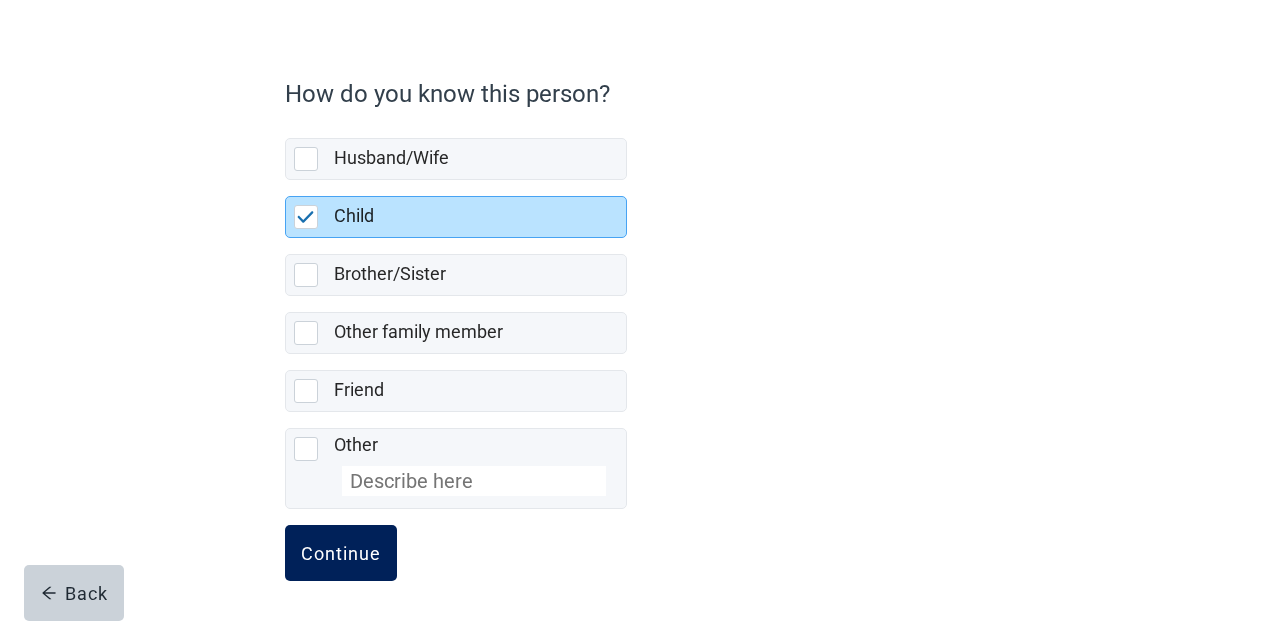 click on "Continue" at bounding box center (341, 553) 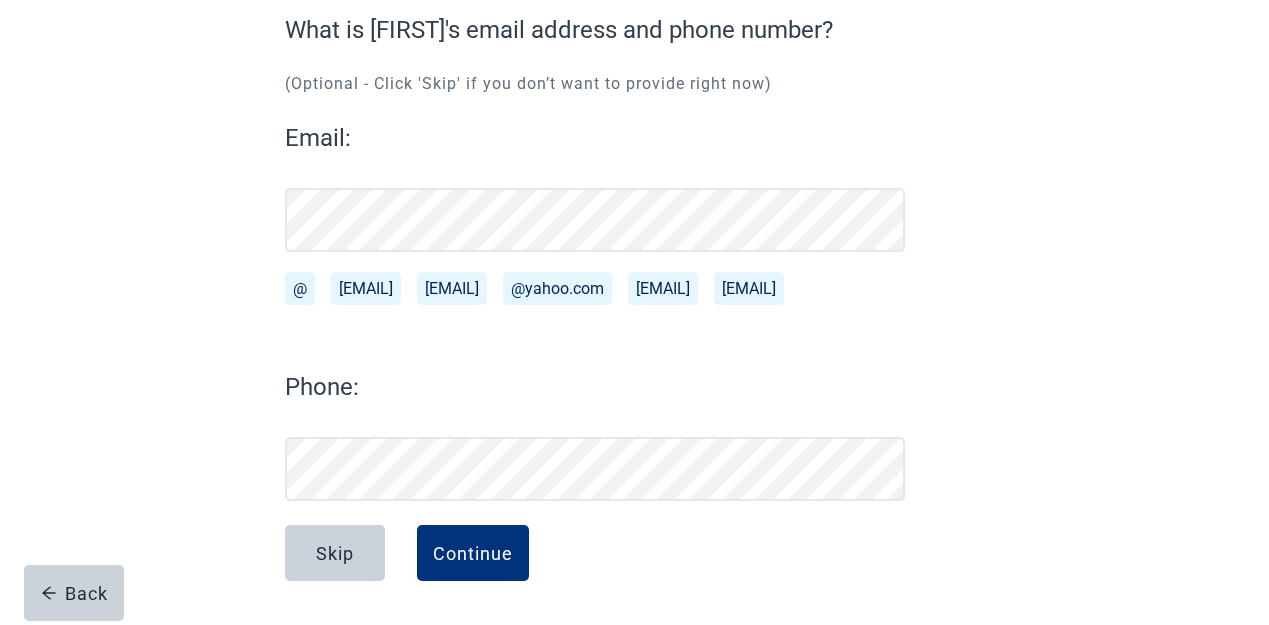 scroll, scrollTop: 221, scrollLeft: 0, axis: vertical 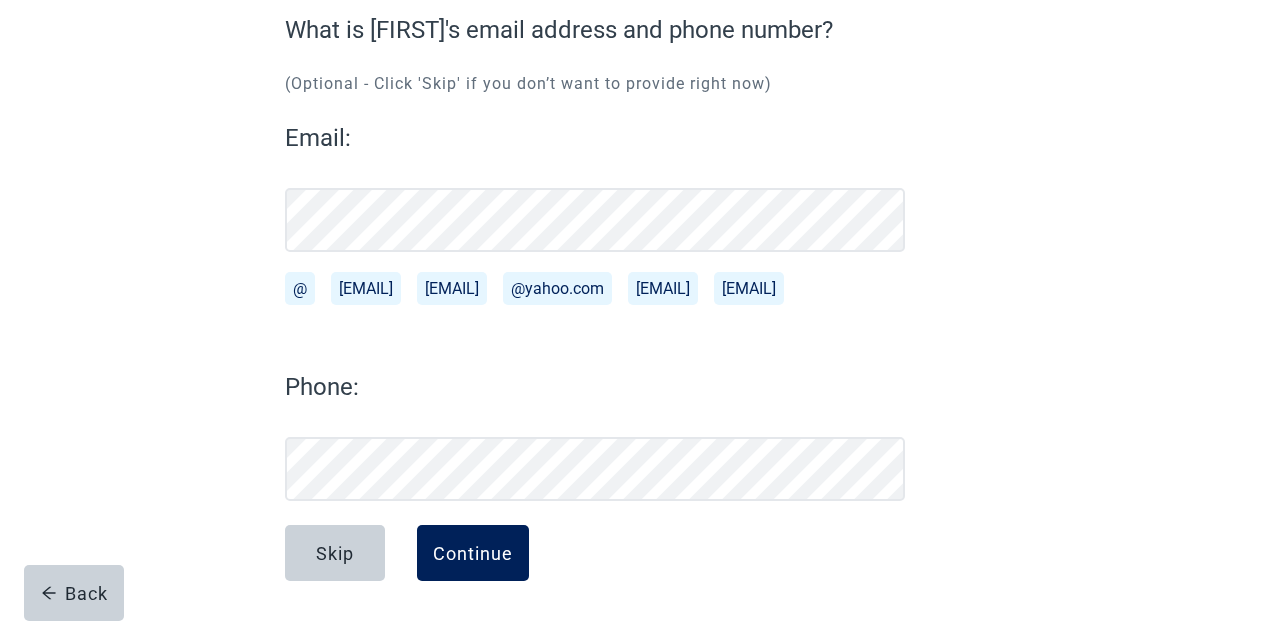 click on "Continue" at bounding box center [473, 553] 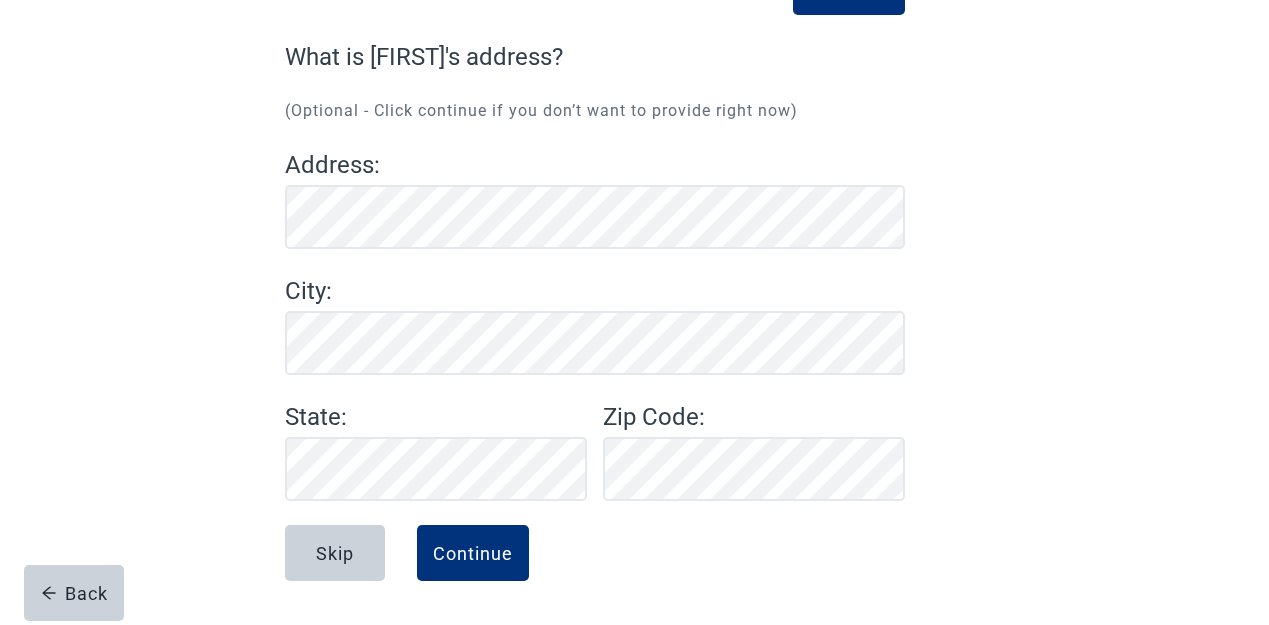 scroll, scrollTop: 153, scrollLeft: 0, axis: vertical 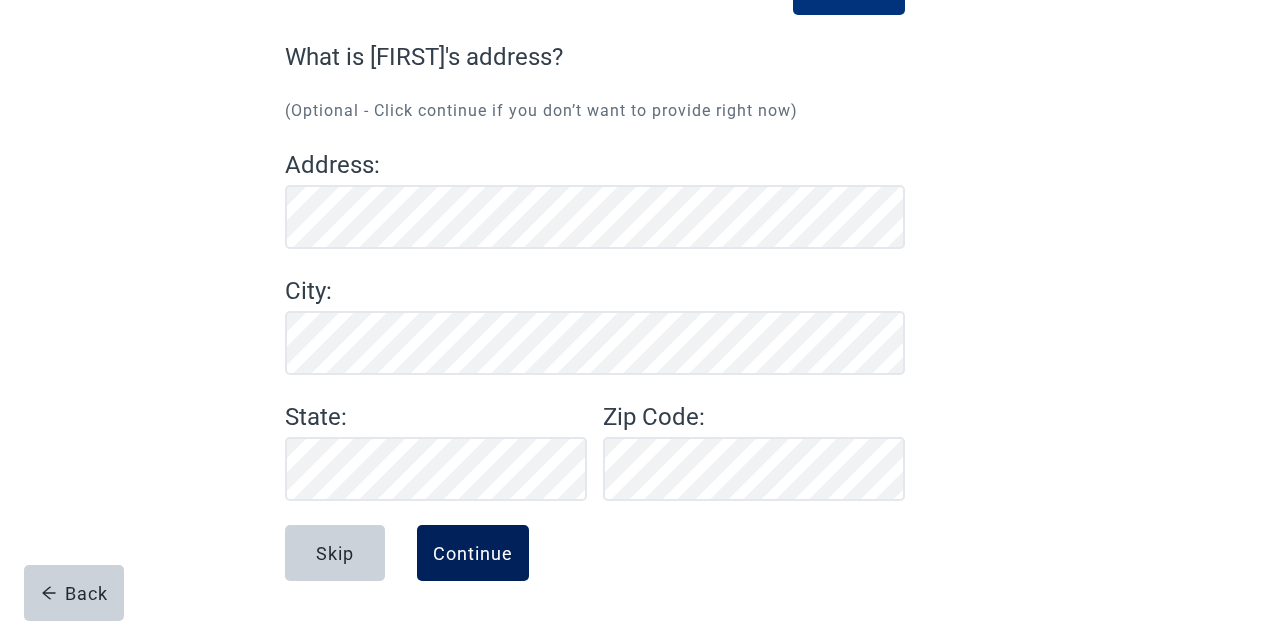 click on "Continue" at bounding box center (473, 553) 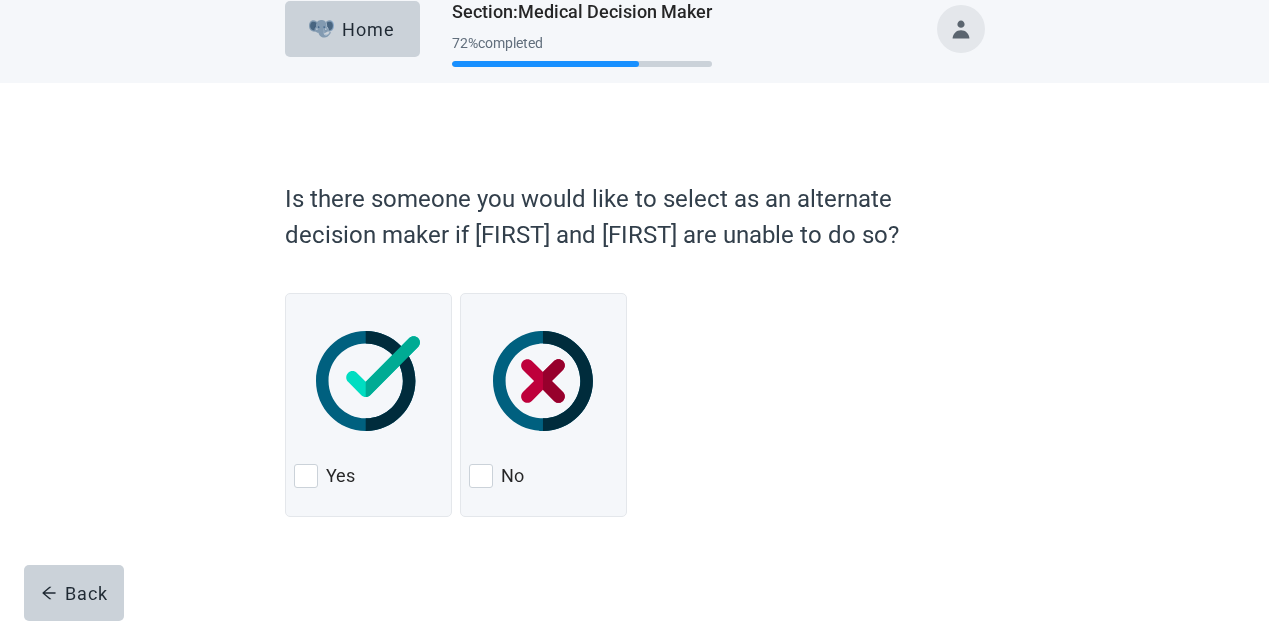 scroll, scrollTop: 0, scrollLeft: 0, axis: both 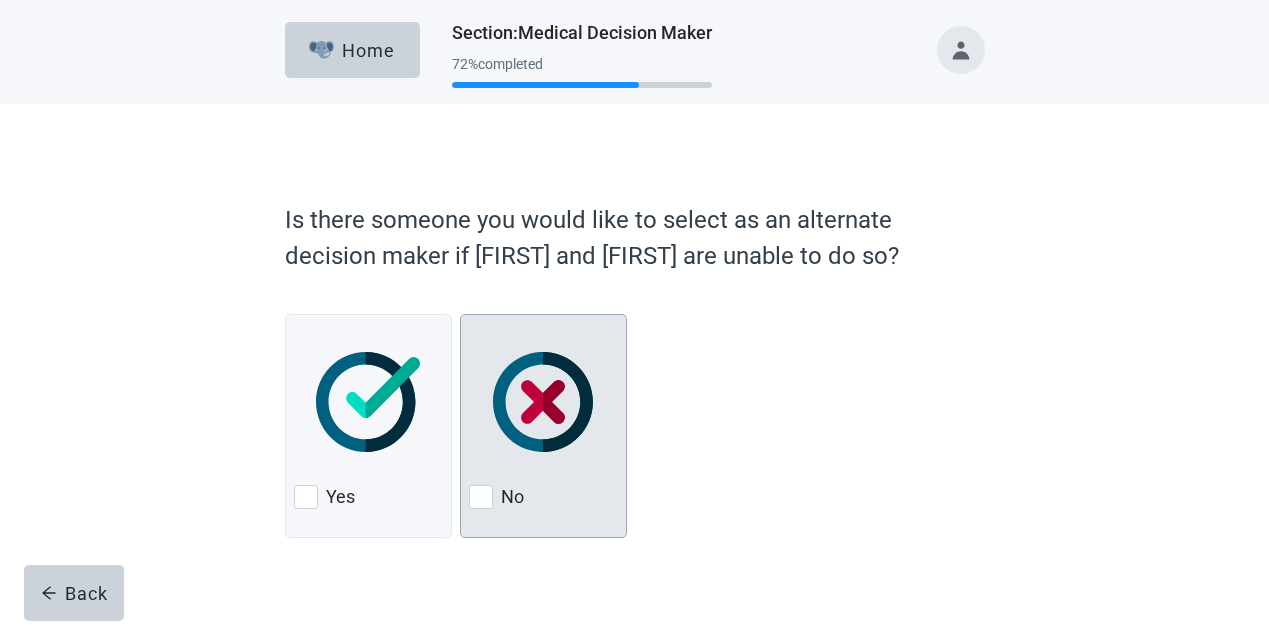 click at bounding box center [481, 497] 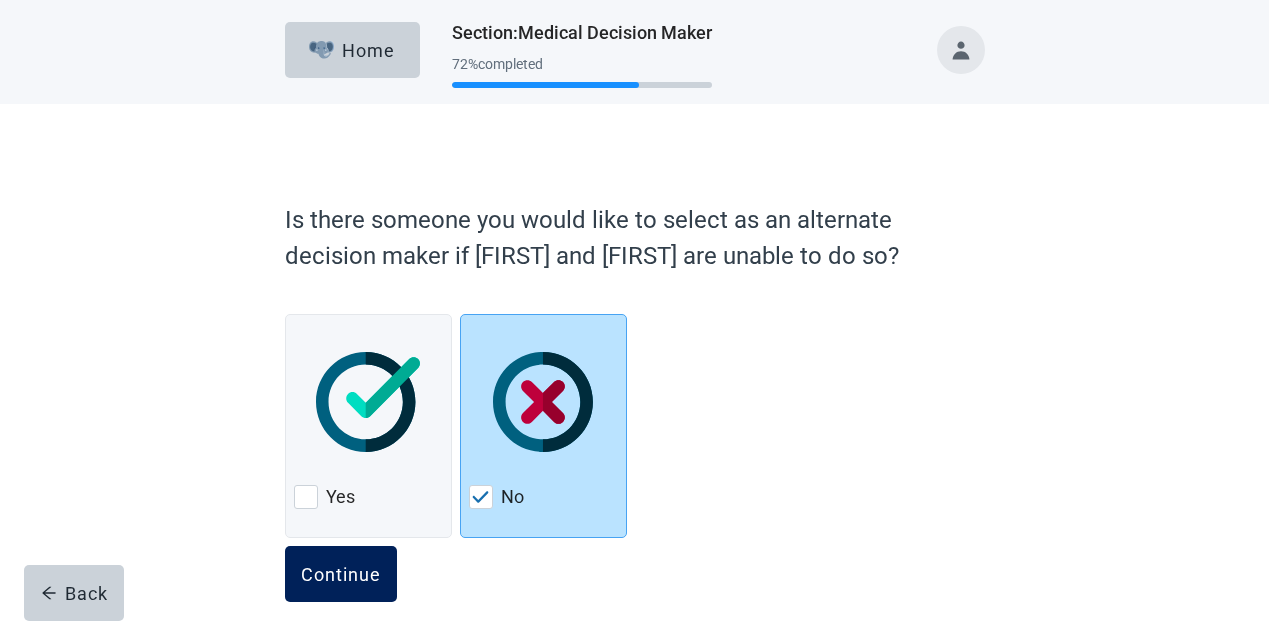 click on "Continue" at bounding box center [341, 574] 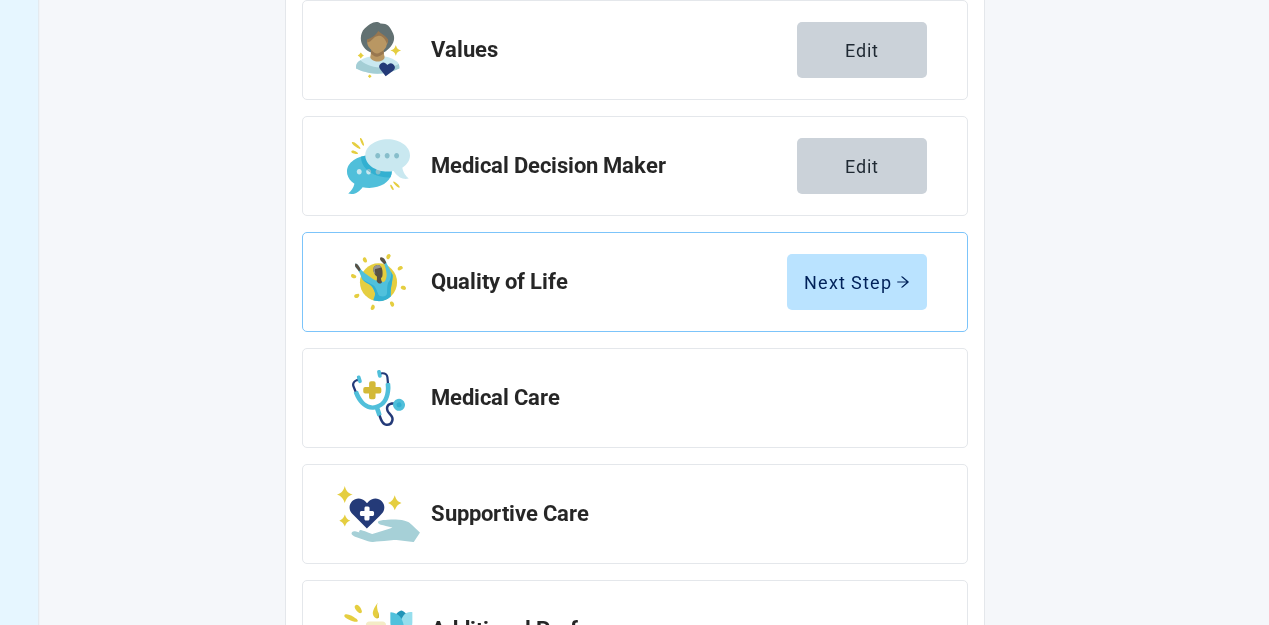 scroll, scrollTop: 360, scrollLeft: 0, axis: vertical 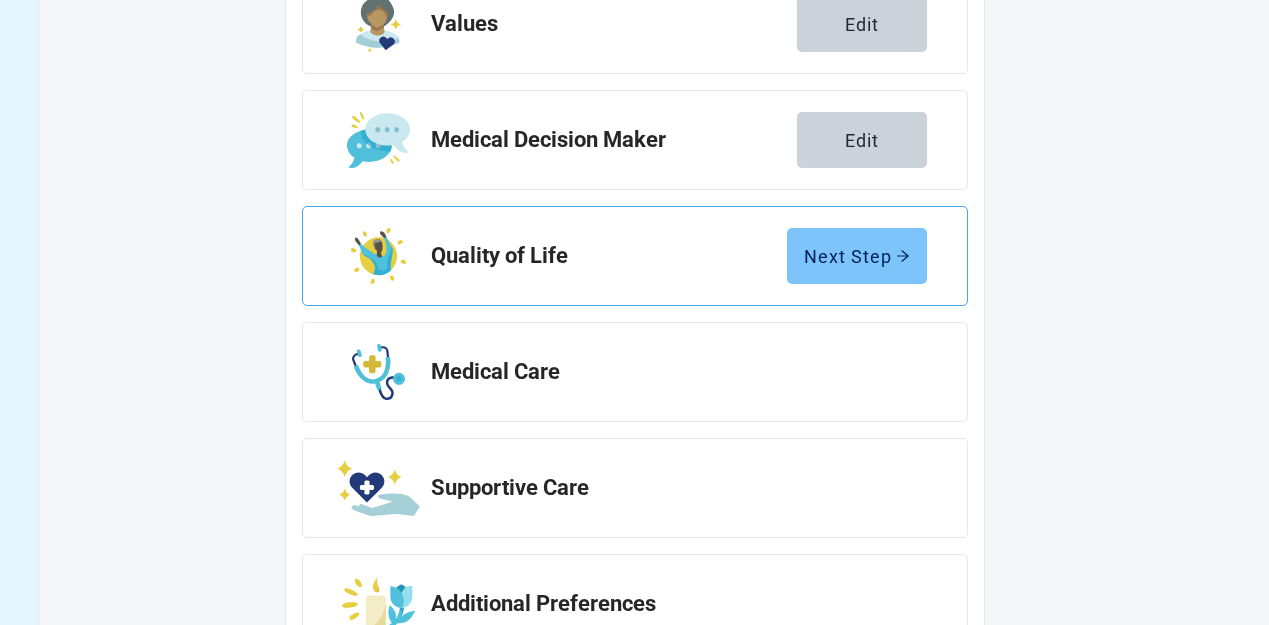click on "Next Step" at bounding box center (857, 256) 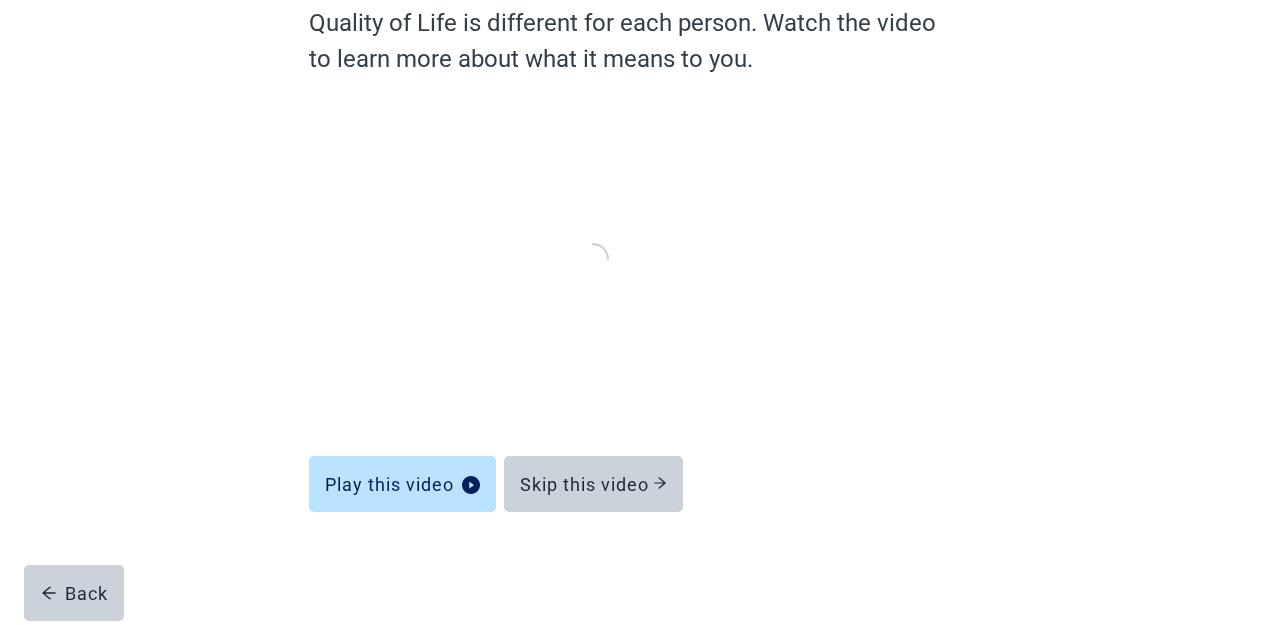 scroll, scrollTop: 182, scrollLeft: 0, axis: vertical 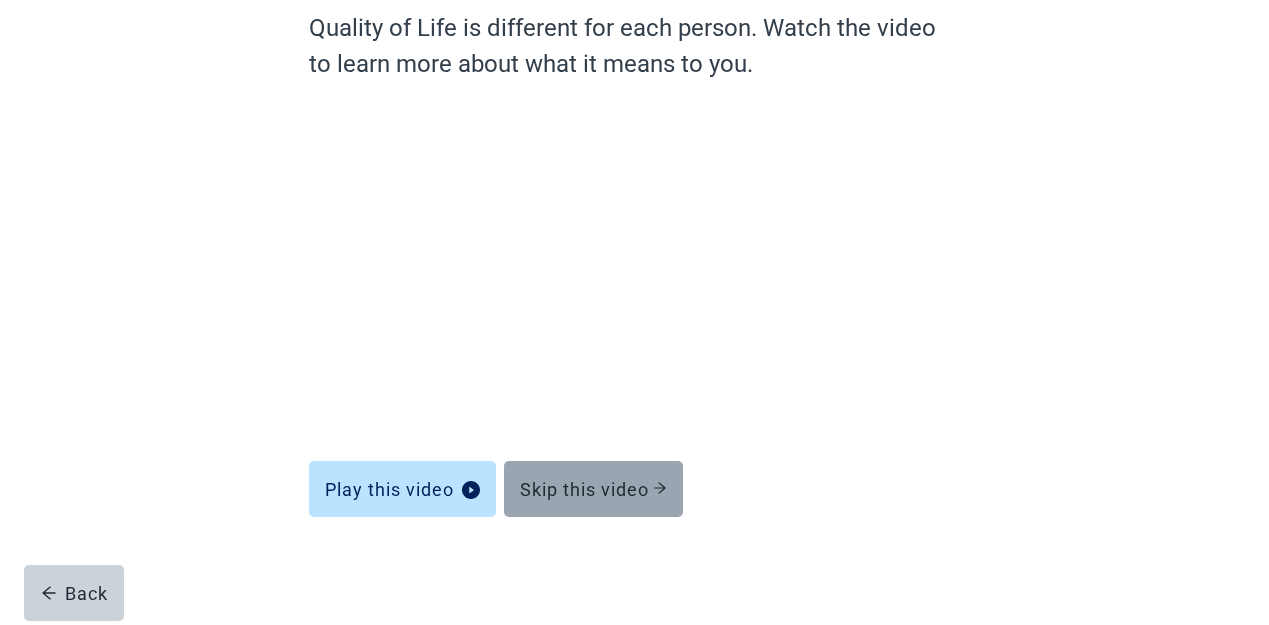 click on "Skip this video" at bounding box center [593, 489] 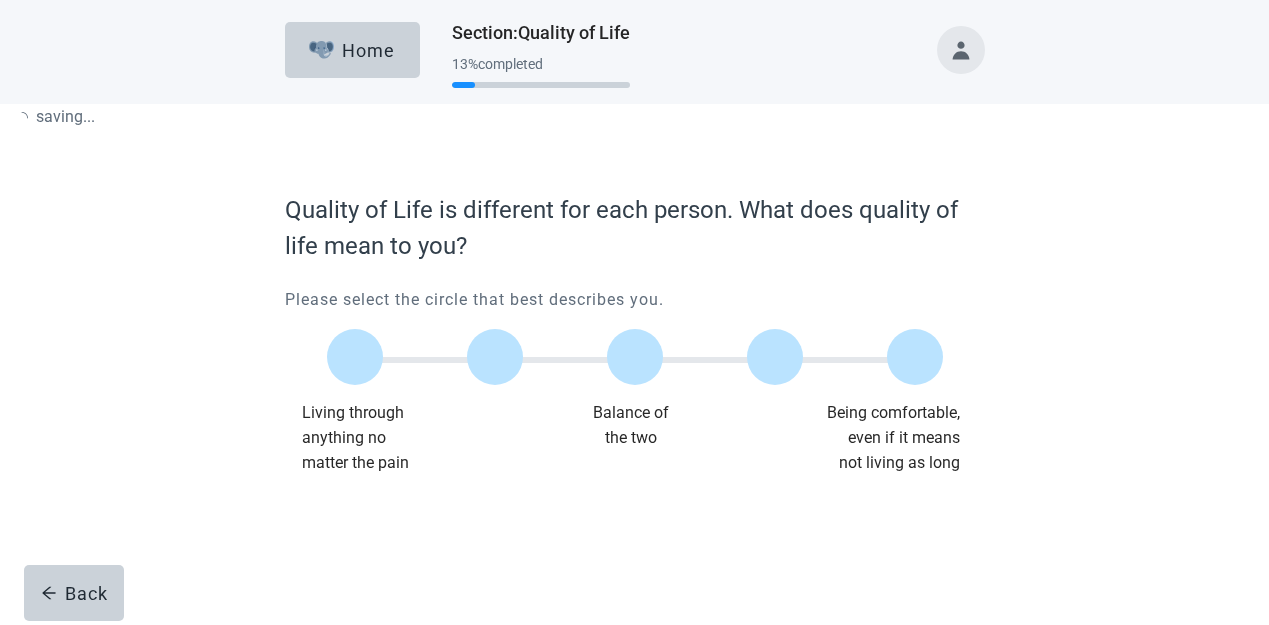 scroll, scrollTop: 0, scrollLeft: 0, axis: both 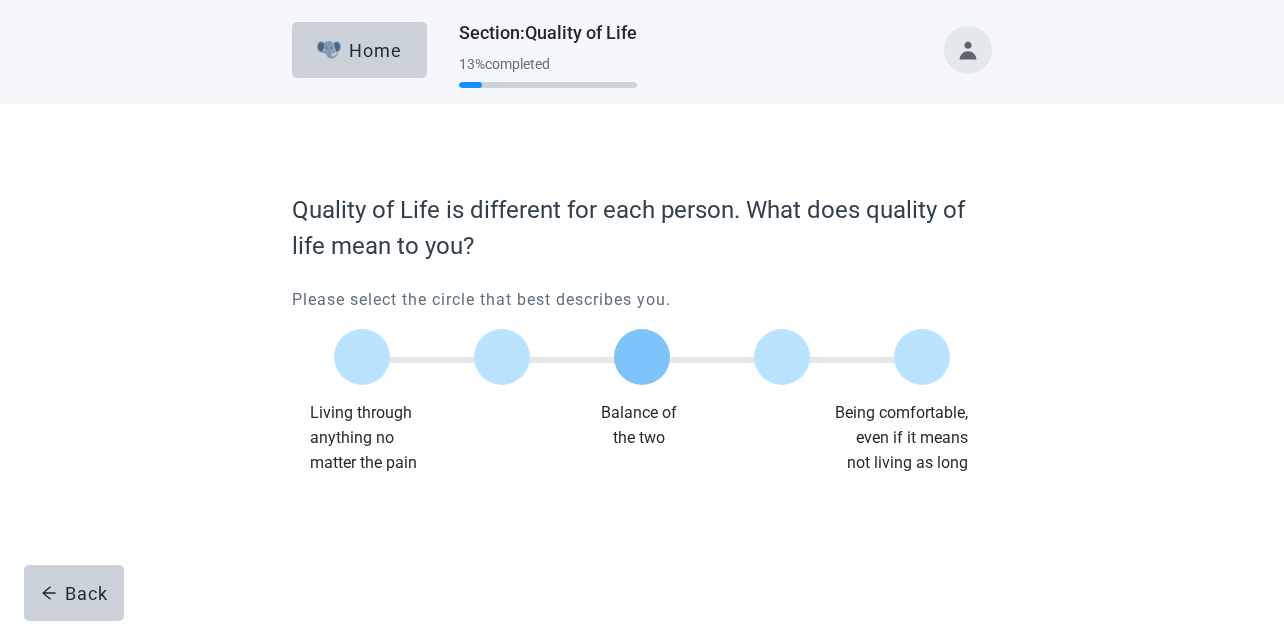 click at bounding box center (642, 357) 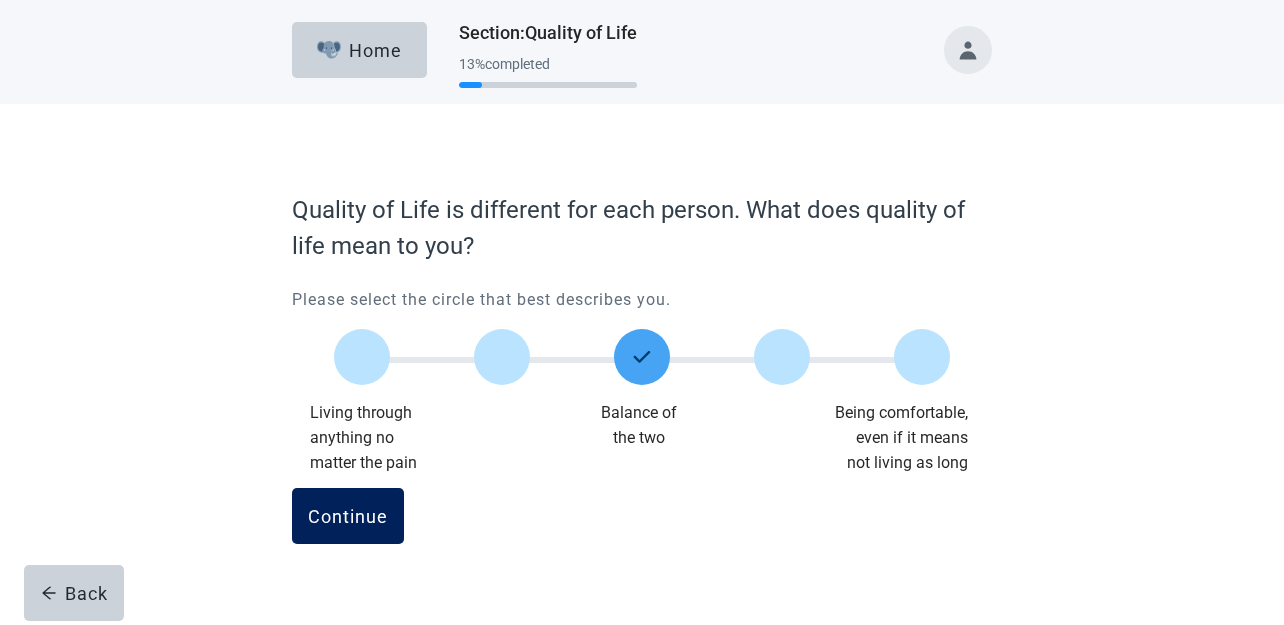 click on "Continue" at bounding box center (348, 516) 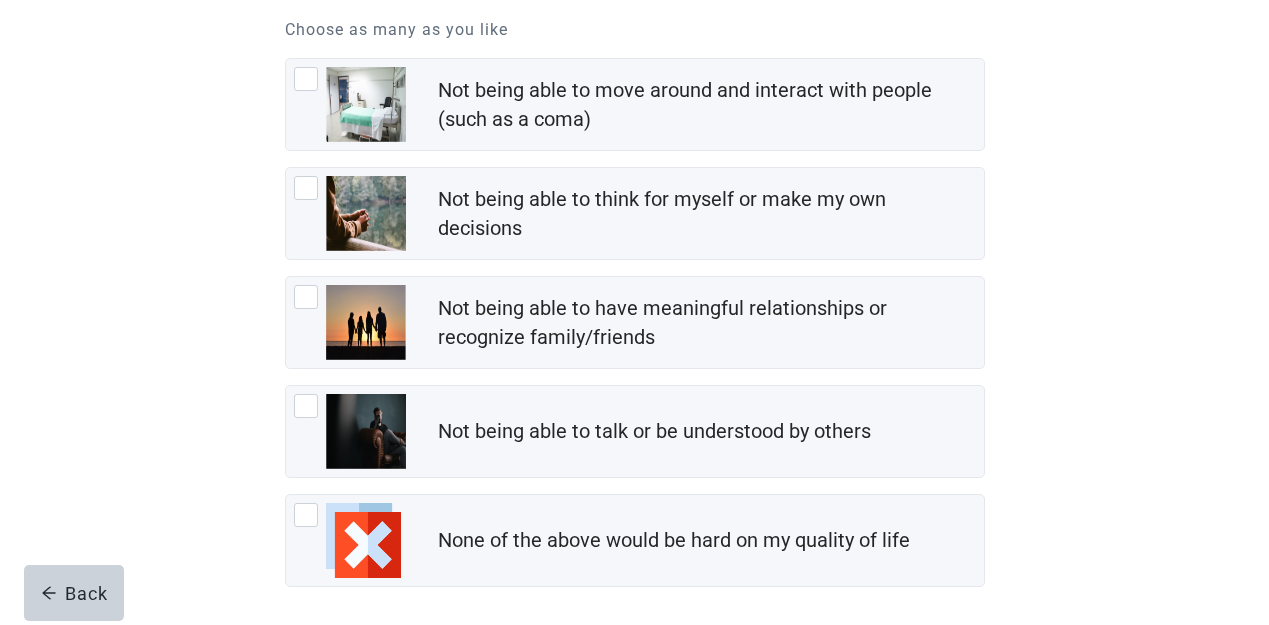 scroll, scrollTop: 320, scrollLeft: 0, axis: vertical 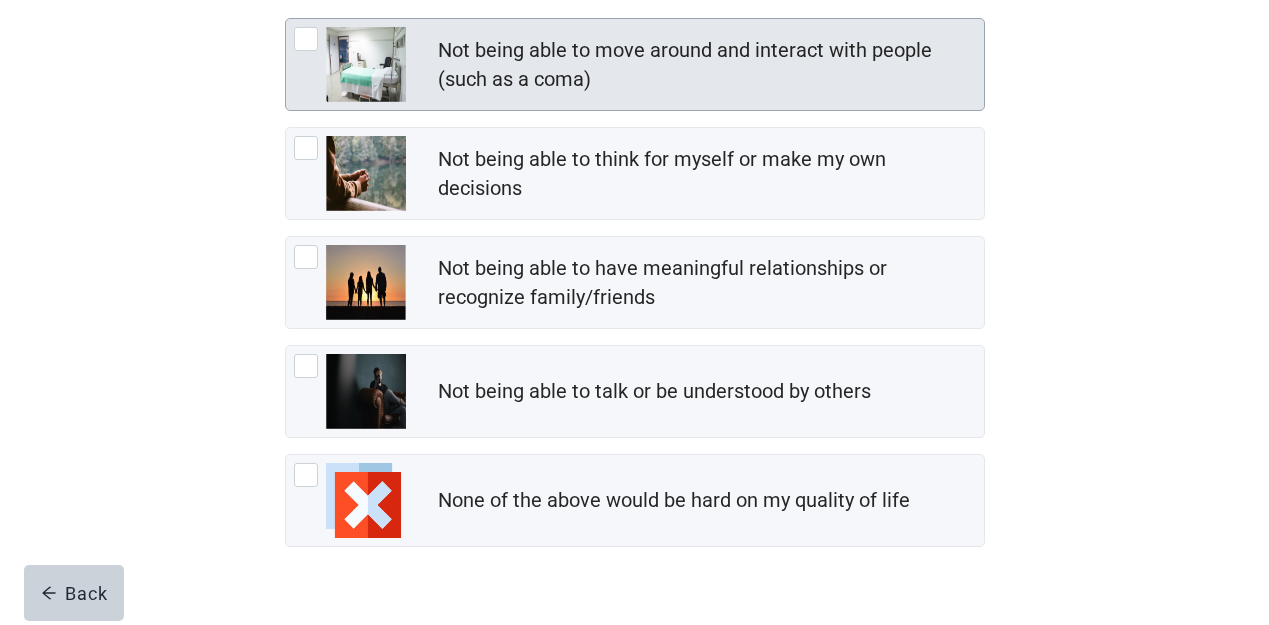 click at bounding box center [350, 64] 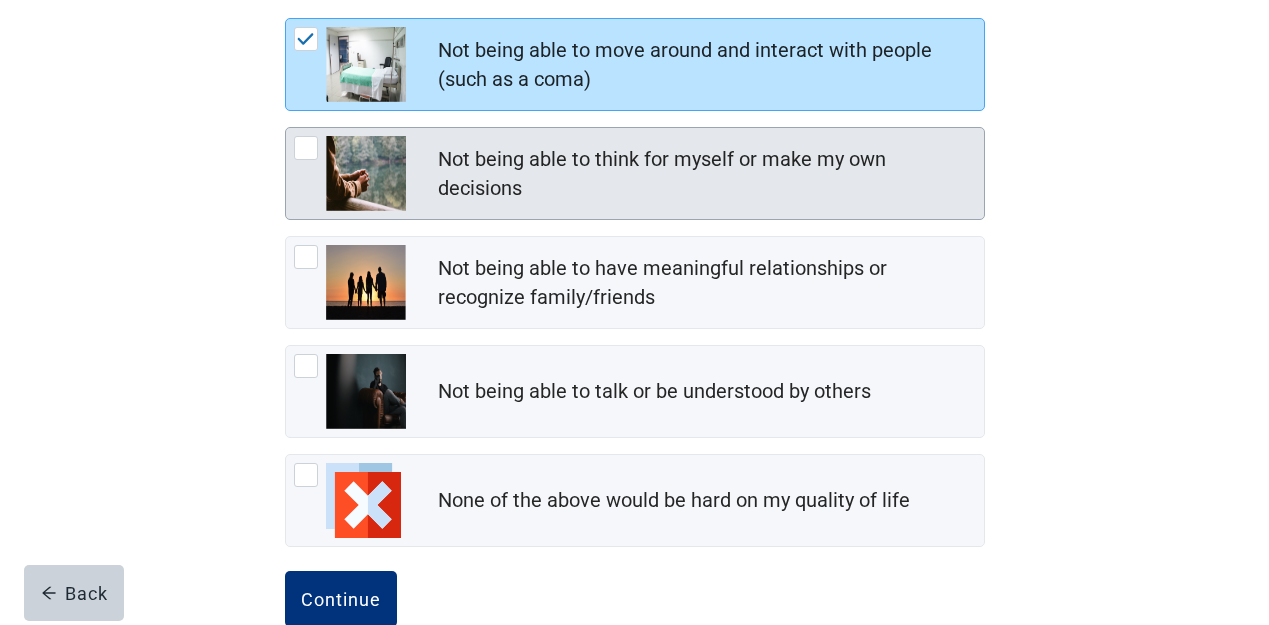 click at bounding box center [306, 148] 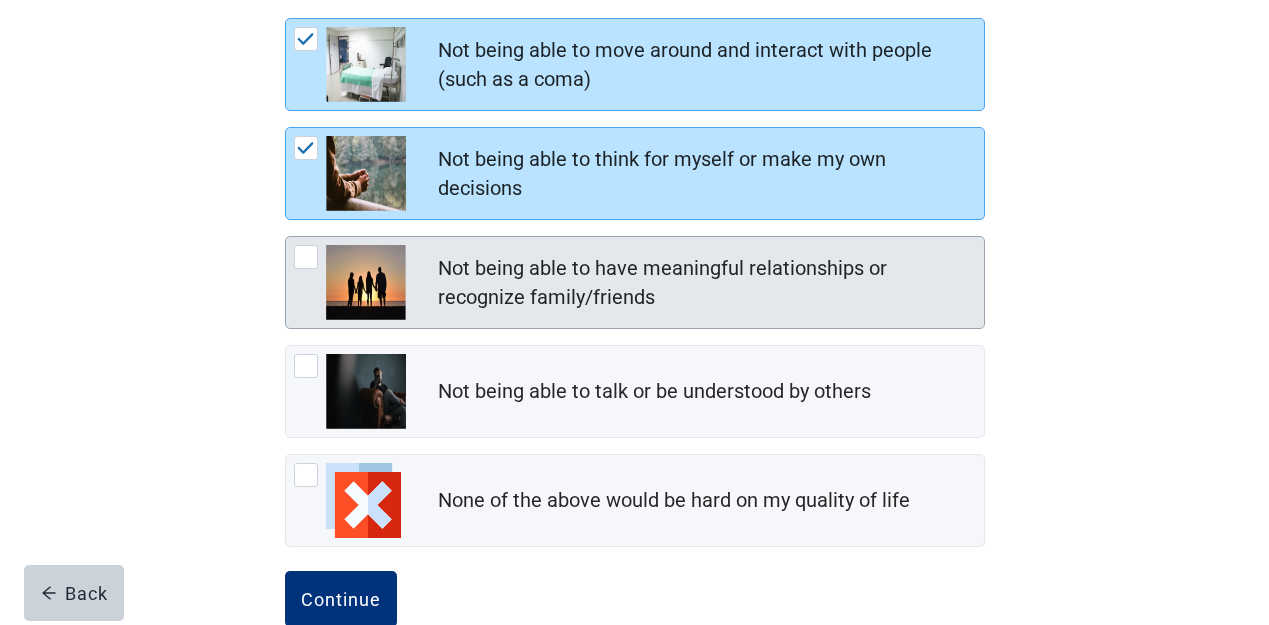 click at bounding box center [306, 257] 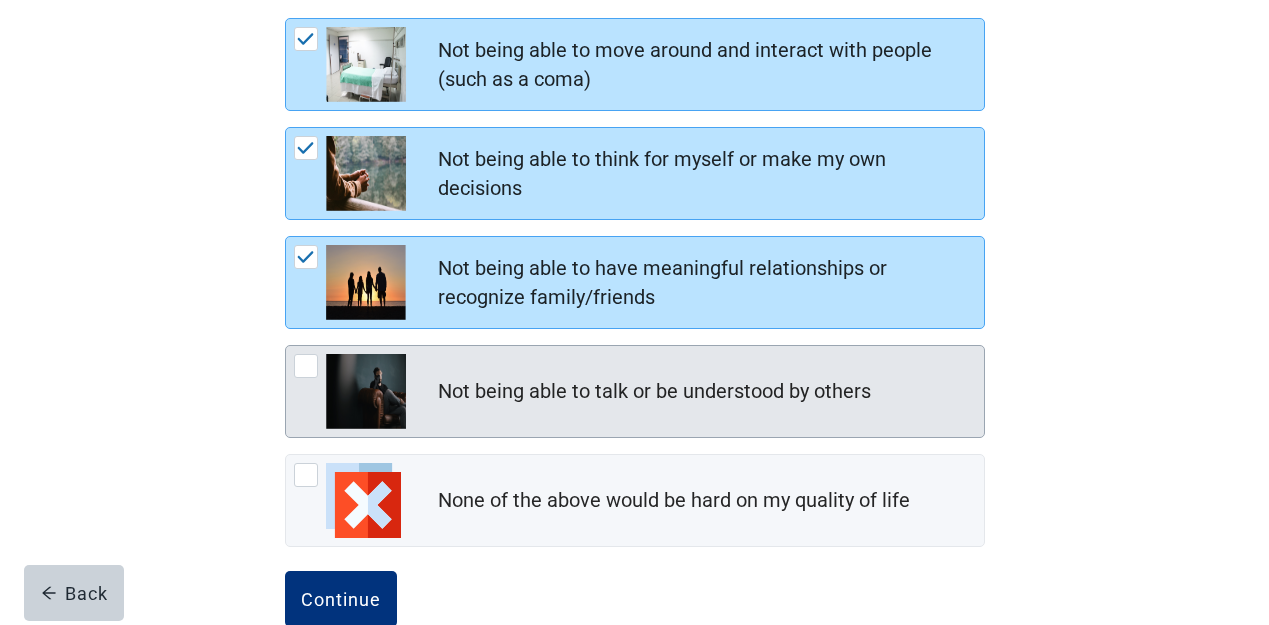 click at bounding box center (306, 366) 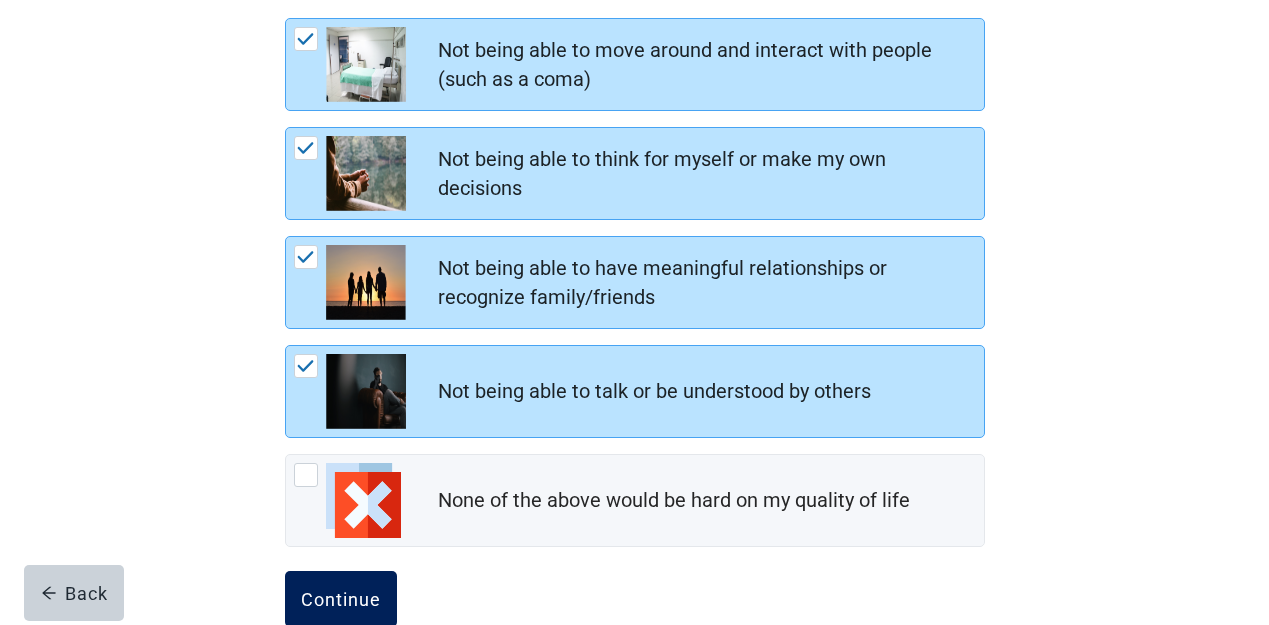 click on "Continue" at bounding box center [341, 599] 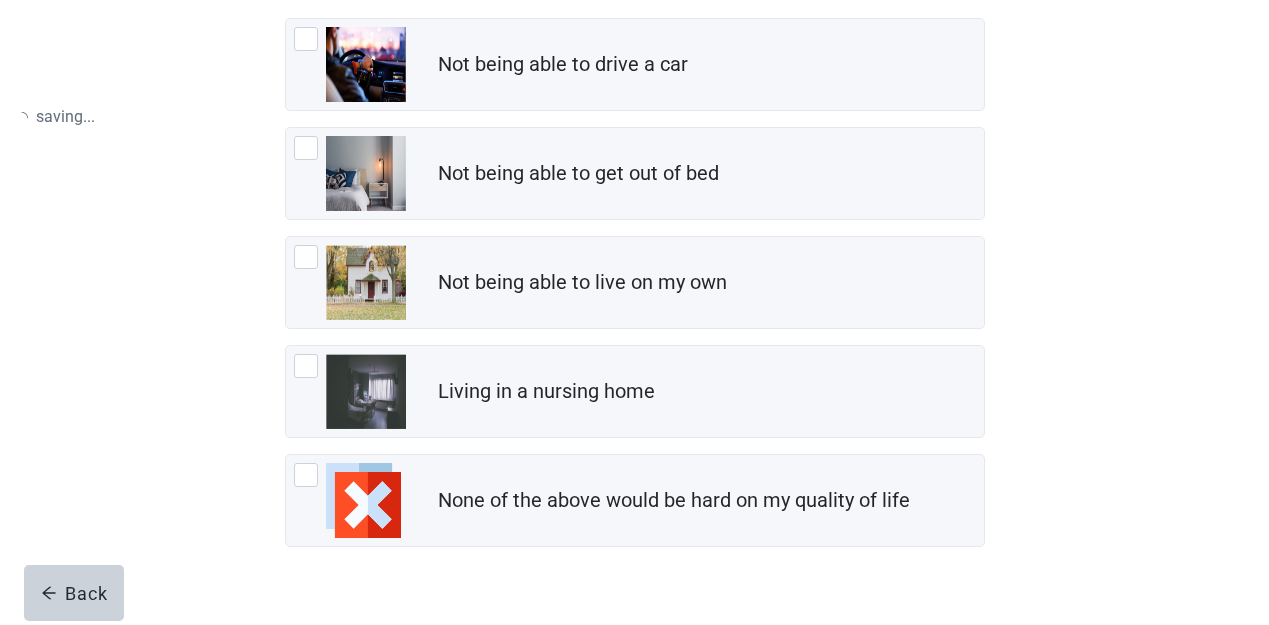 scroll, scrollTop: 0, scrollLeft: 0, axis: both 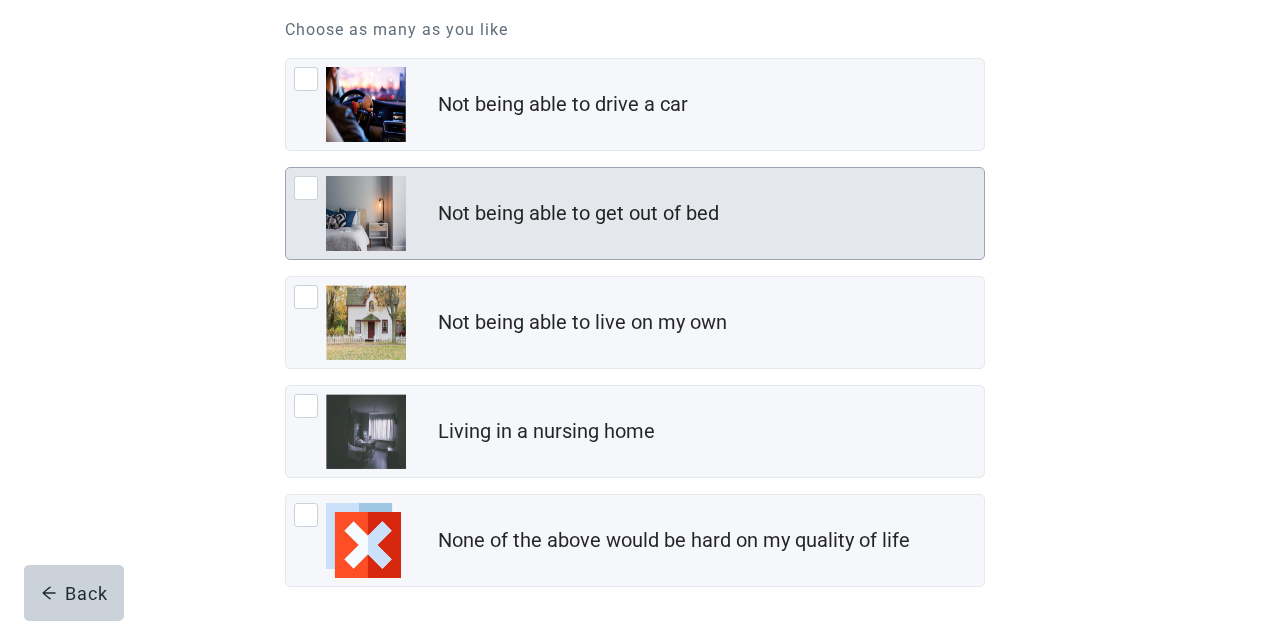 click at bounding box center (306, 188) 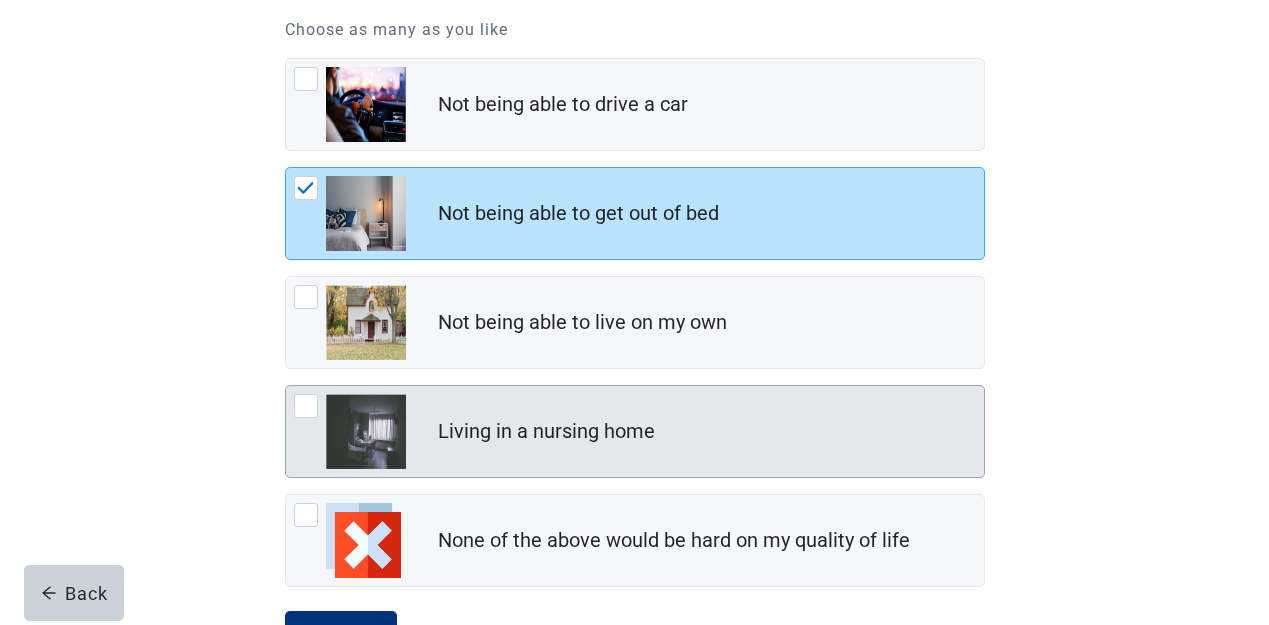 click at bounding box center (306, 406) 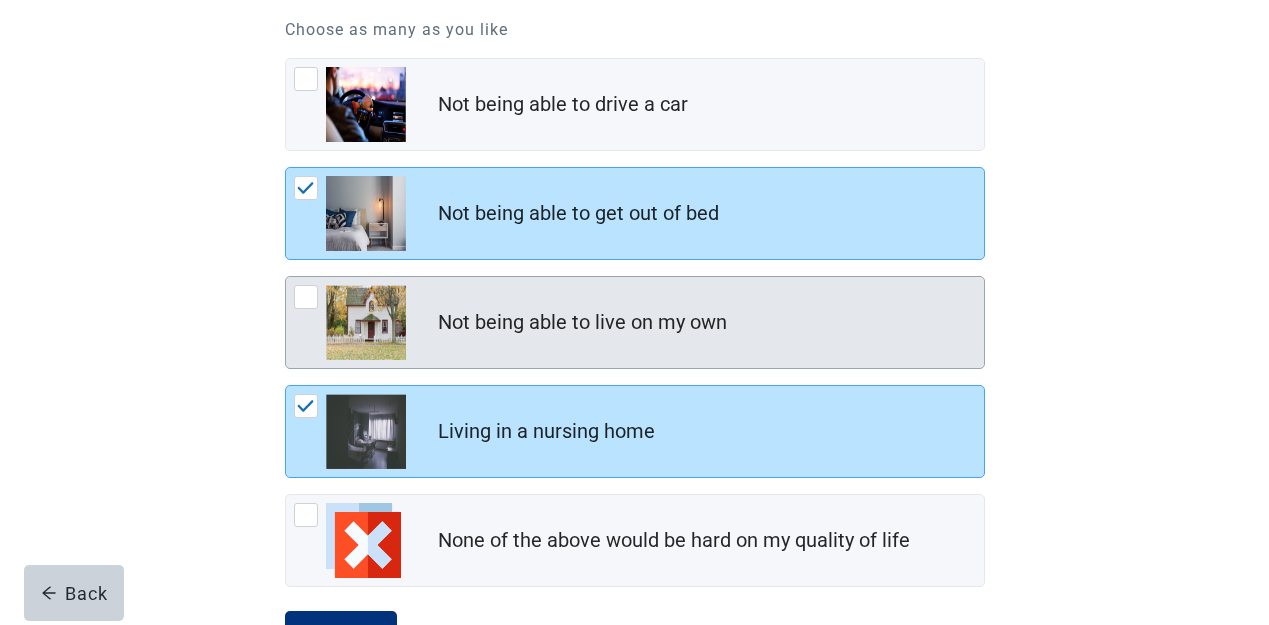 click at bounding box center (306, 297) 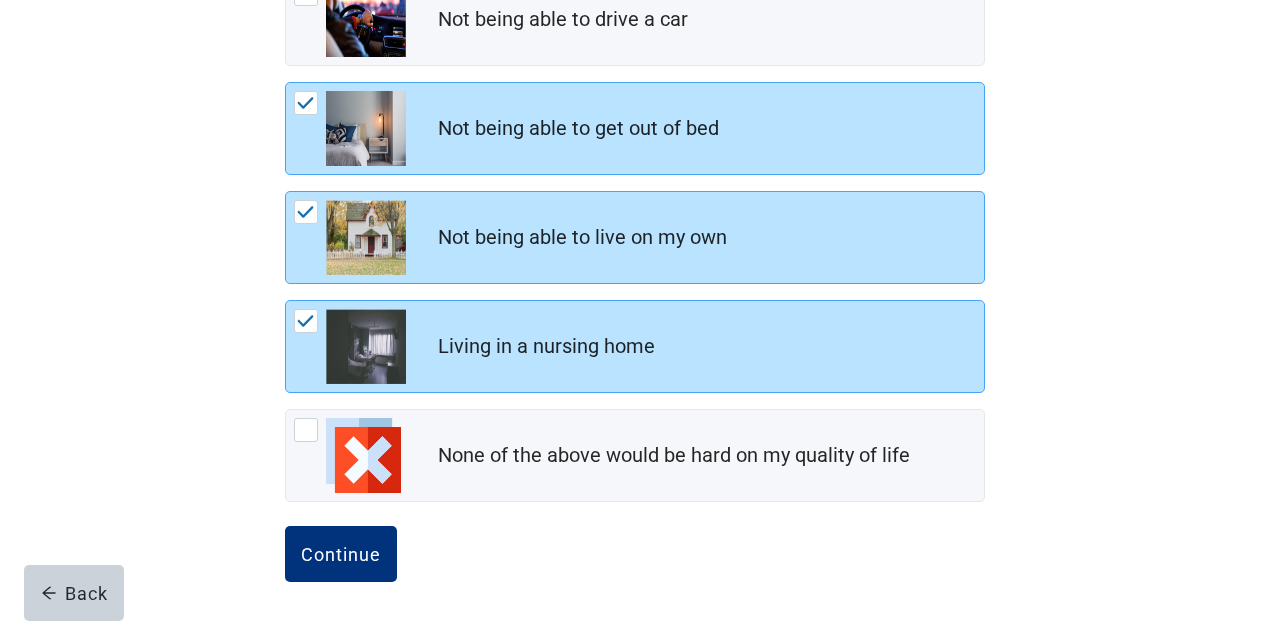 scroll, scrollTop: 366, scrollLeft: 0, axis: vertical 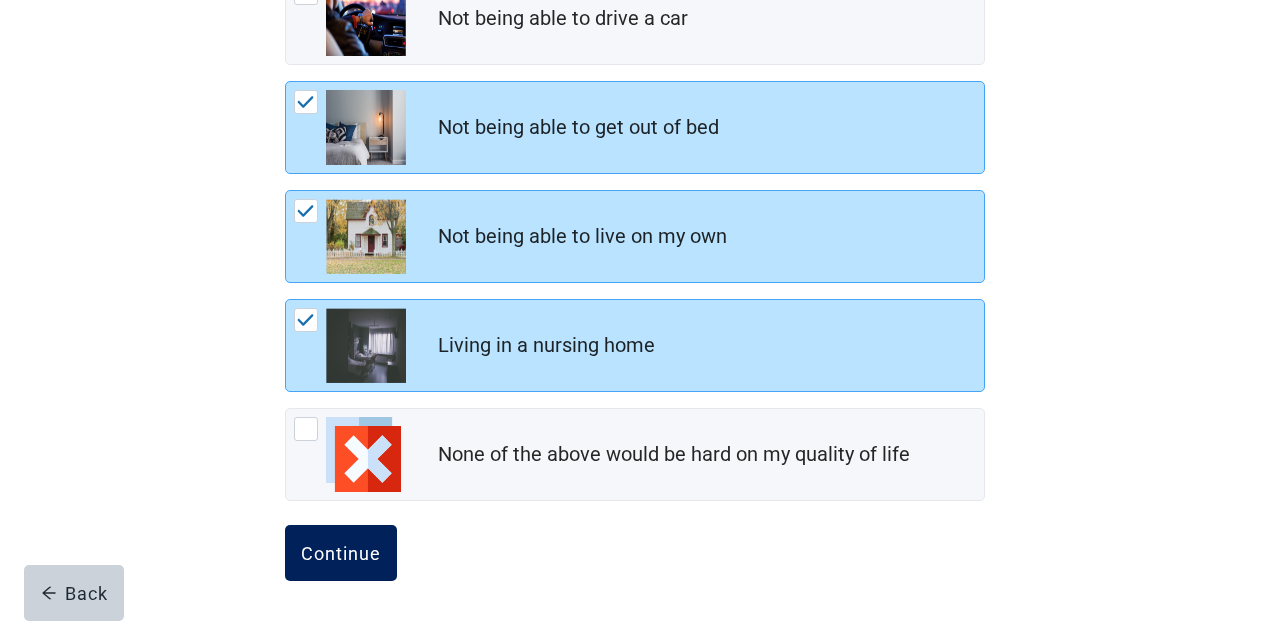 click on "Continue" at bounding box center (341, 553) 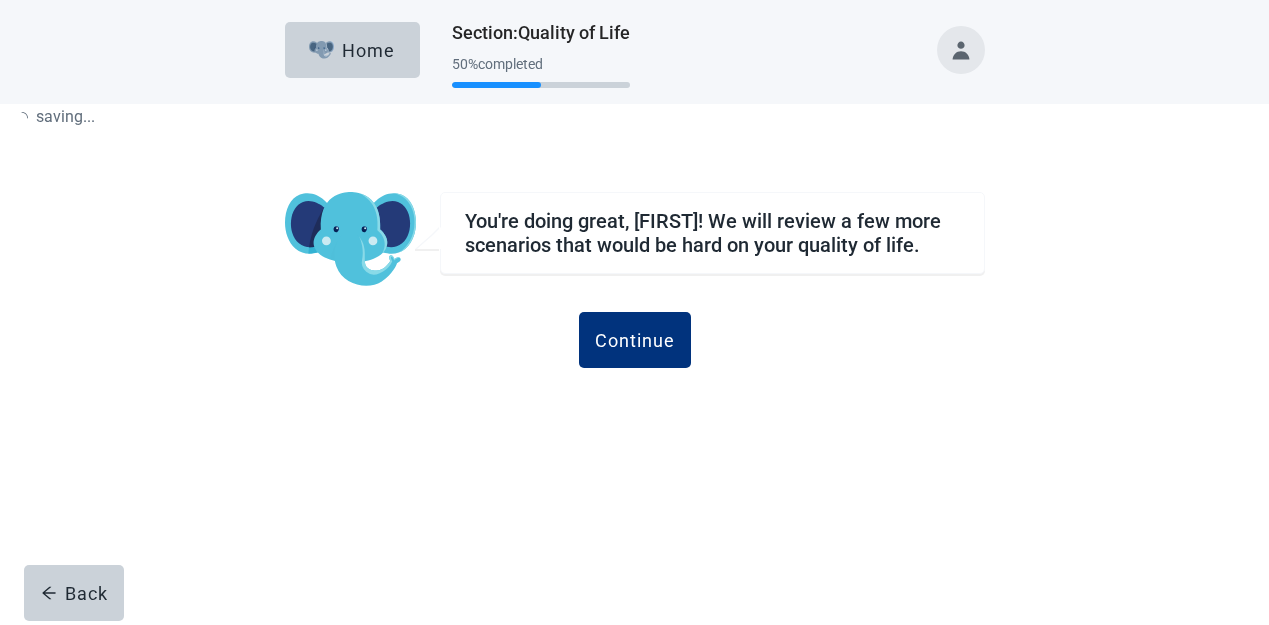 scroll, scrollTop: 0, scrollLeft: 0, axis: both 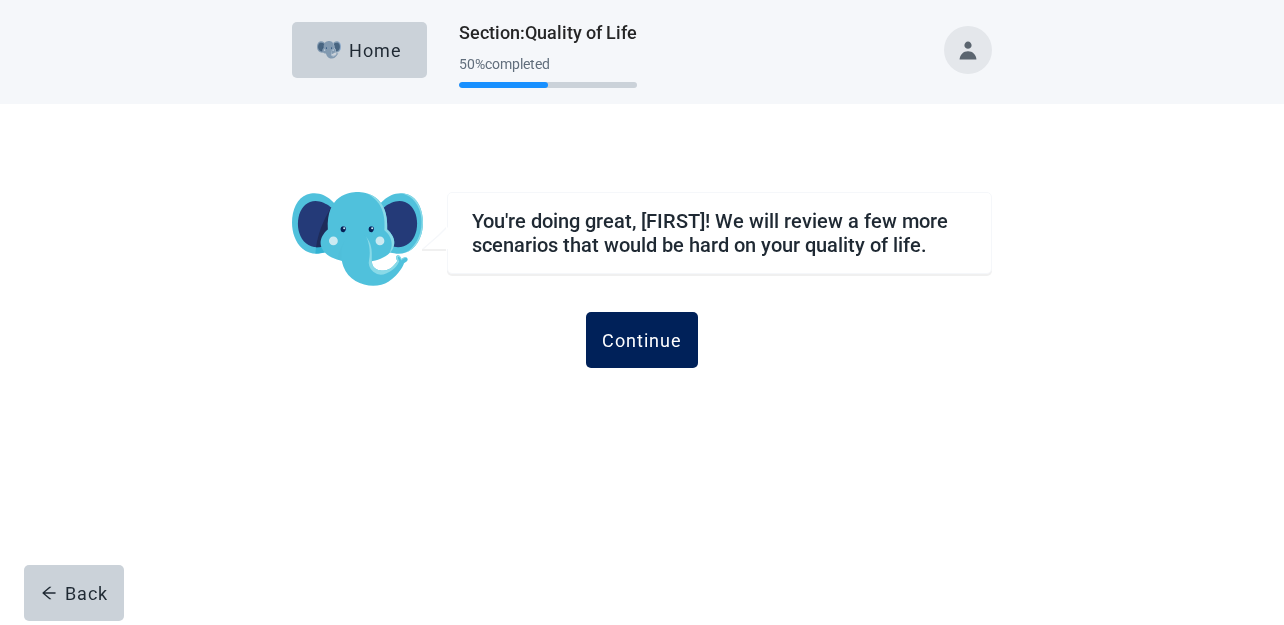 click on "Continue" at bounding box center (642, 340) 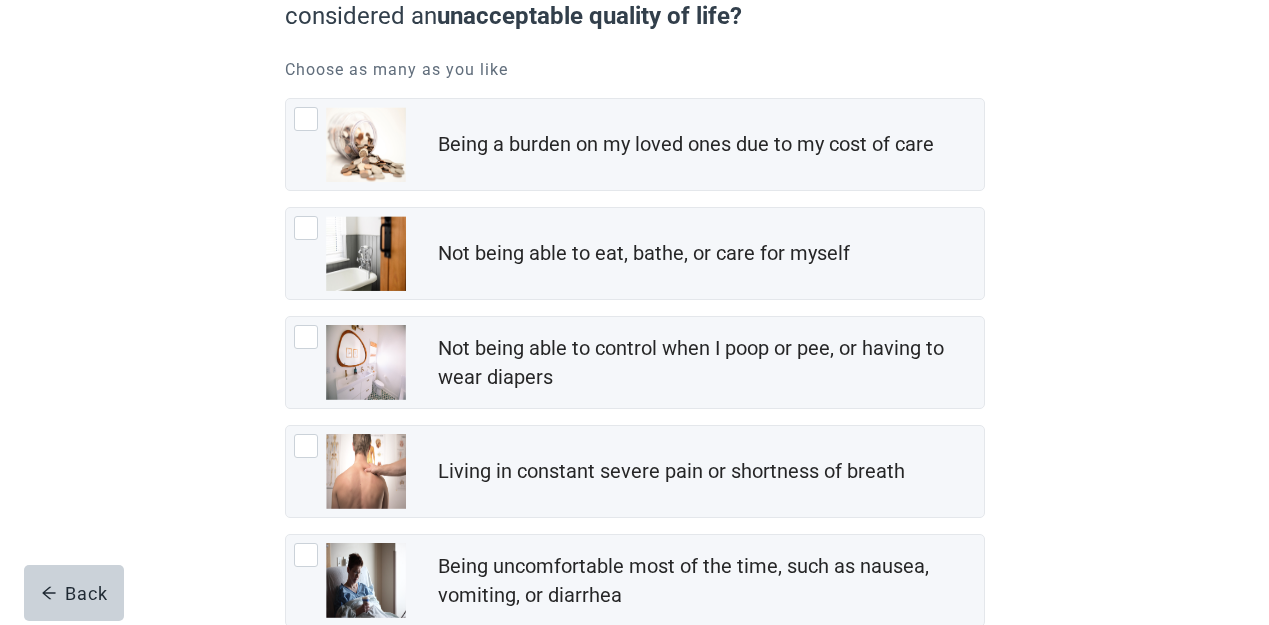 scroll, scrollTop: 280, scrollLeft: 0, axis: vertical 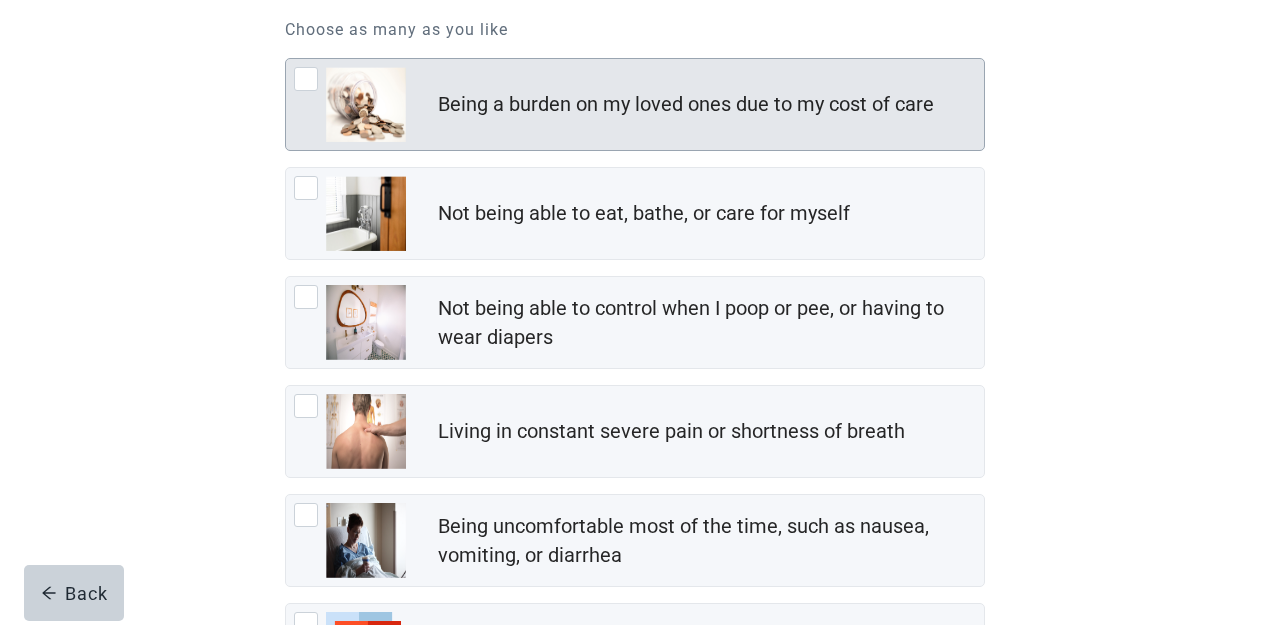 click at bounding box center [306, 79] 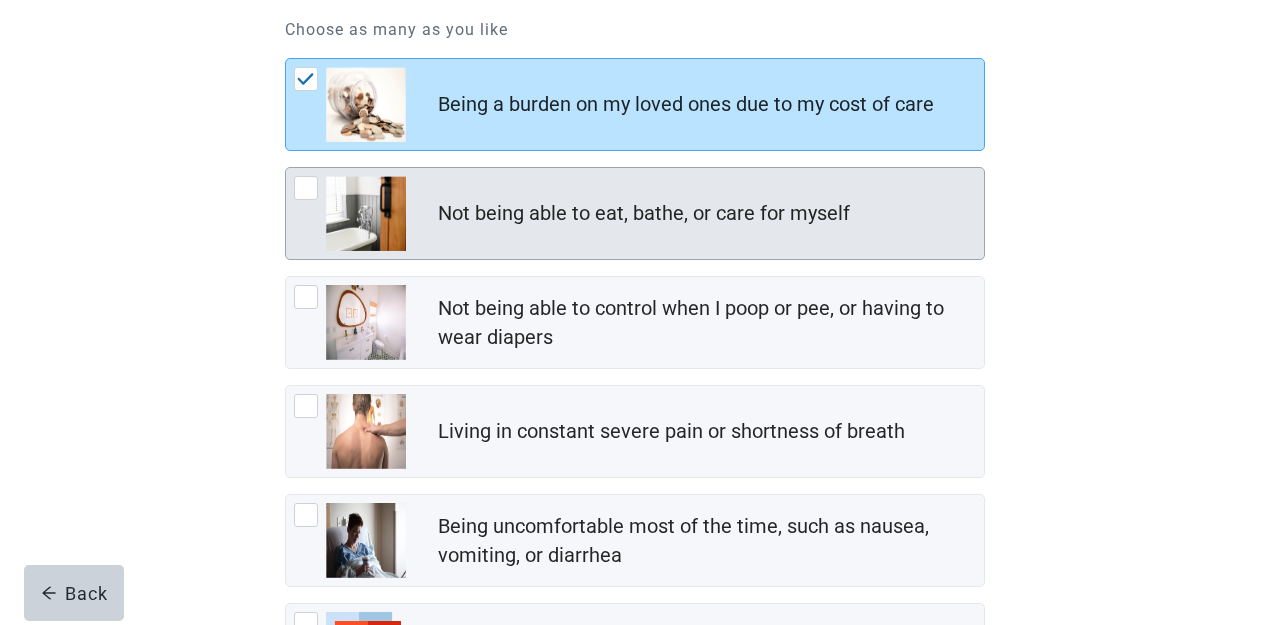 click at bounding box center (306, 188) 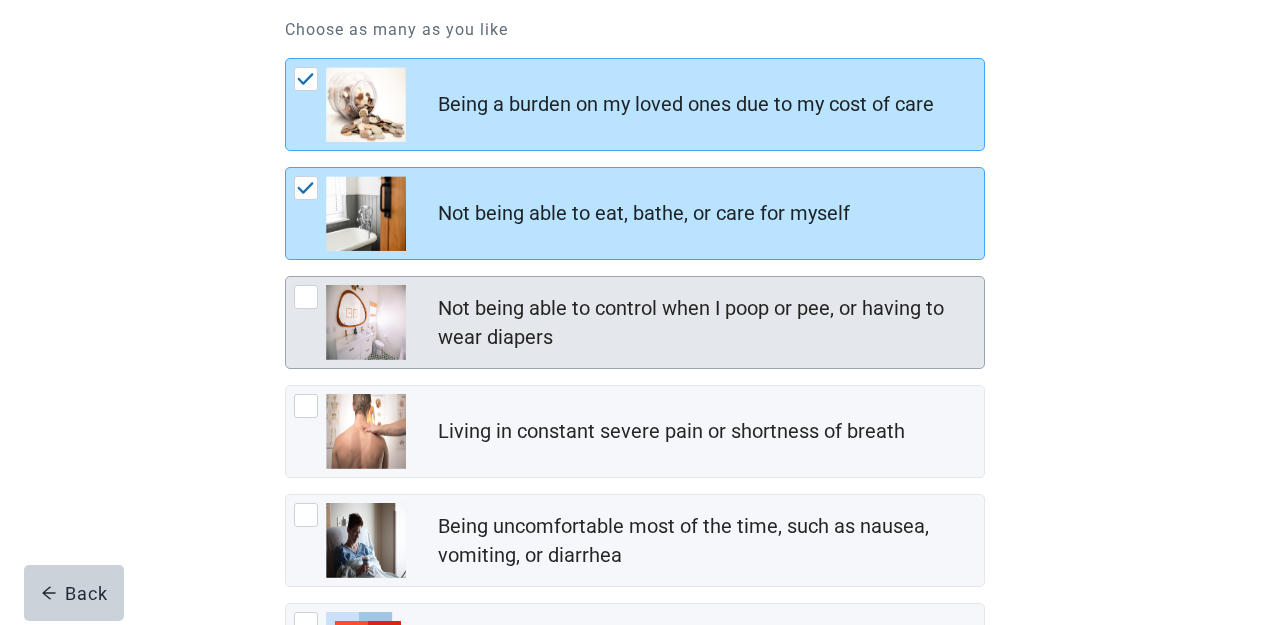 click at bounding box center (306, 297) 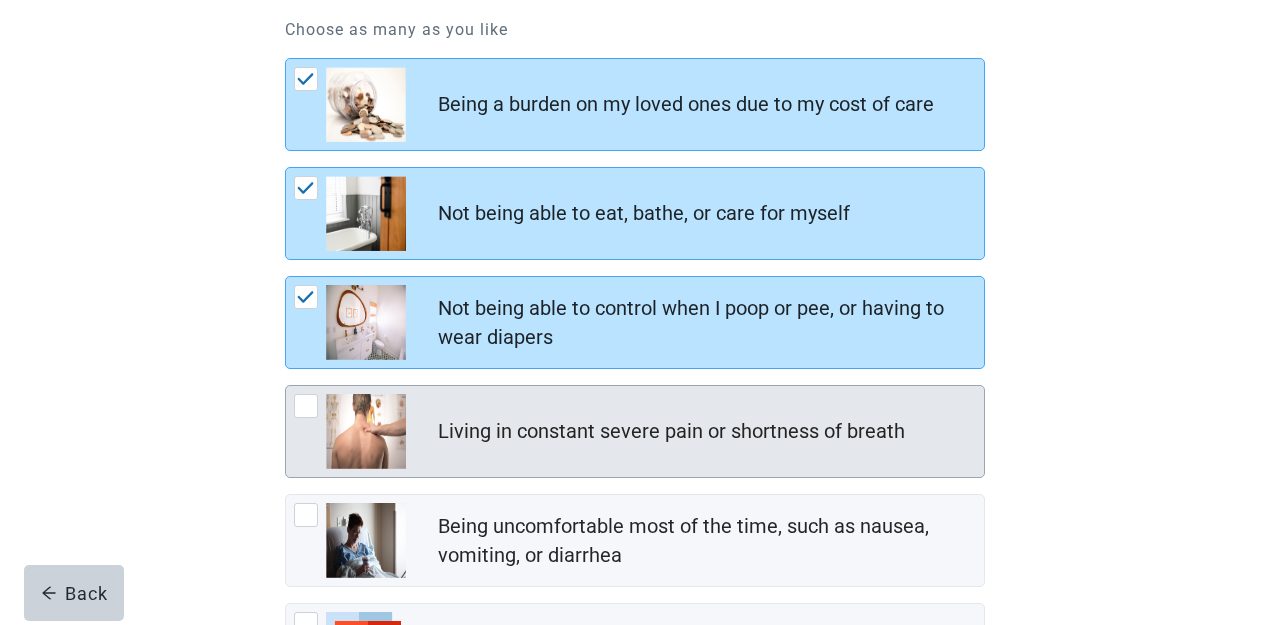 click at bounding box center [306, 406] 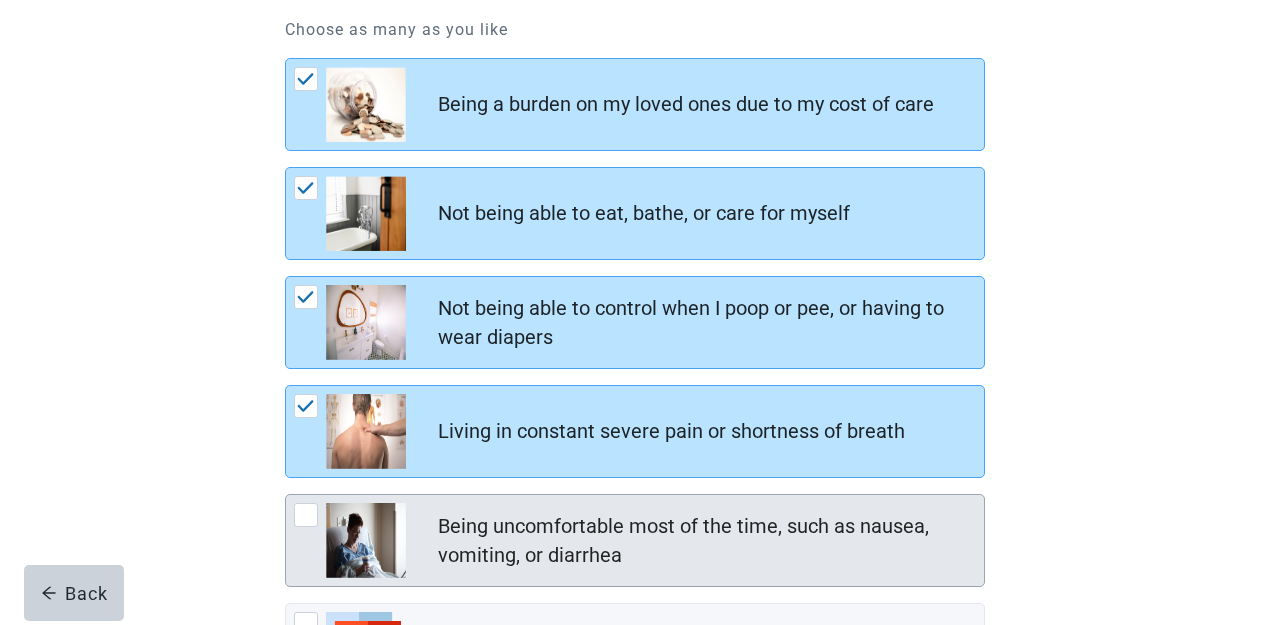click at bounding box center (306, 515) 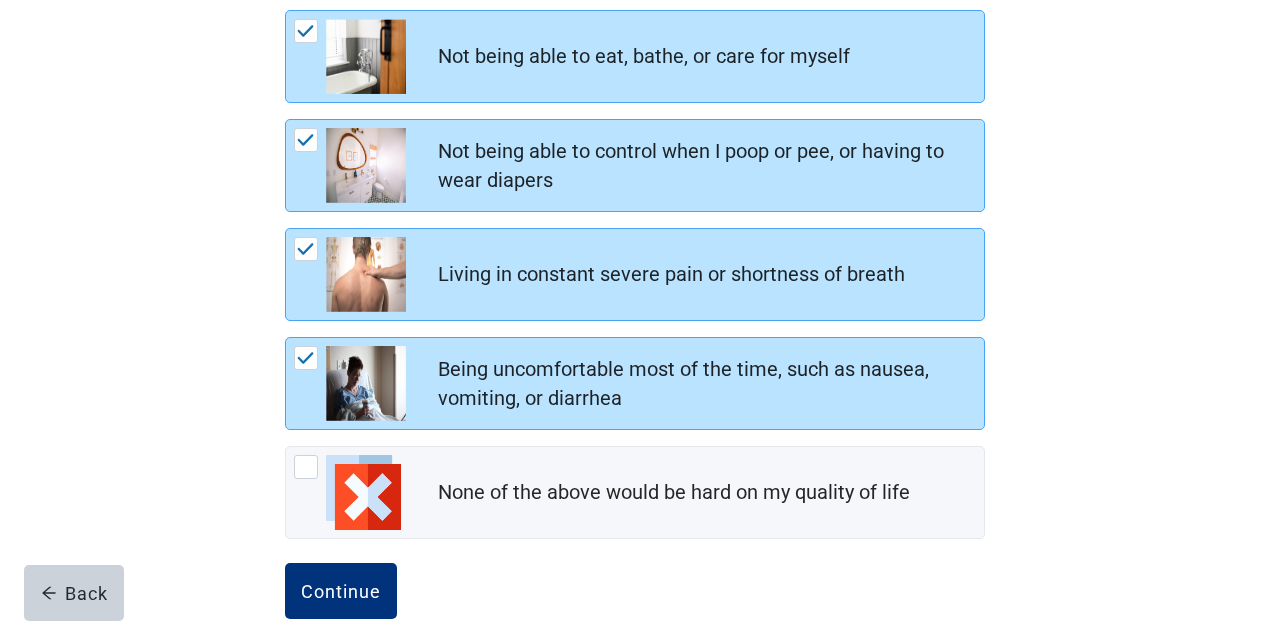 scroll, scrollTop: 475, scrollLeft: 0, axis: vertical 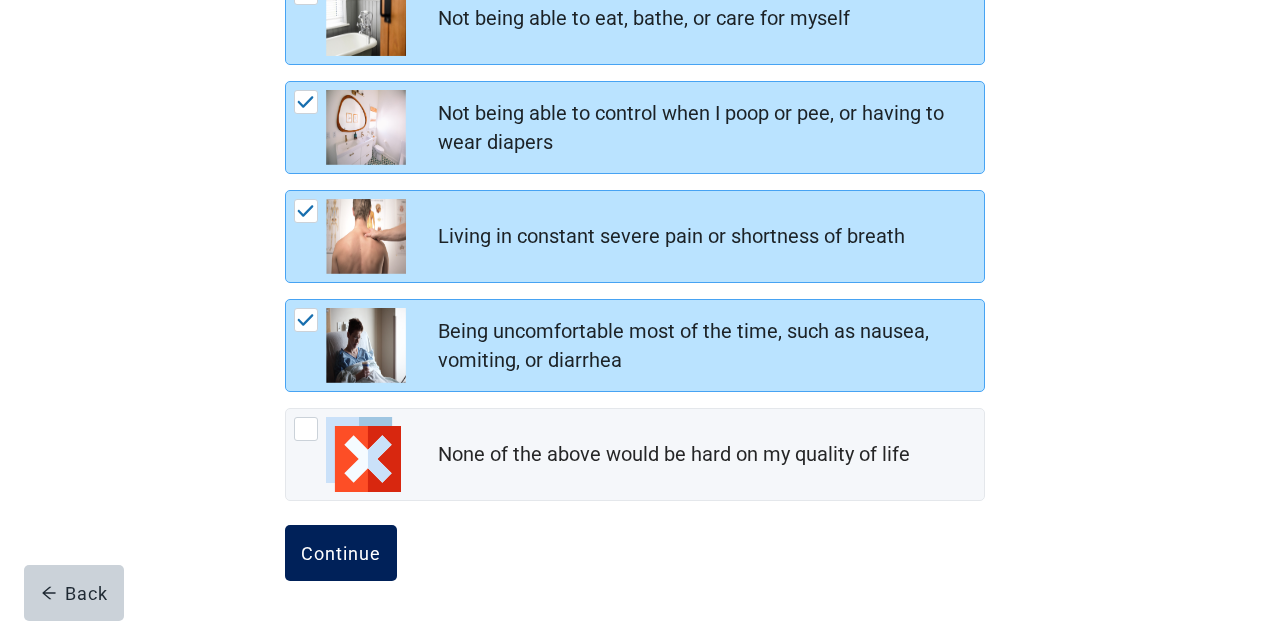click on "Continue" at bounding box center [341, 553] 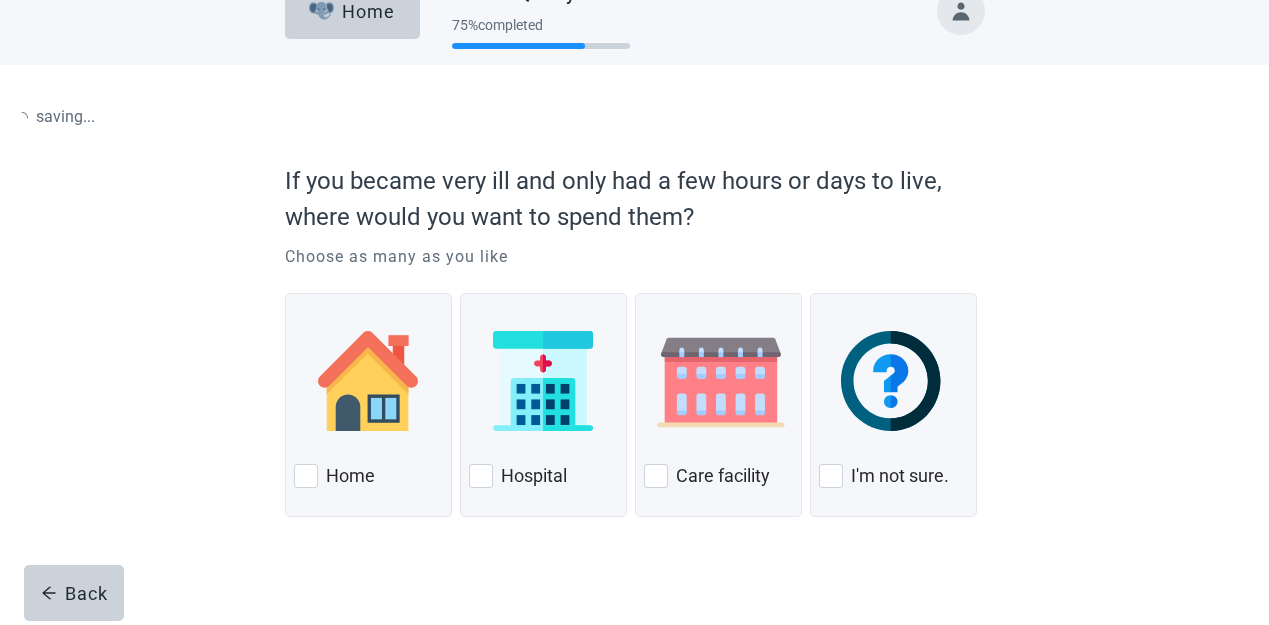 scroll, scrollTop: 0, scrollLeft: 0, axis: both 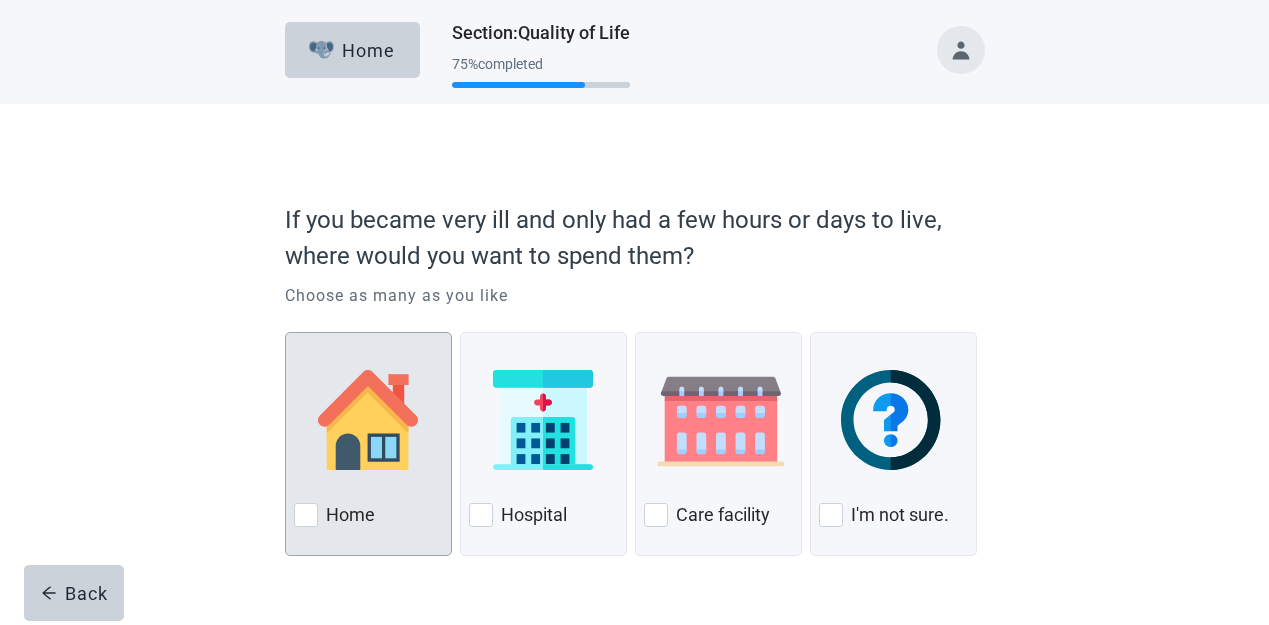 click at bounding box center (306, 515) 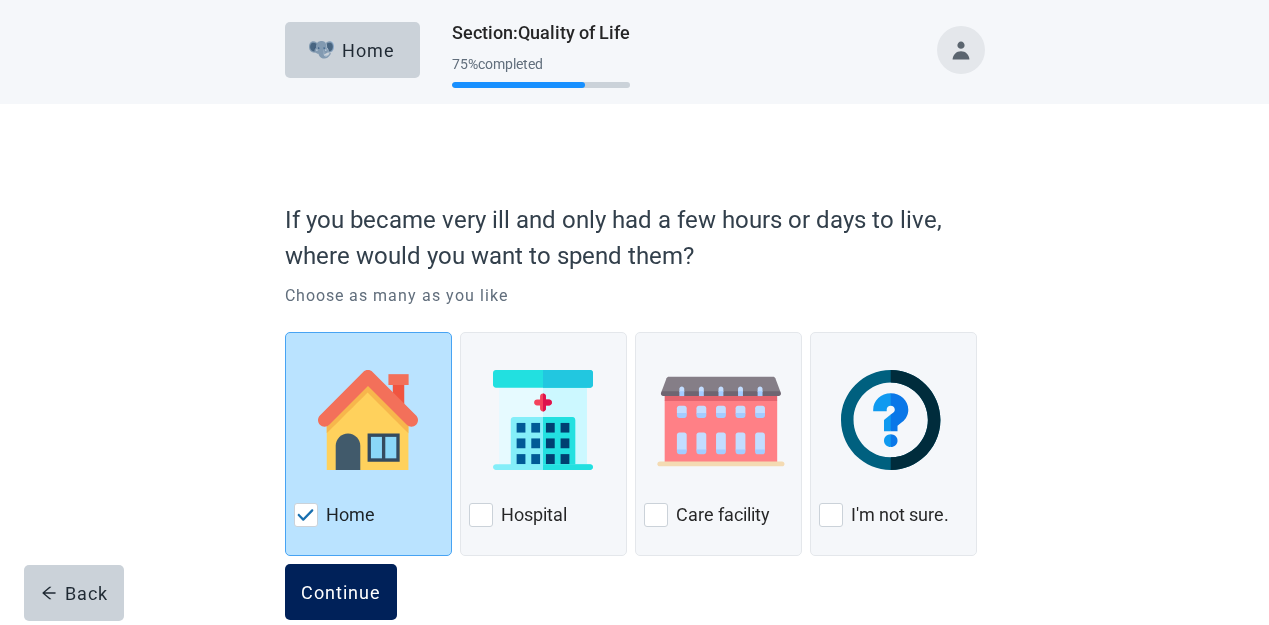 click on "Continue" at bounding box center [341, 592] 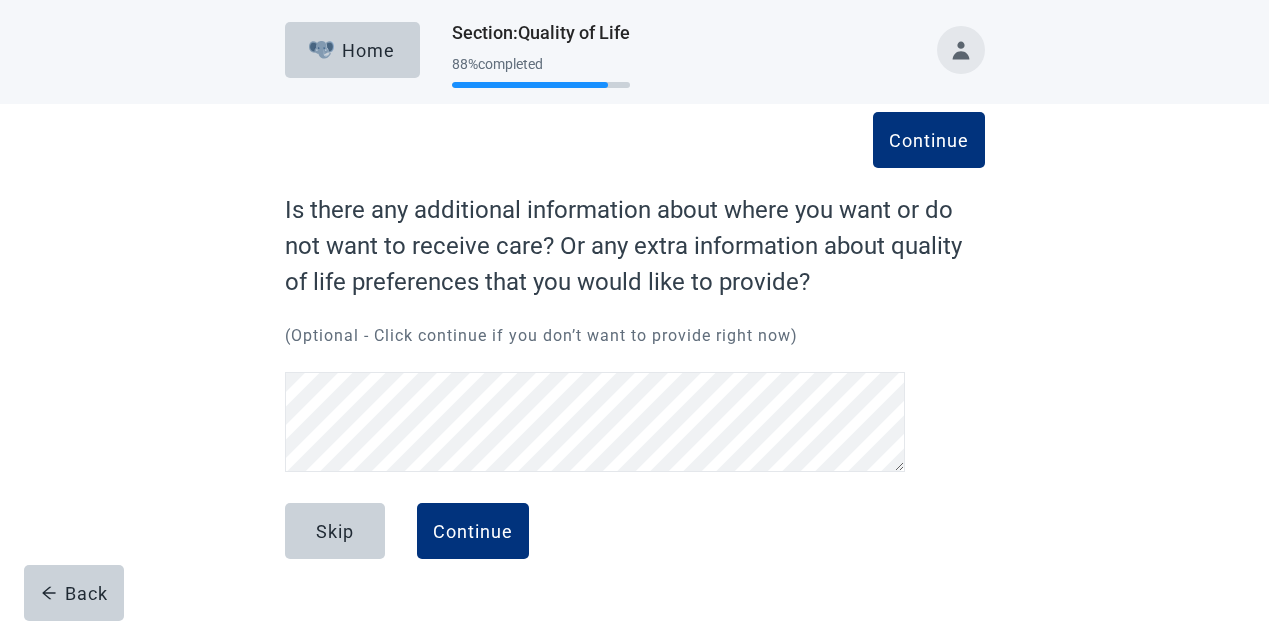 scroll, scrollTop: 0, scrollLeft: 0, axis: both 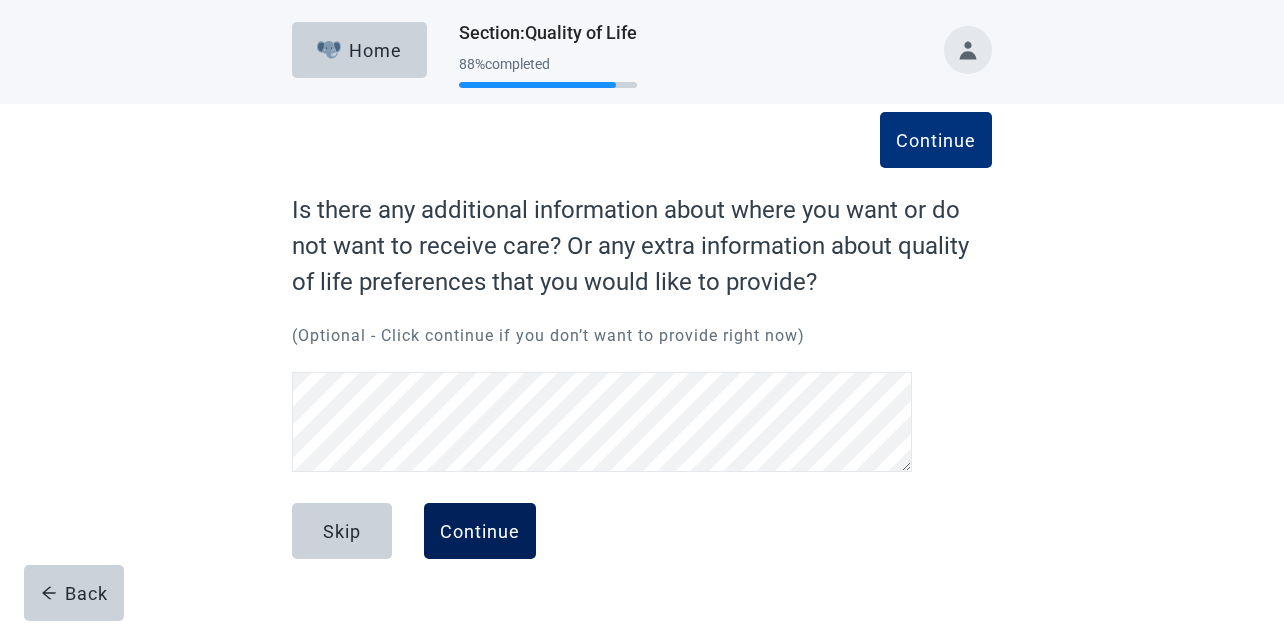 click on "Continue" at bounding box center [480, 531] 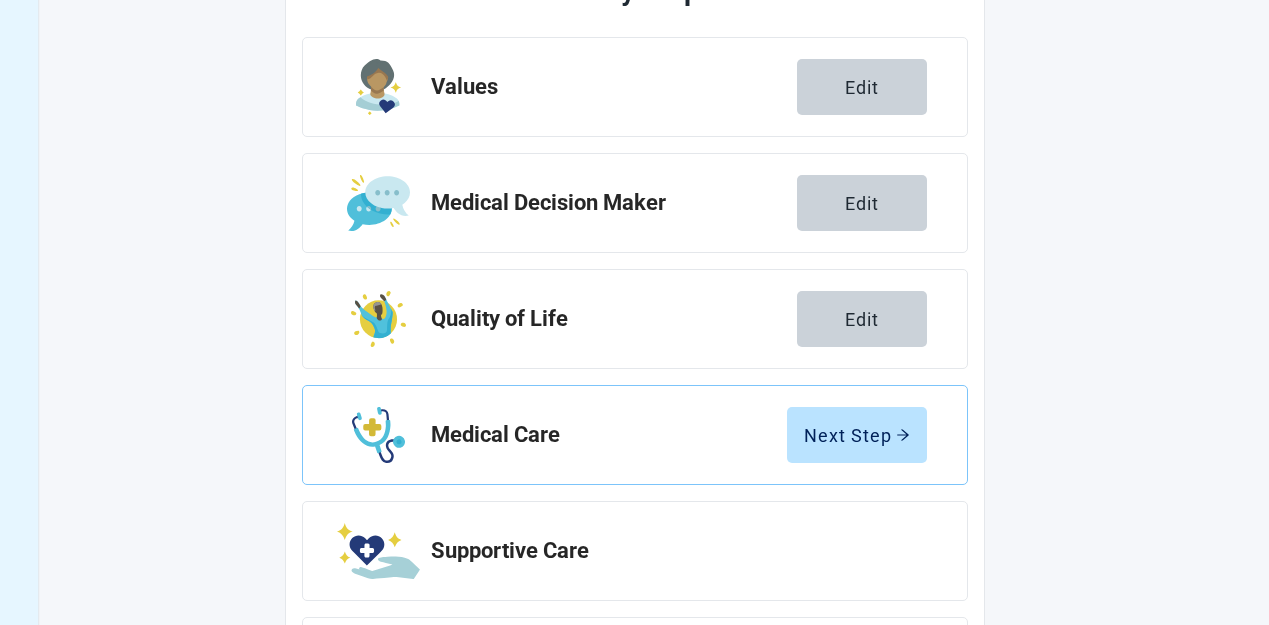 scroll, scrollTop: 373, scrollLeft: 0, axis: vertical 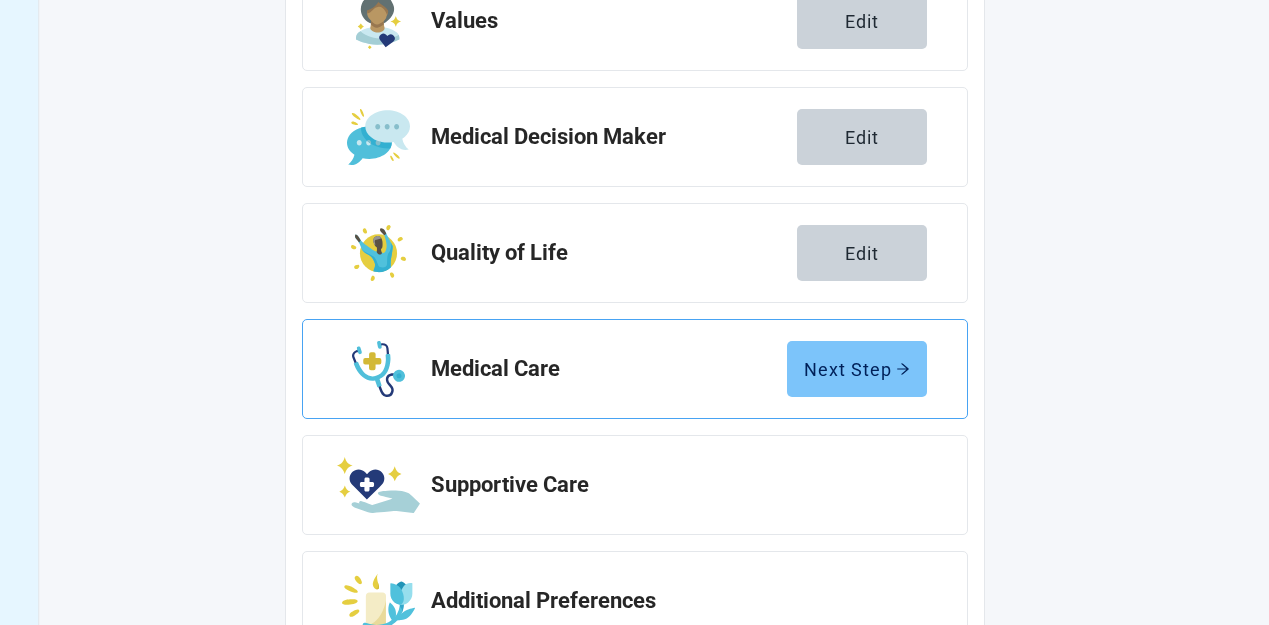 click on "Next Step" at bounding box center [857, 369] 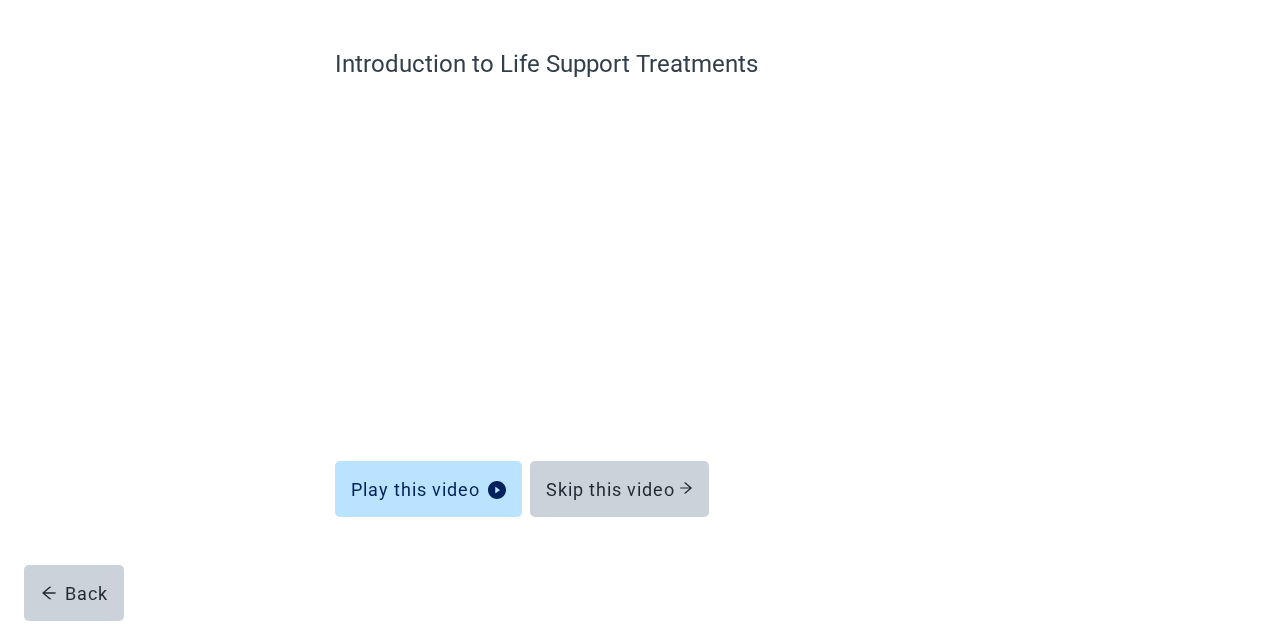 scroll, scrollTop: 146, scrollLeft: 0, axis: vertical 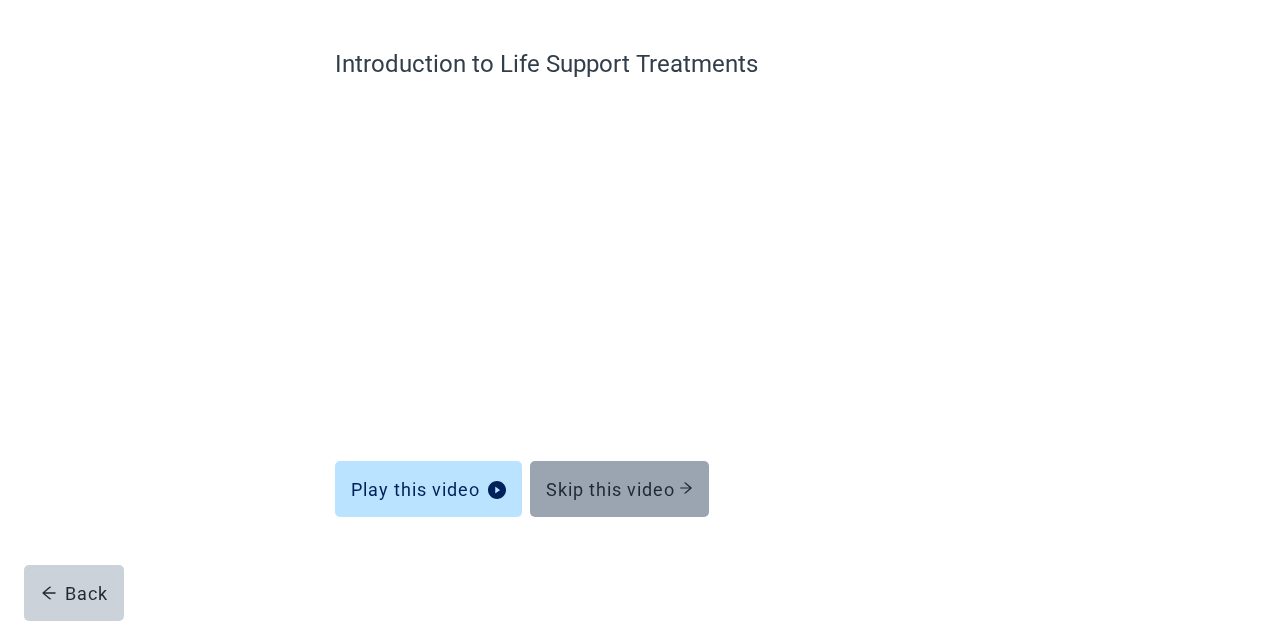 click on "Skip this video" at bounding box center (619, 489) 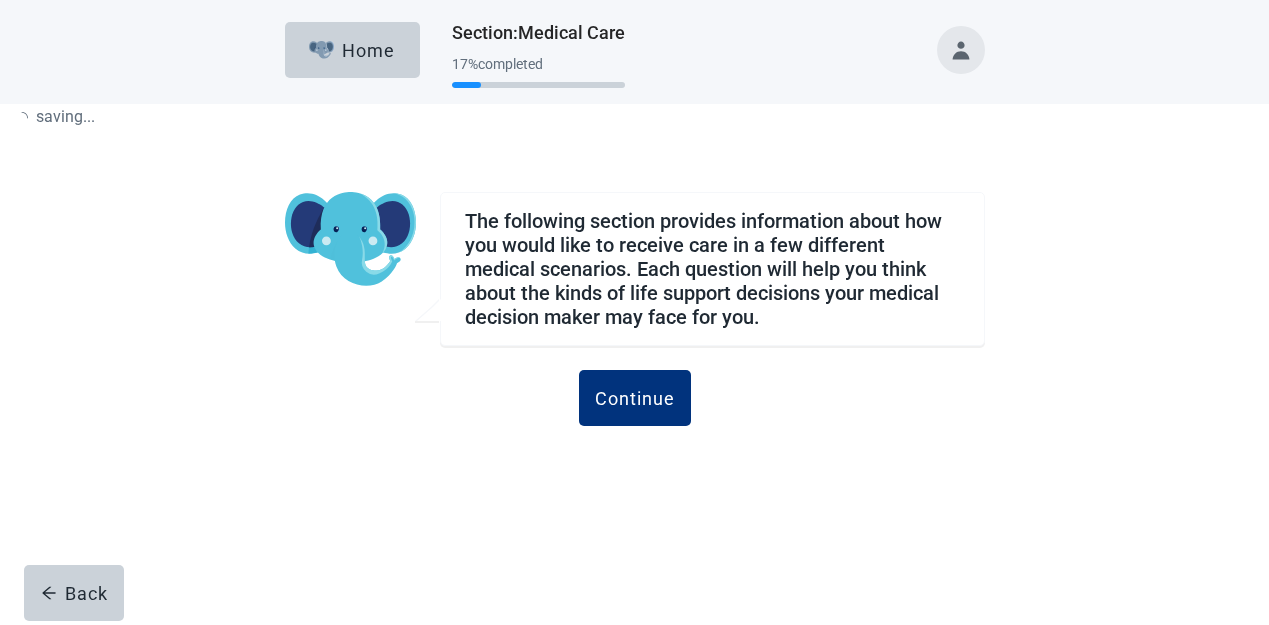 scroll, scrollTop: 0, scrollLeft: 0, axis: both 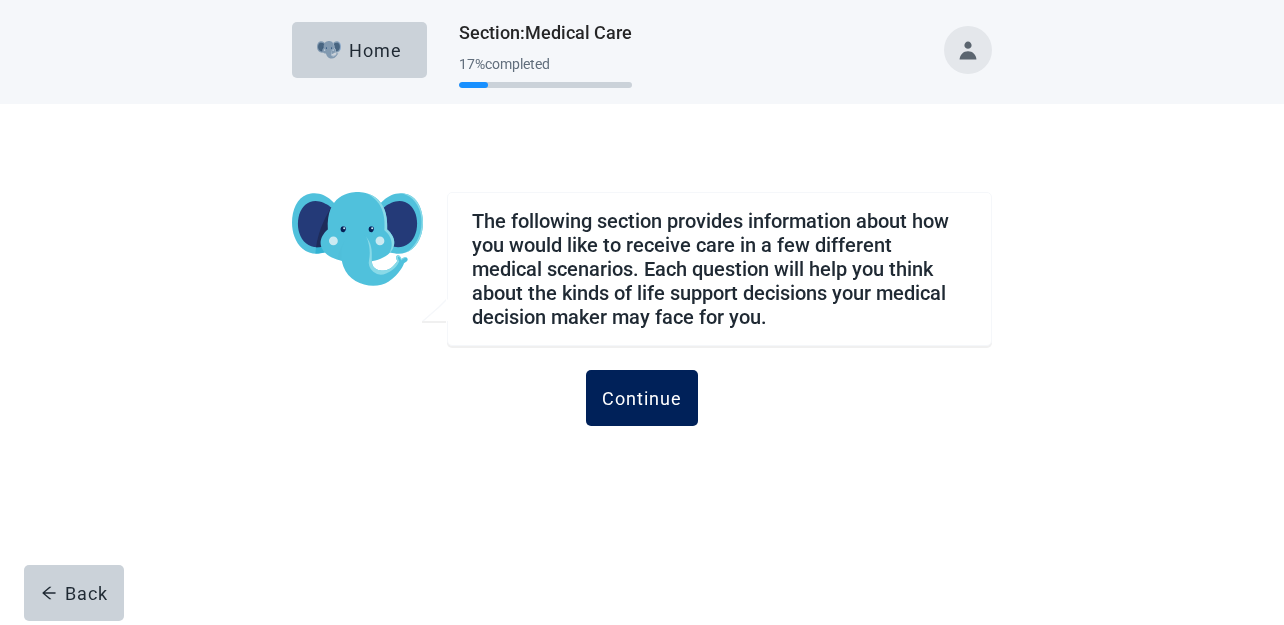 click on "Continue" at bounding box center (642, 398) 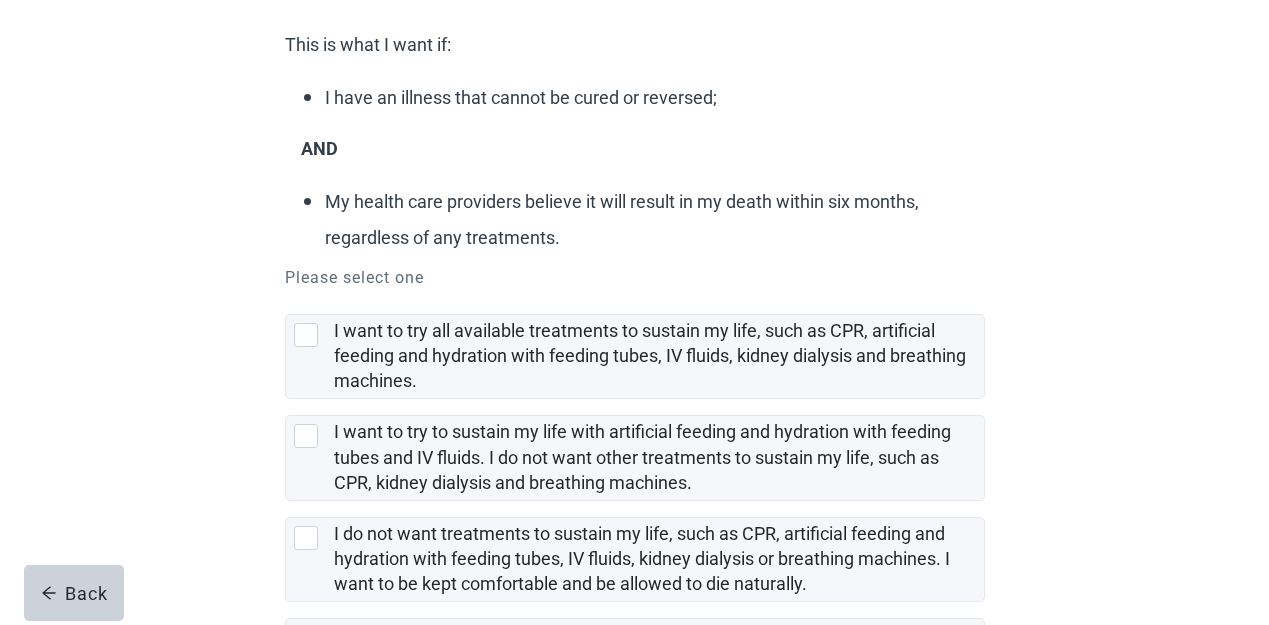 scroll, scrollTop: 240, scrollLeft: 0, axis: vertical 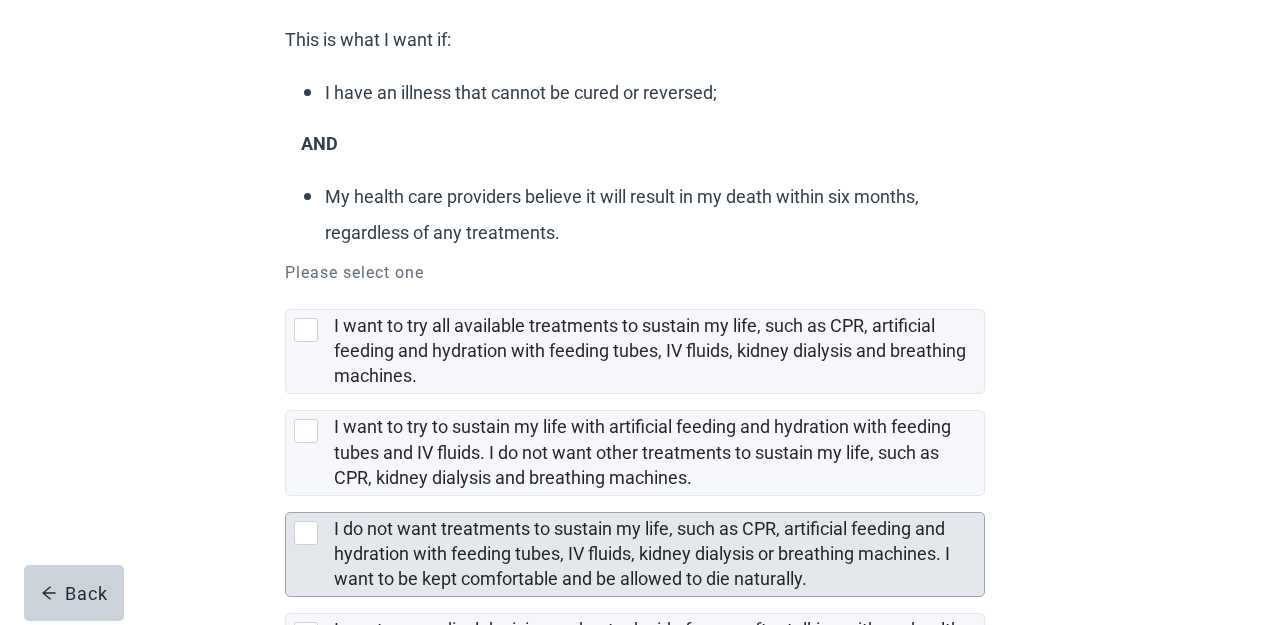 click at bounding box center (306, 533) 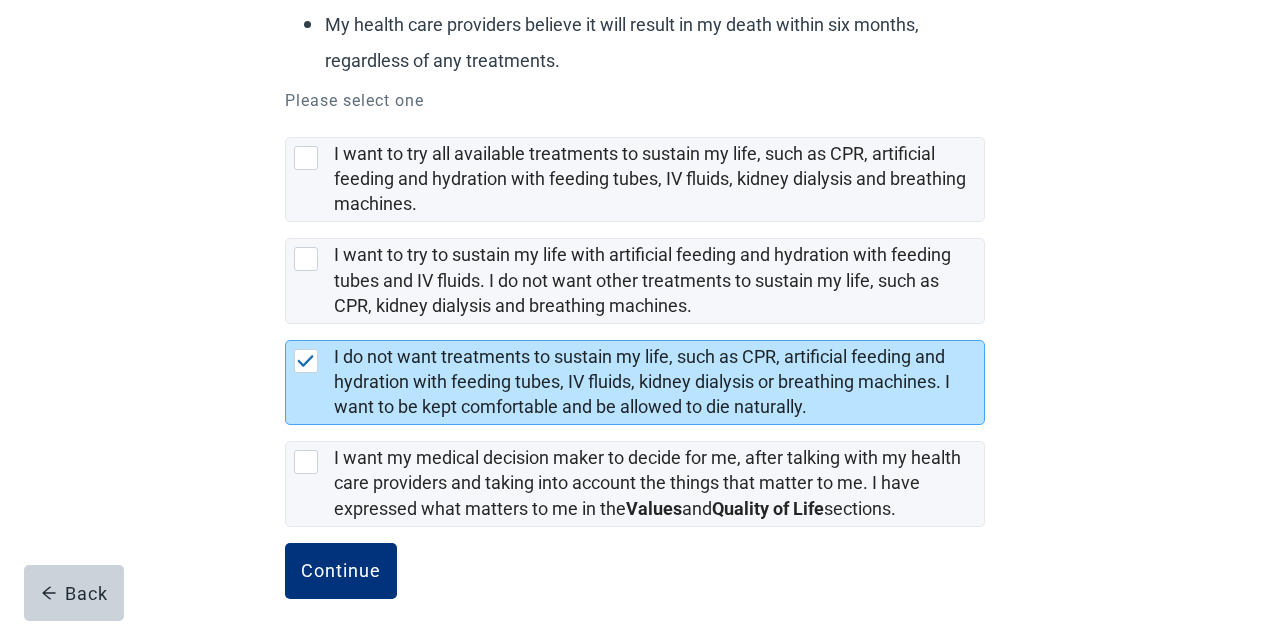 scroll, scrollTop: 430, scrollLeft: 0, axis: vertical 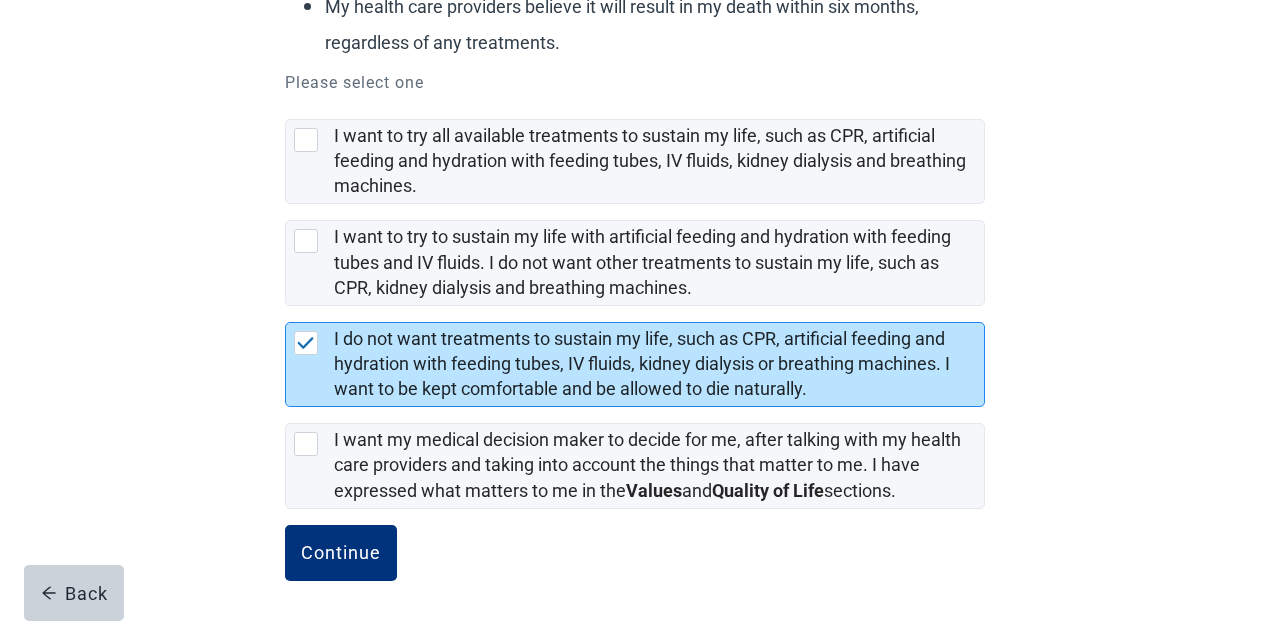 click at bounding box center [306, 343] 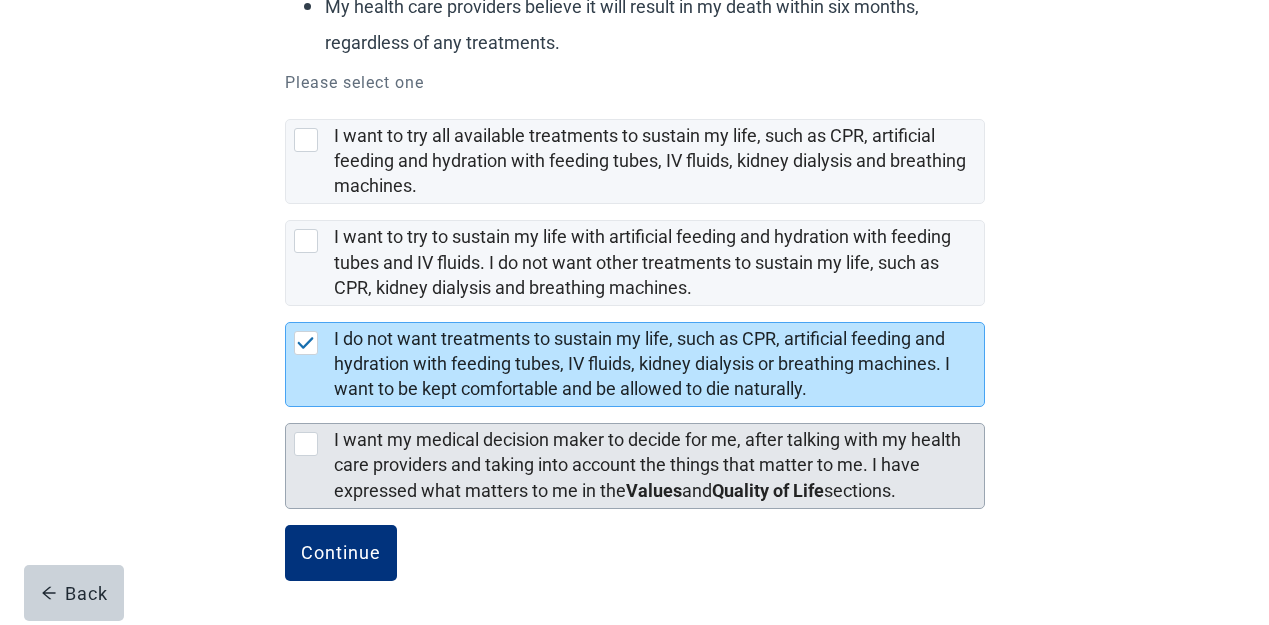 click at bounding box center [306, 444] 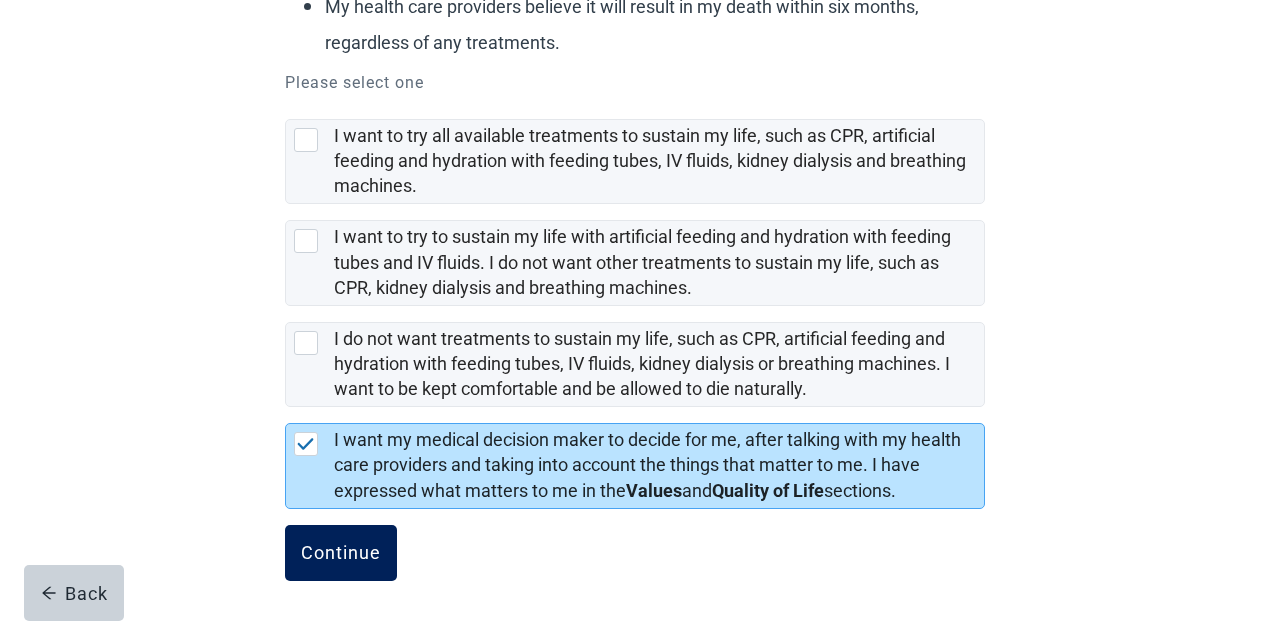 click on "Continue" at bounding box center (341, 553) 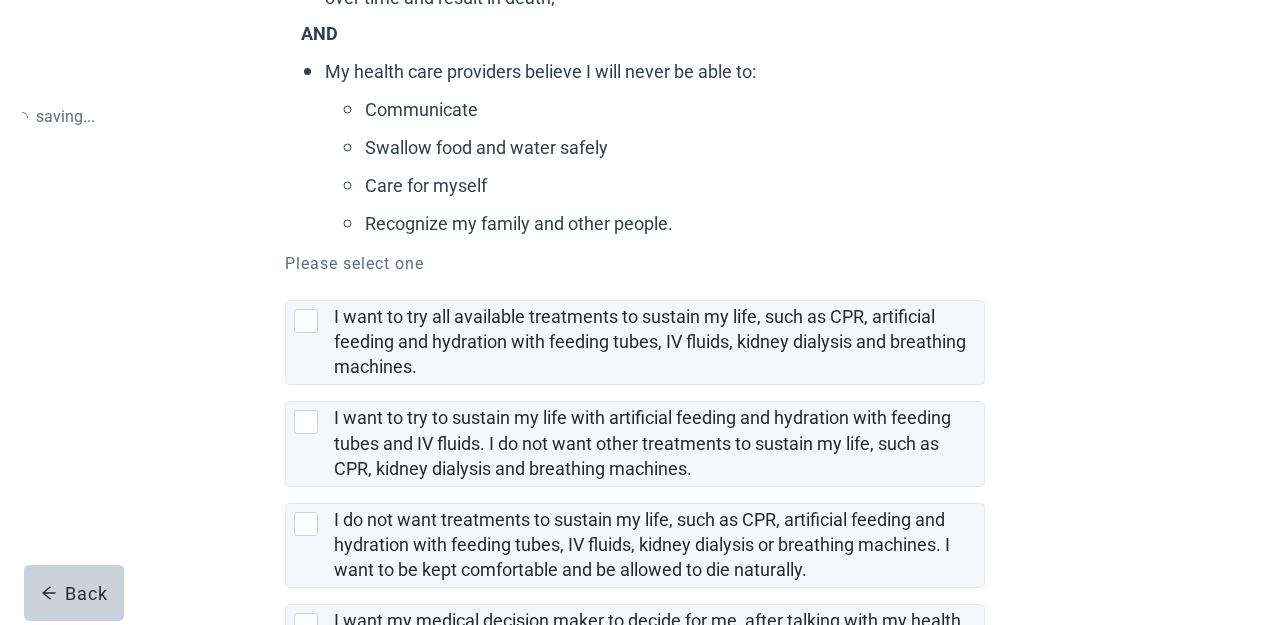 scroll, scrollTop: 0, scrollLeft: 0, axis: both 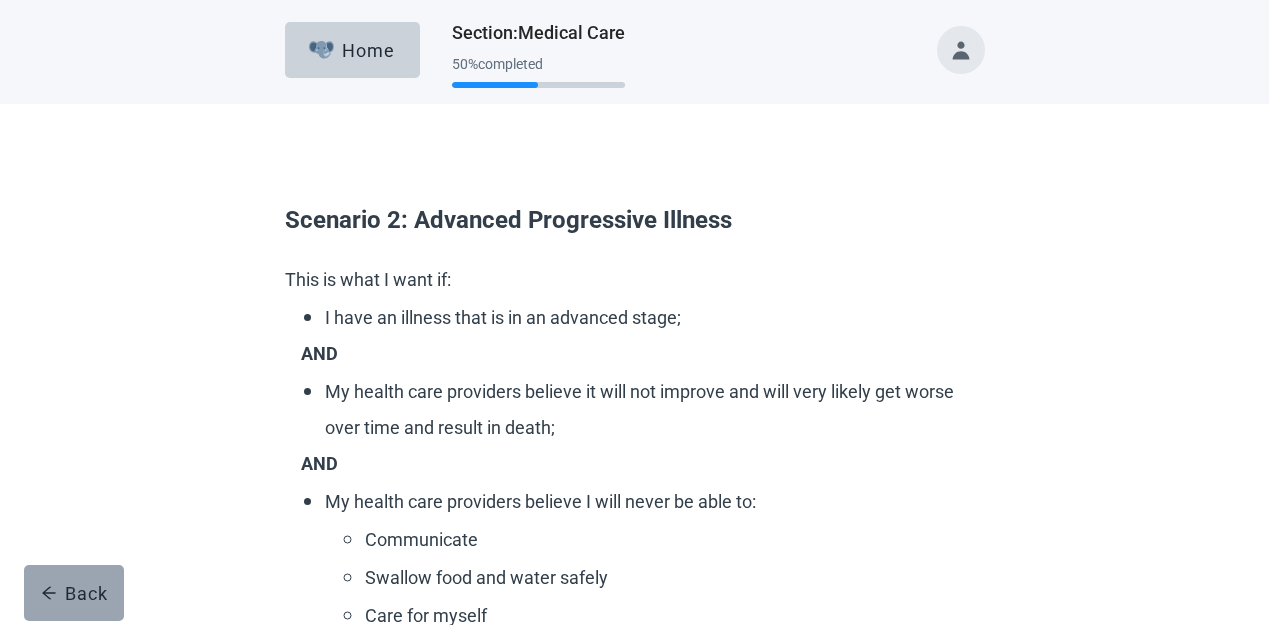 click on "Back" at bounding box center (74, 593) 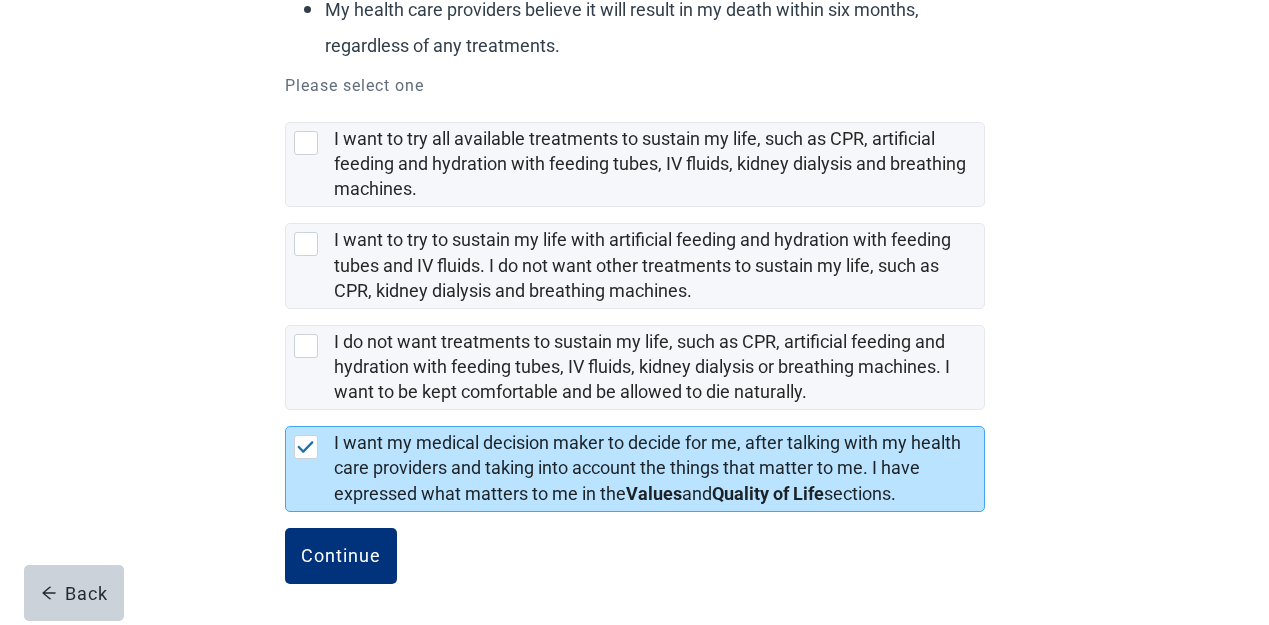 scroll, scrollTop: 430, scrollLeft: 0, axis: vertical 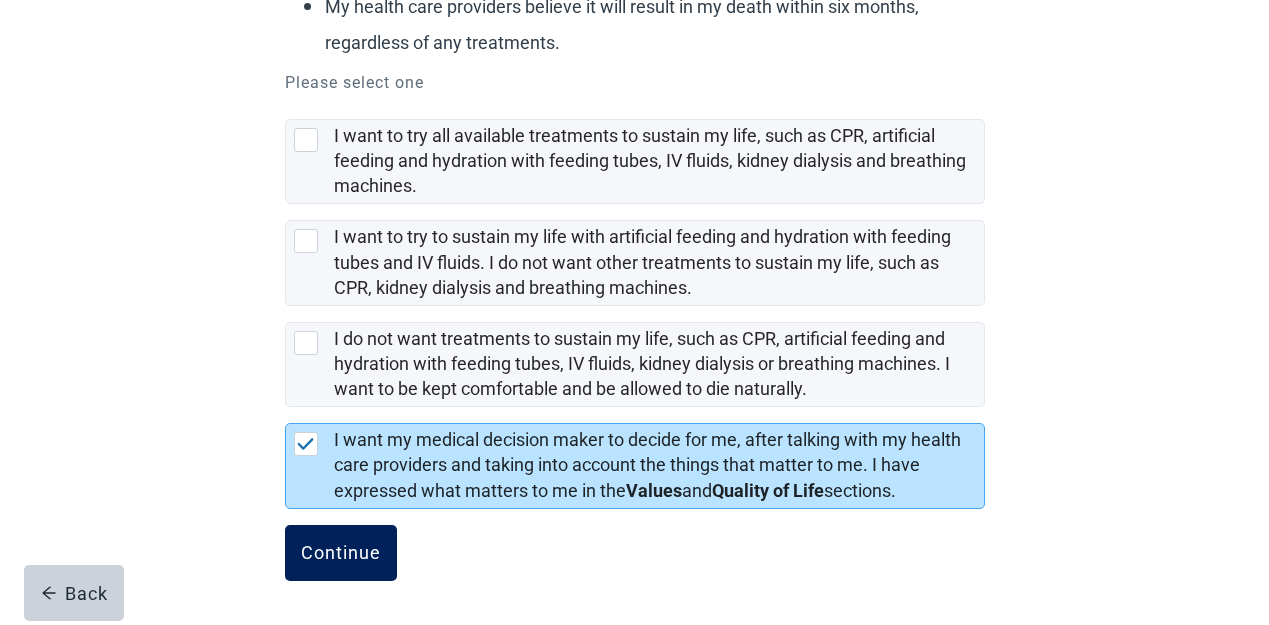 click on "Continue" at bounding box center [341, 553] 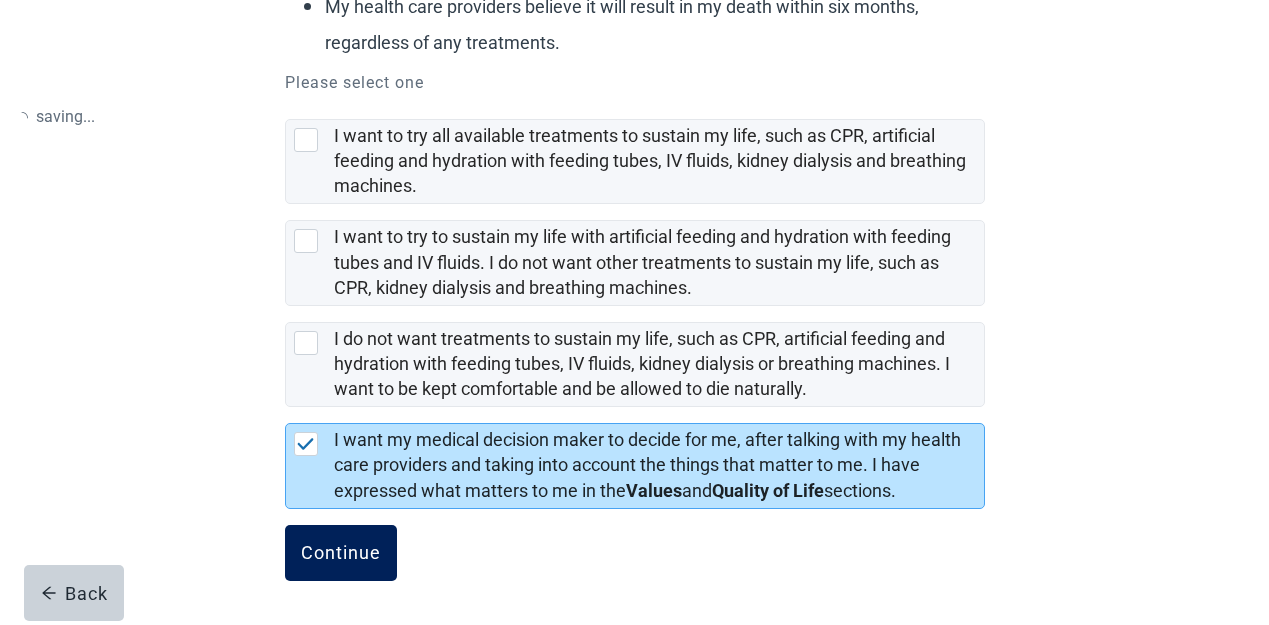 scroll, scrollTop: 0, scrollLeft: 0, axis: both 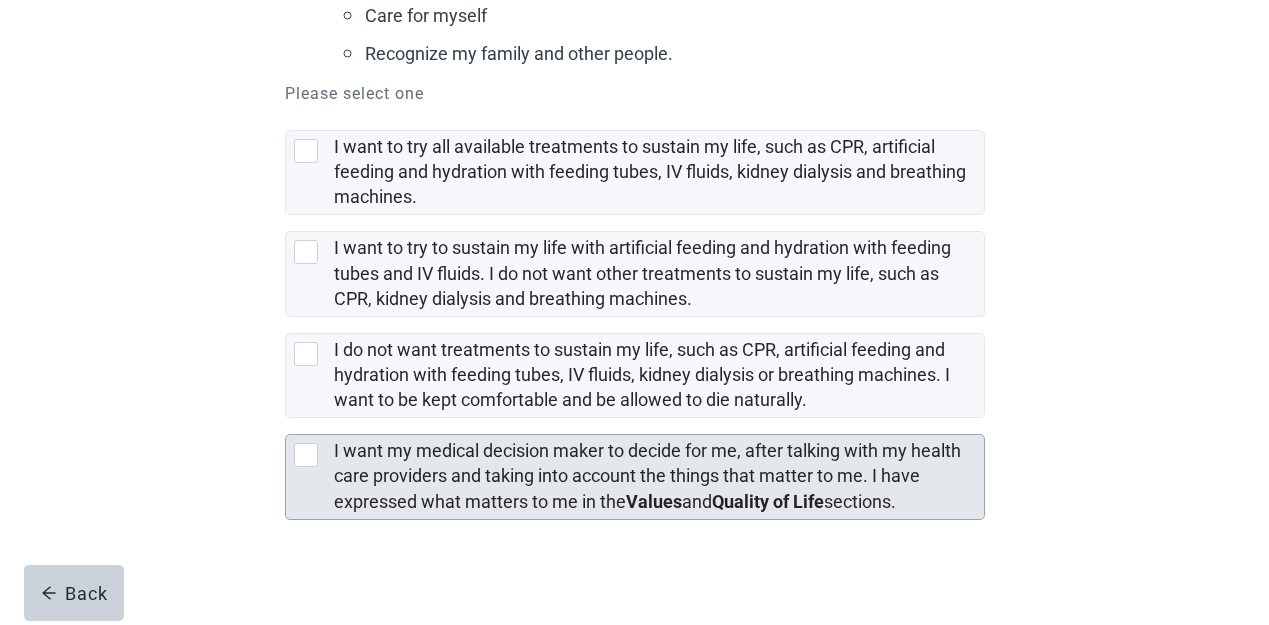 click at bounding box center [306, 455] 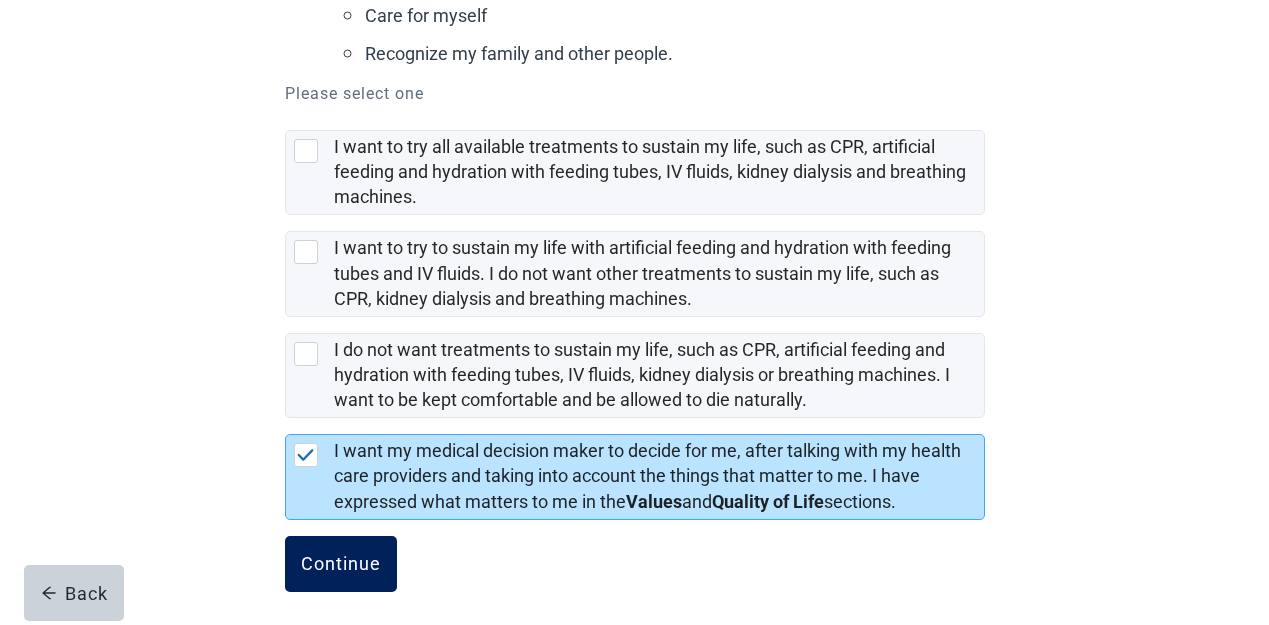 click on "Continue" at bounding box center (341, 564) 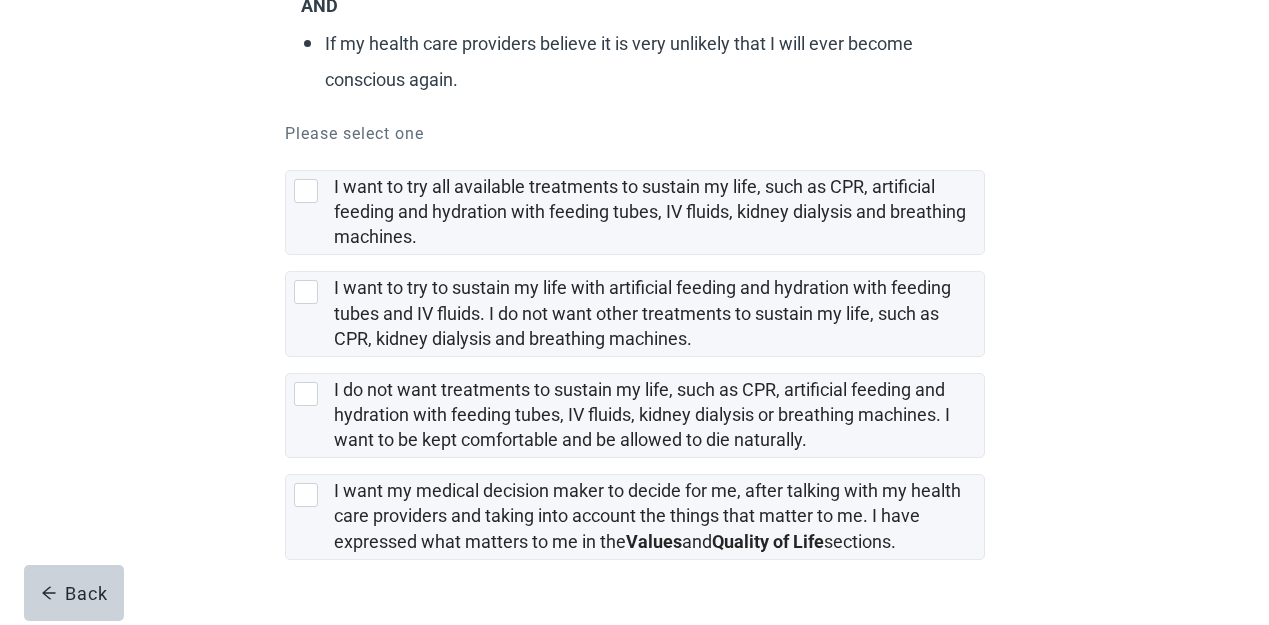 scroll, scrollTop: 360, scrollLeft: 0, axis: vertical 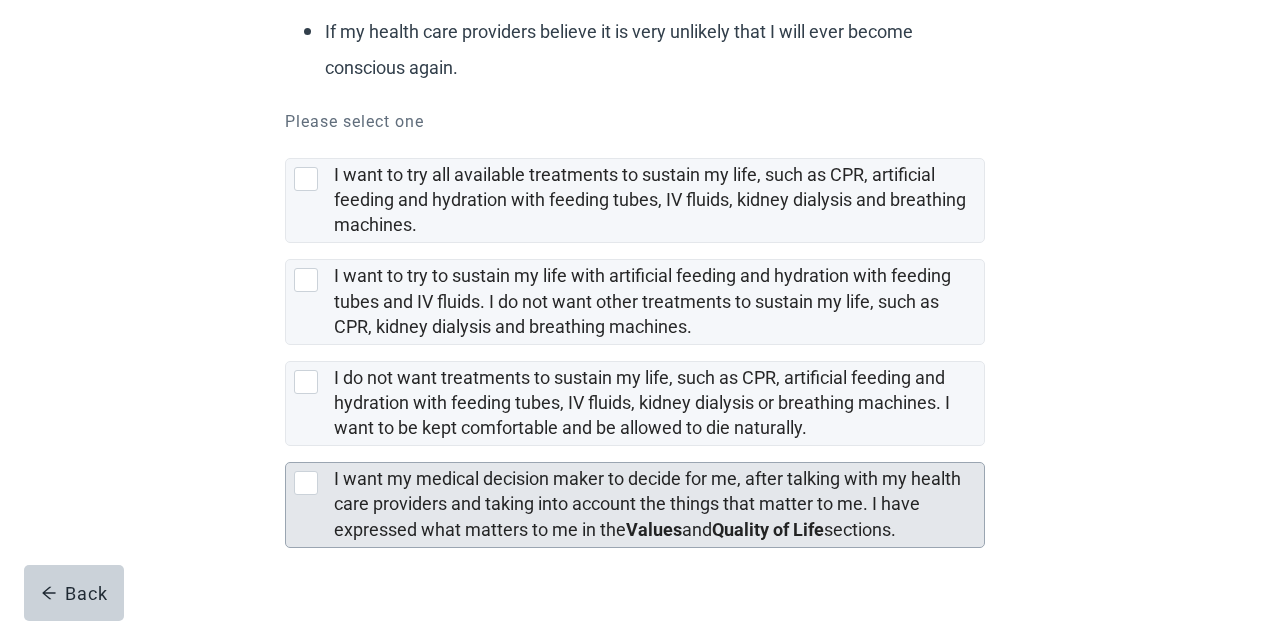click at bounding box center (306, 483) 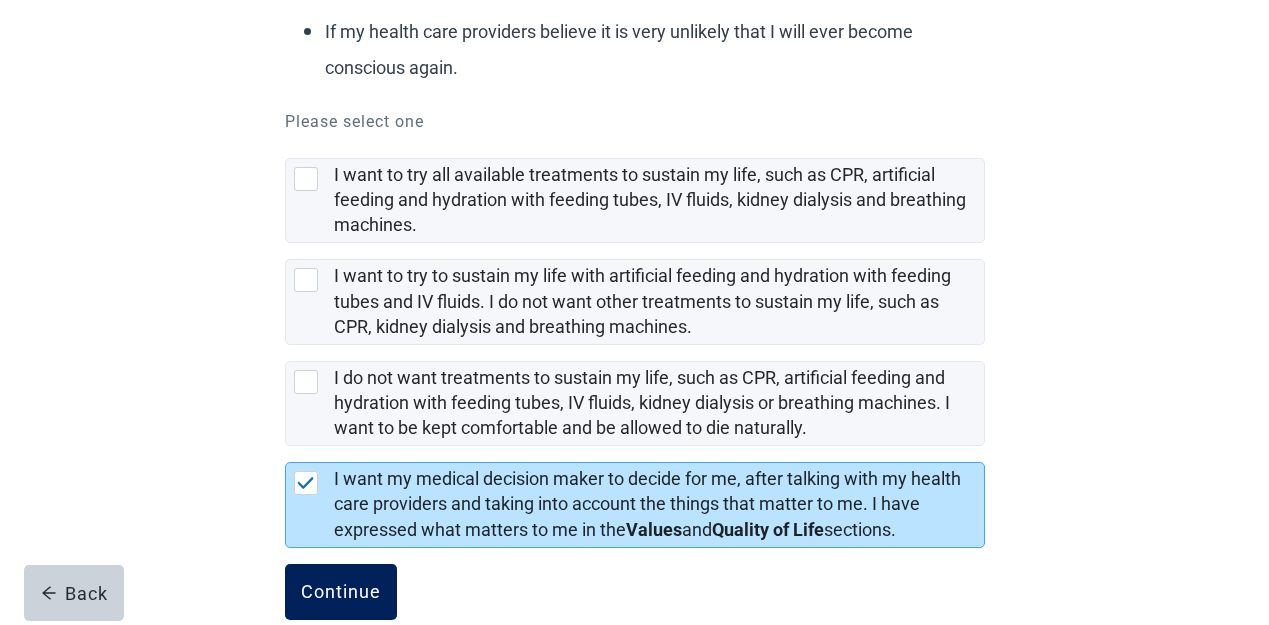 click on "Continue" at bounding box center (341, 592) 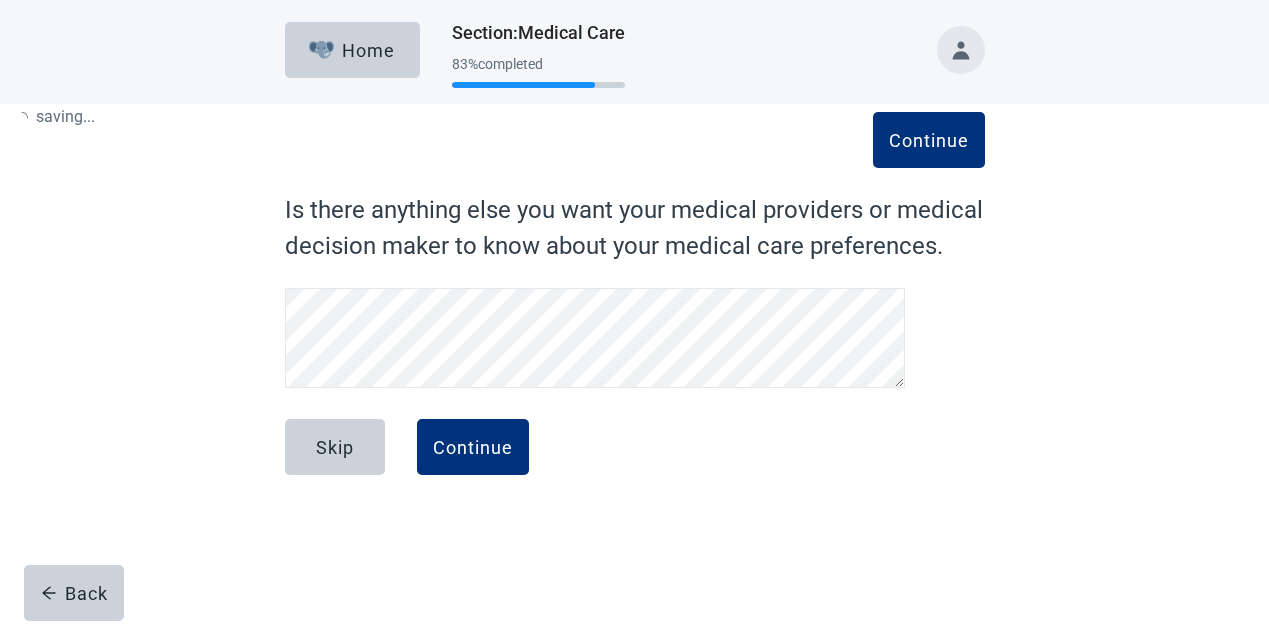 scroll, scrollTop: 0, scrollLeft: 0, axis: both 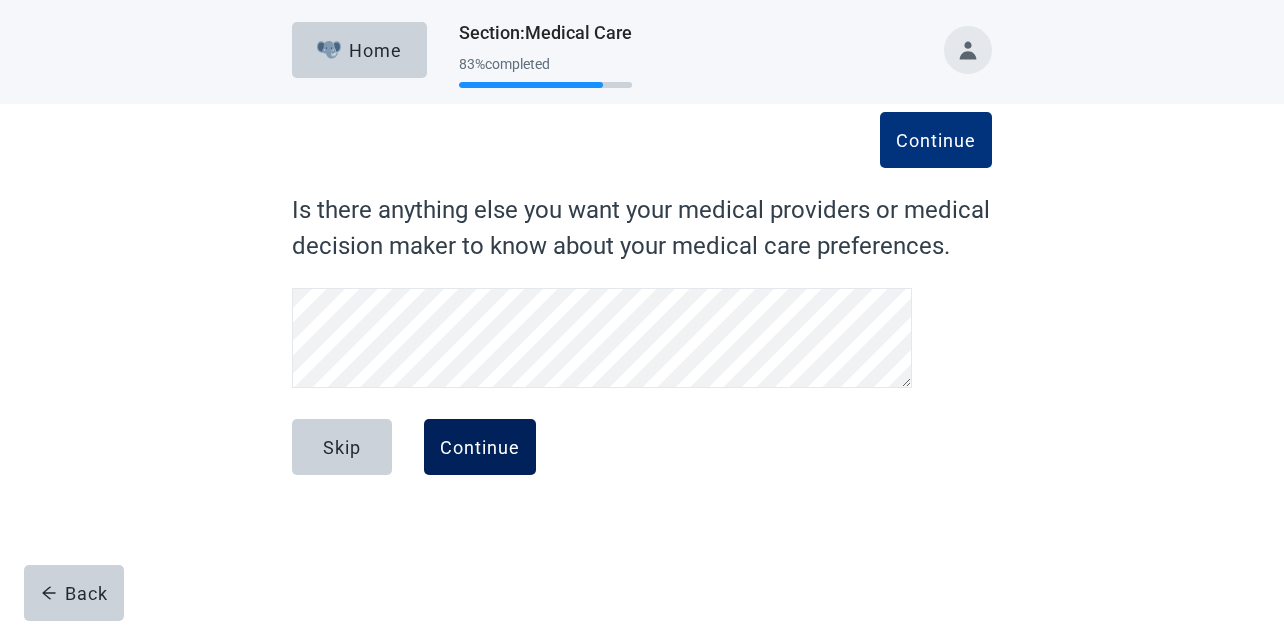 click on "Continue" at bounding box center [480, 447] 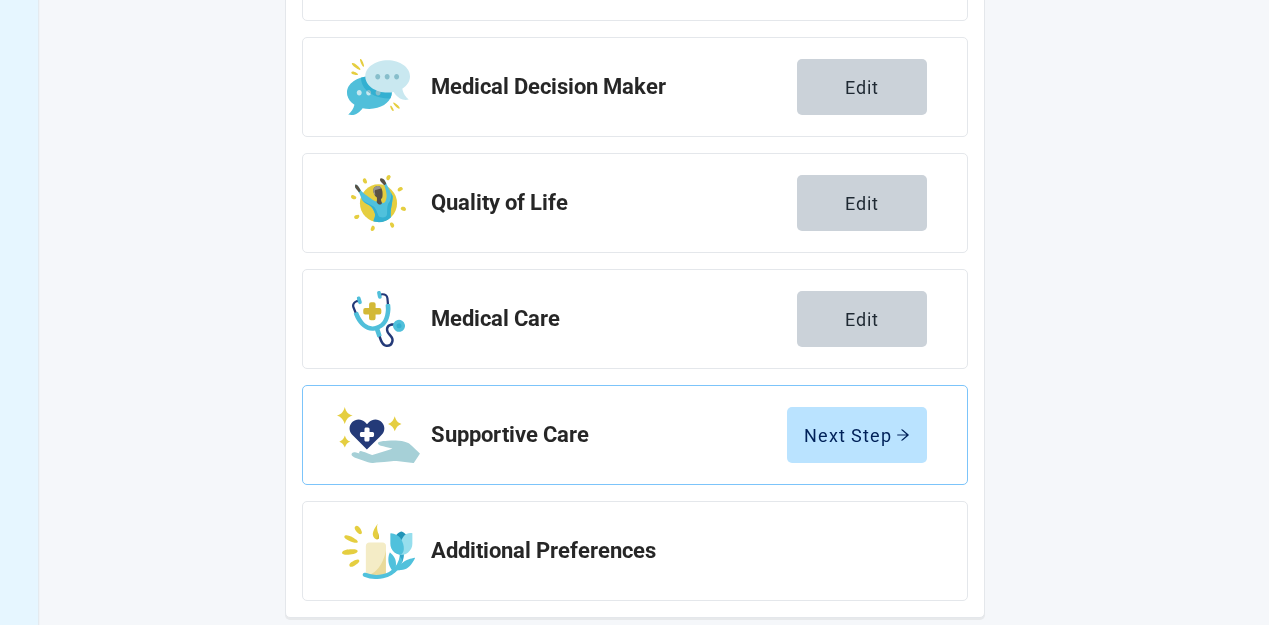 scroll, scrollTop: 438, scrollLeft: 0, axis: vertical 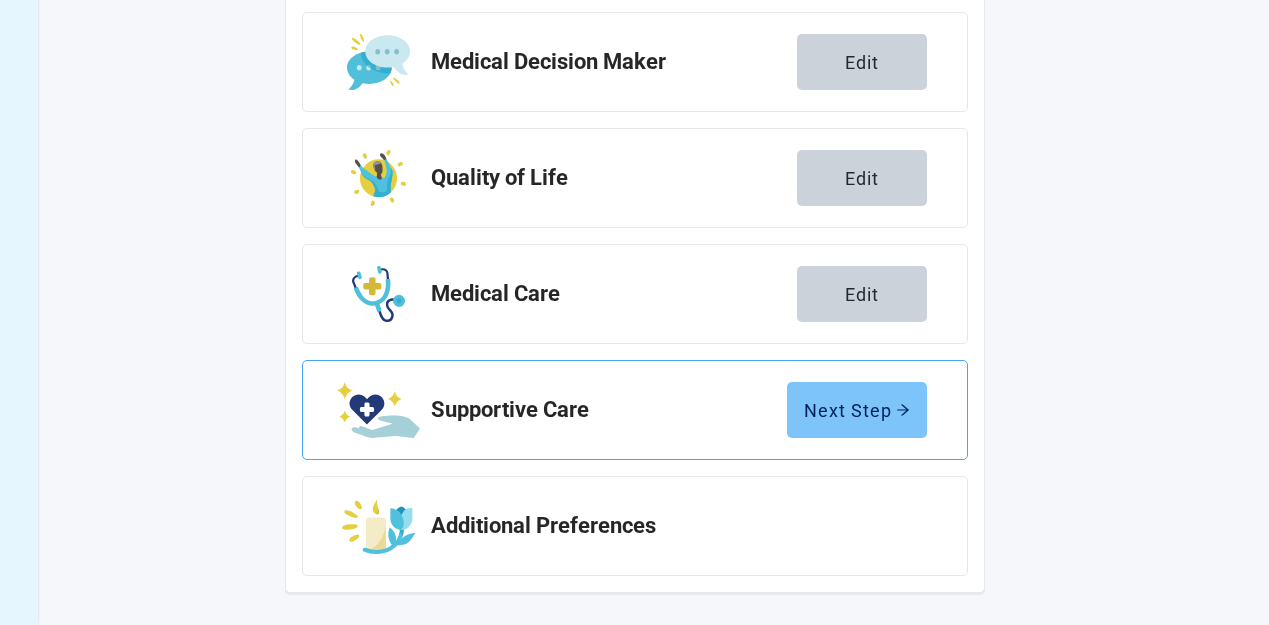 click on "Next Step" at bounding box center (857, 410) 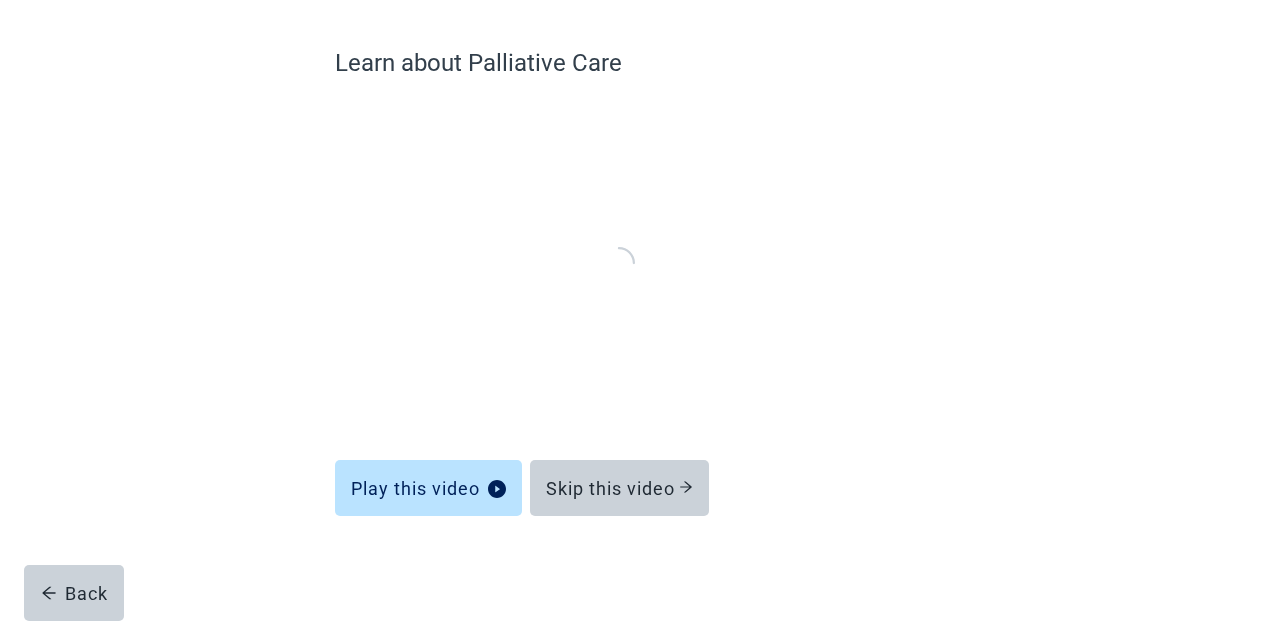 scroll, scrollTop: 146, scrollLeft: 0, axis: vertical 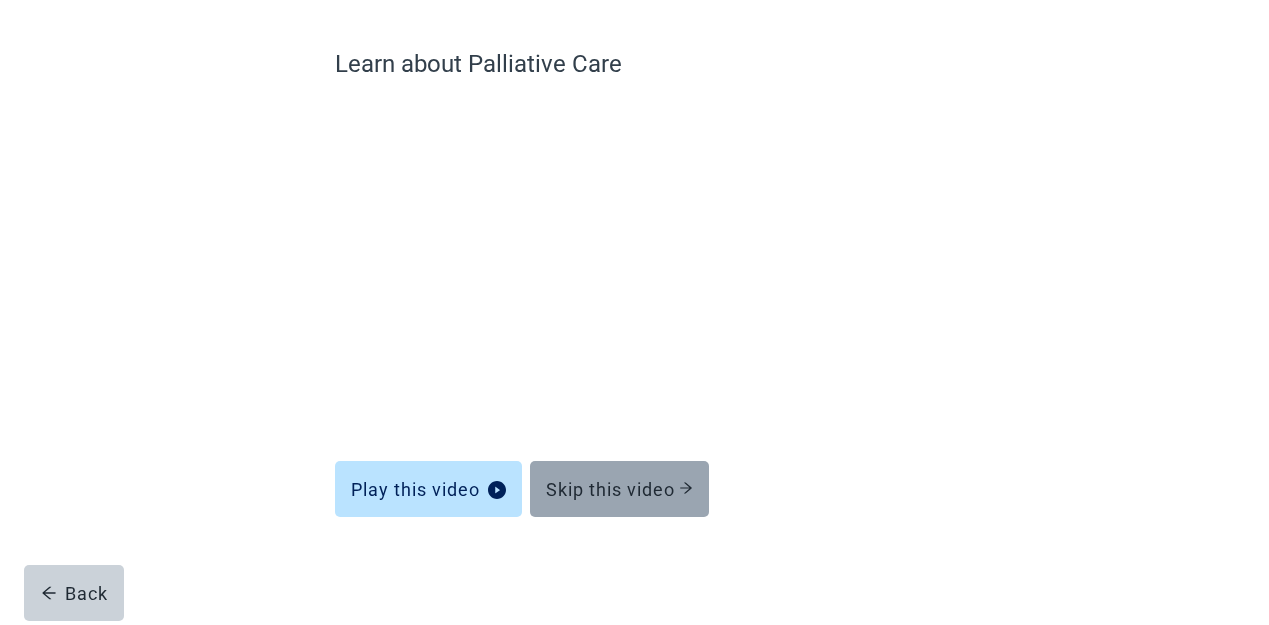click on "Skip this video" at bounding box center [619, 489] 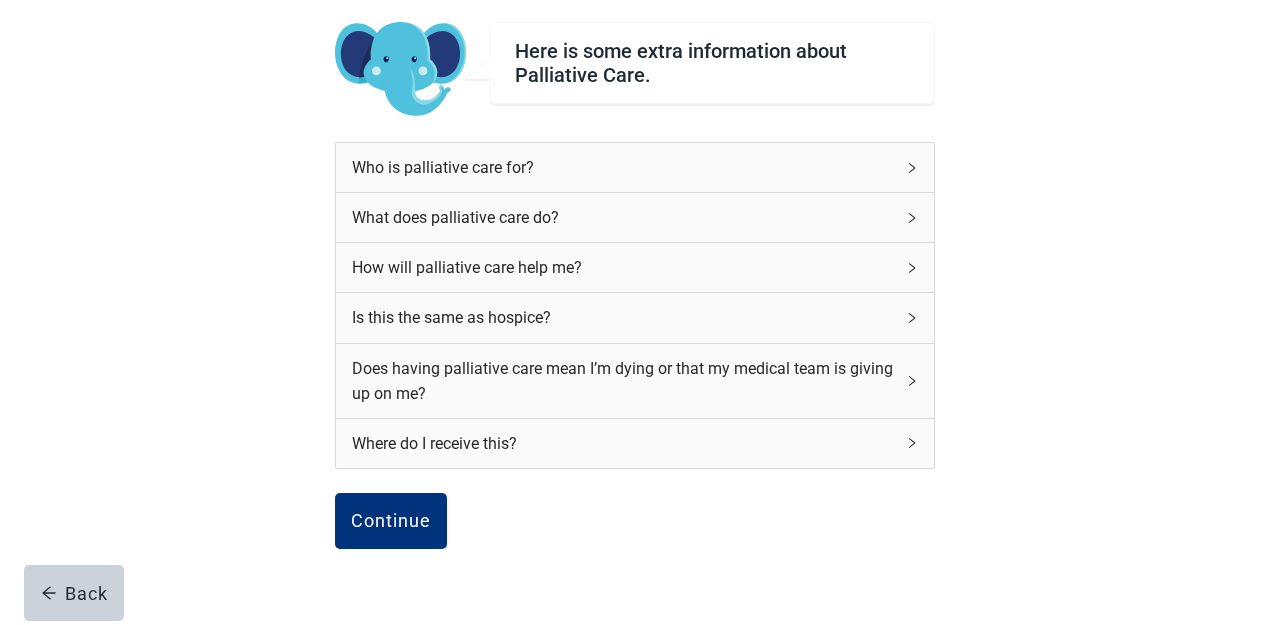 click 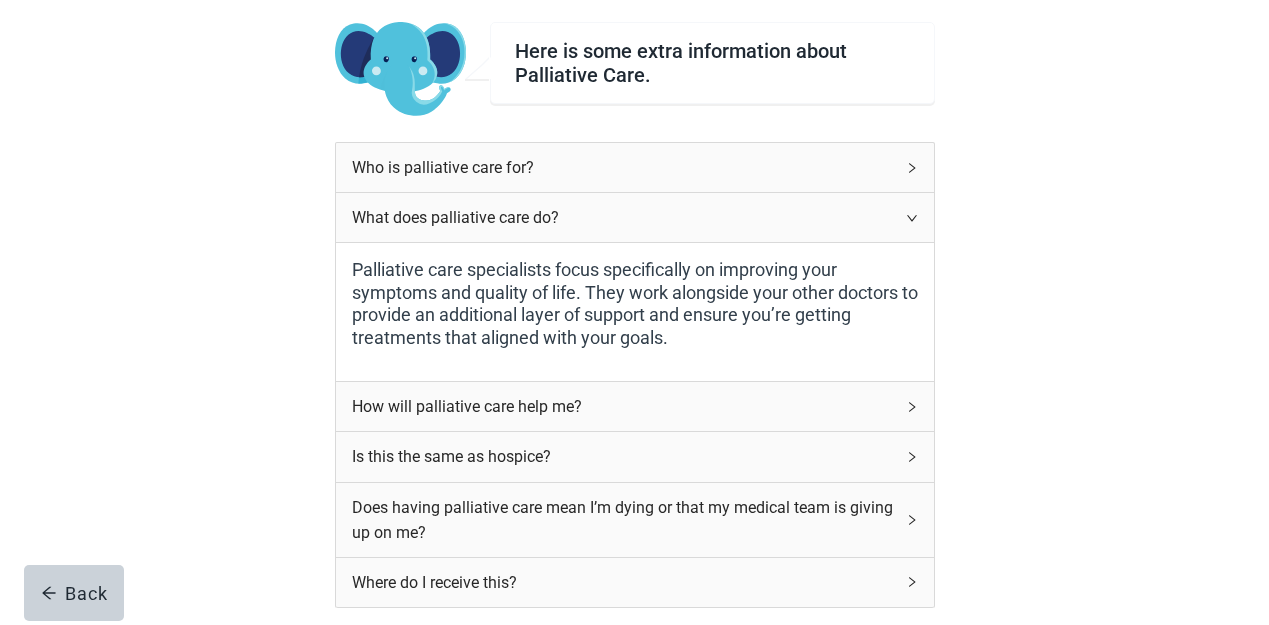 click 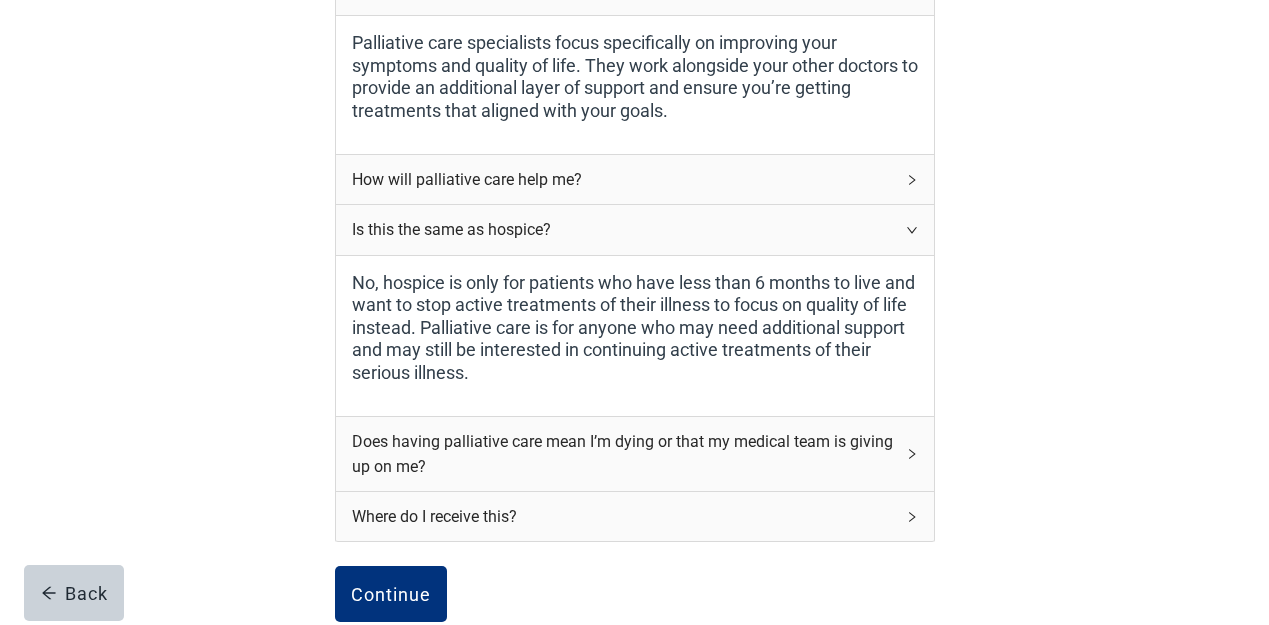 scroll, scrollTop: 519, scrollLeft: 0, axis: vertical 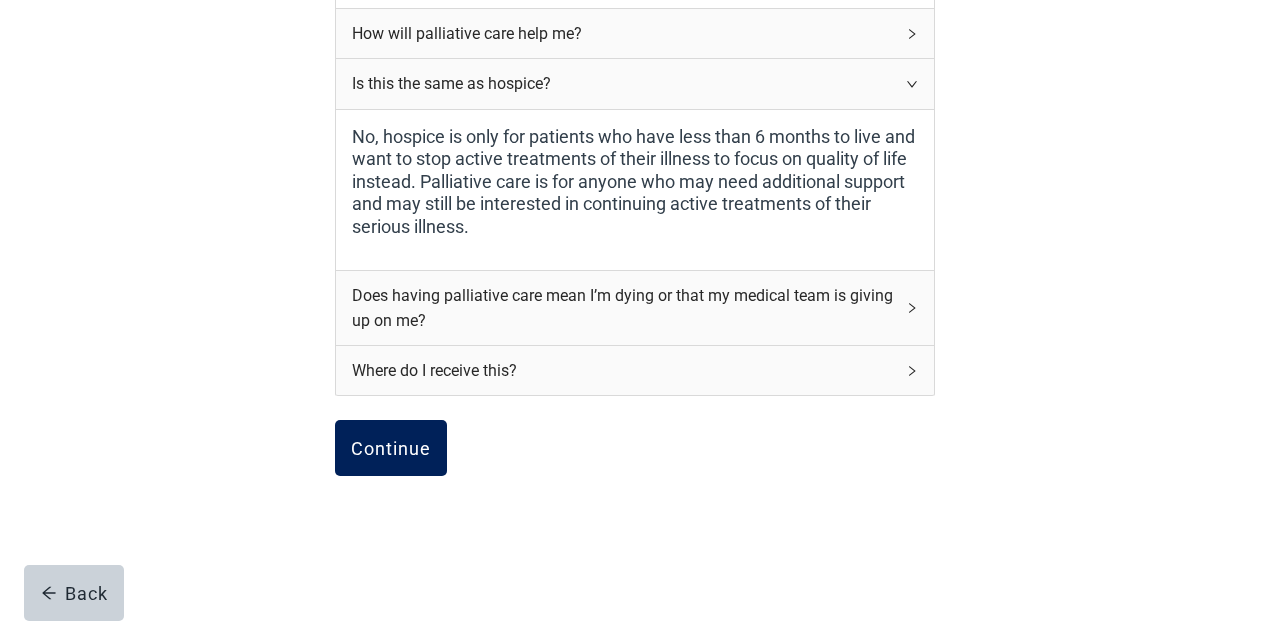click on "Continue" at bounding box center (391, 448) 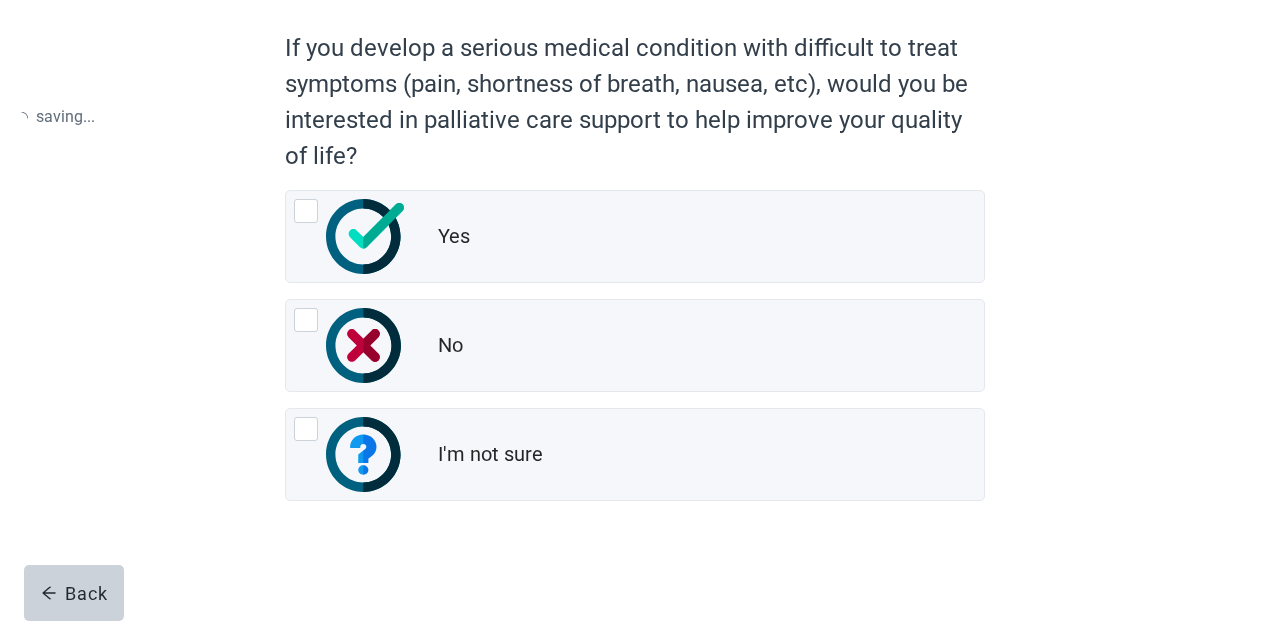 scroll, scrollTop: 0, scrollLeft: 0, axis: both 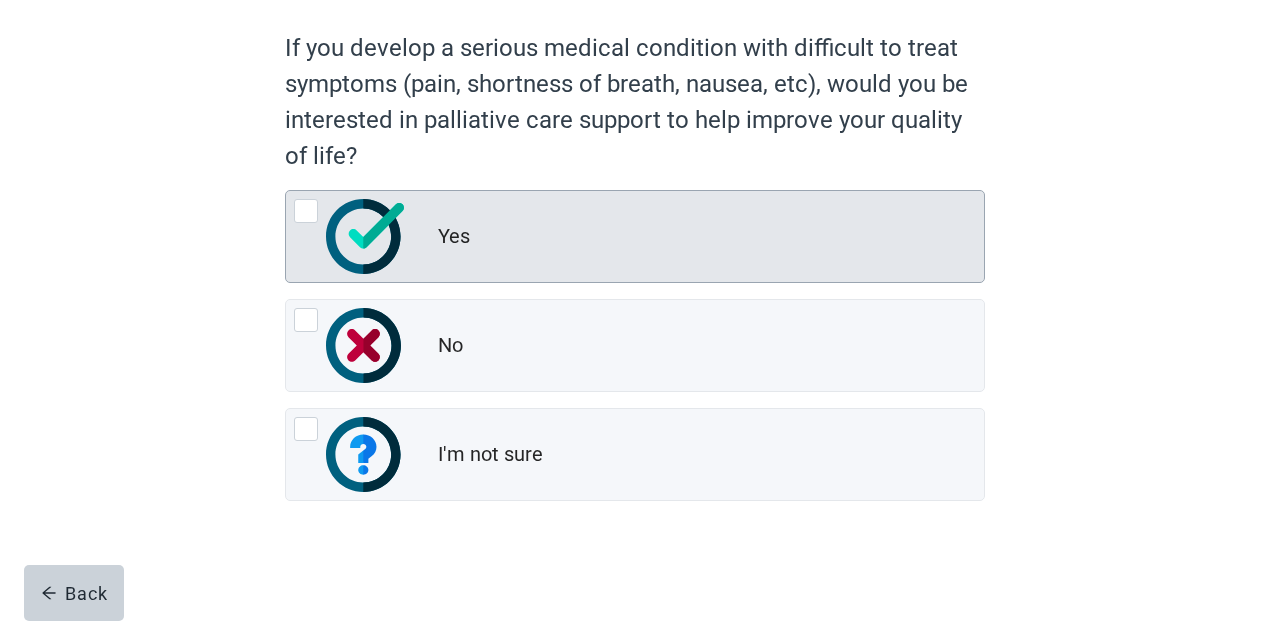 click at bounding box center (306, 211) 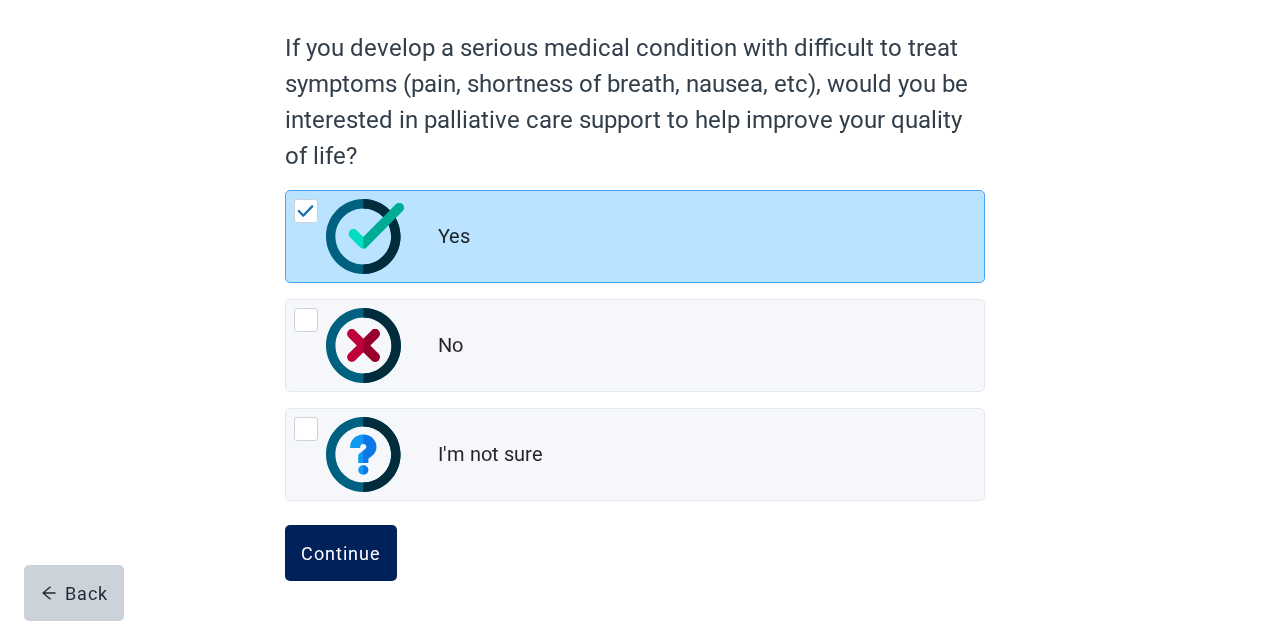 click on "Continue" at bounding box center (341, 553) 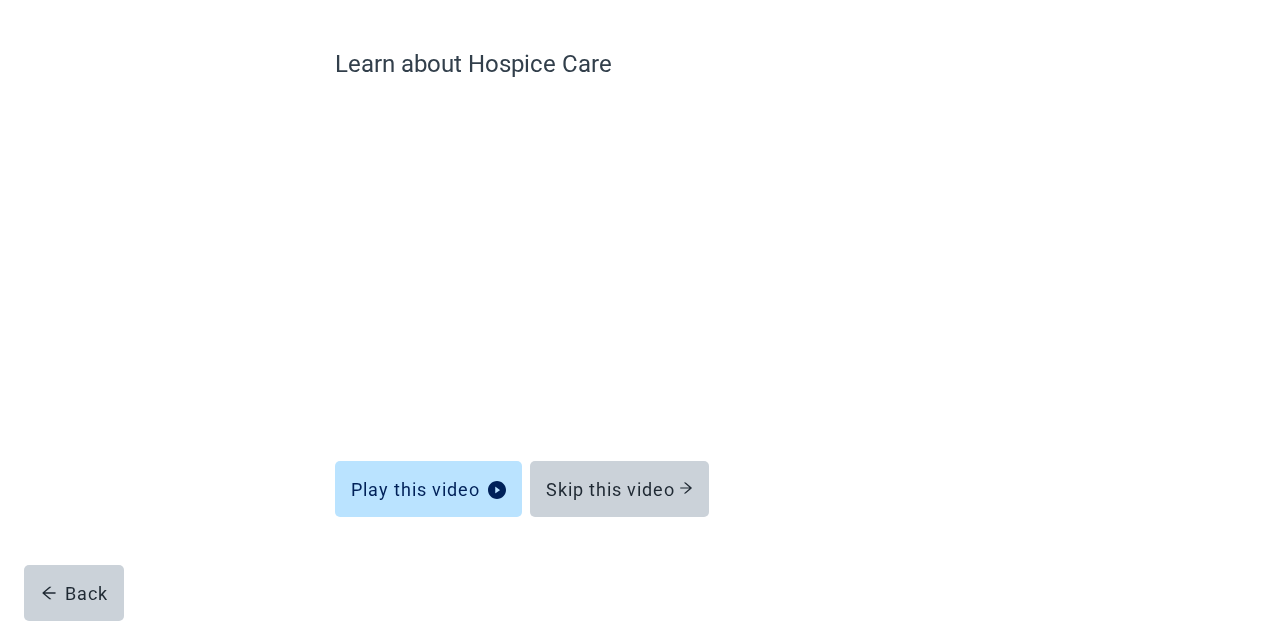 scroll, scrollTop: 146, scrollLeft: 0, axis: vertical 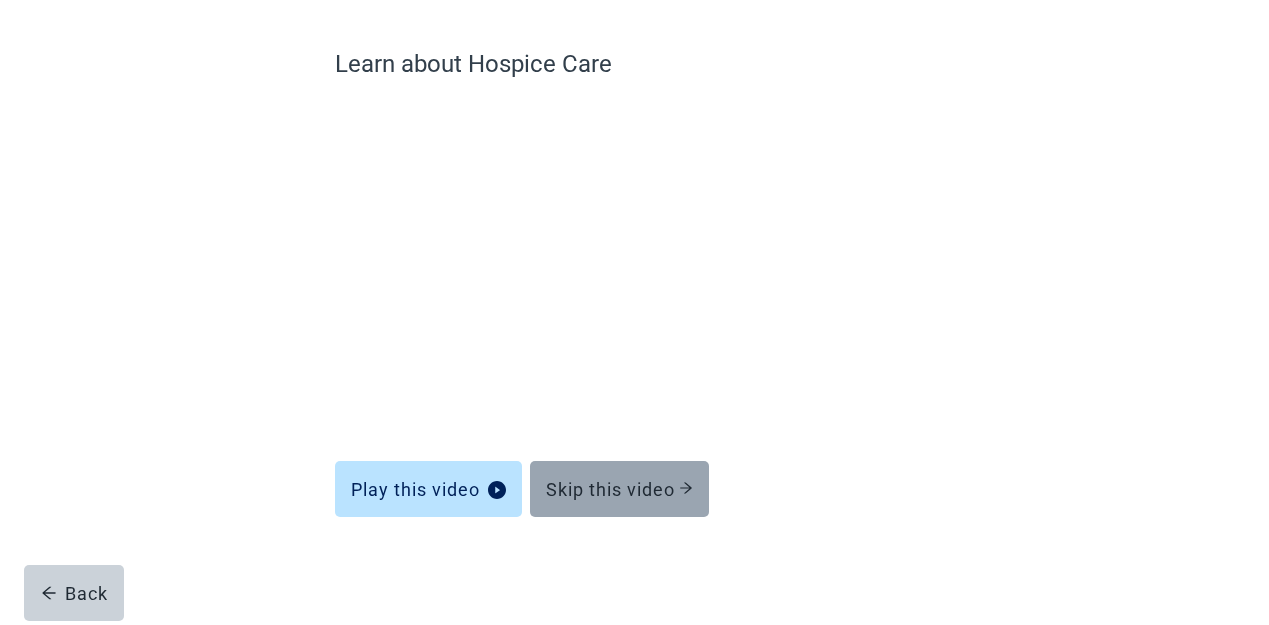 click on "Skip this video" at bounding box center [619, 489] 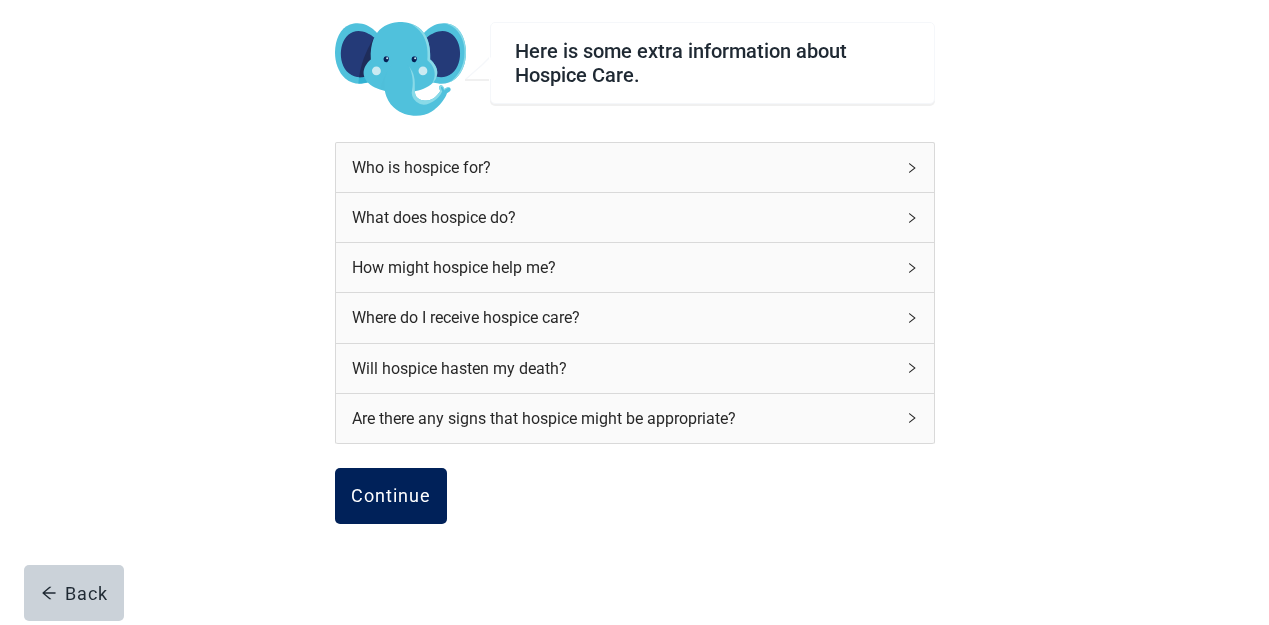click on "Continue" at bounding box center [391, 496] 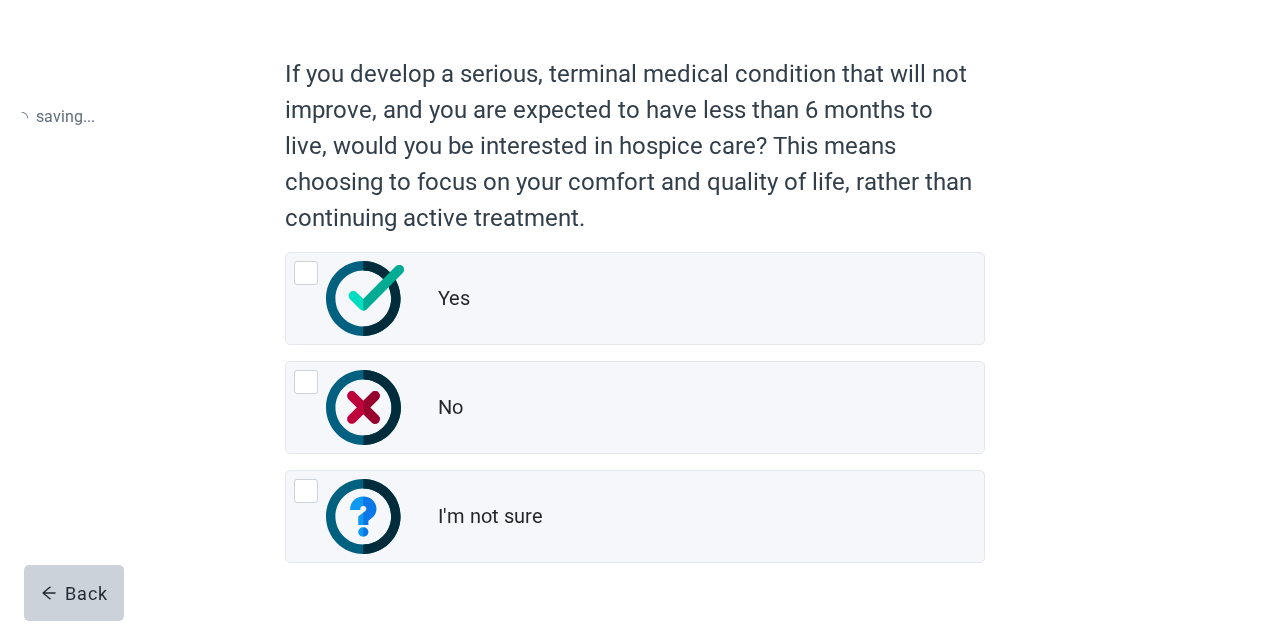 scroll, scrollTop: 0, scrollLeft: 0, axis: both 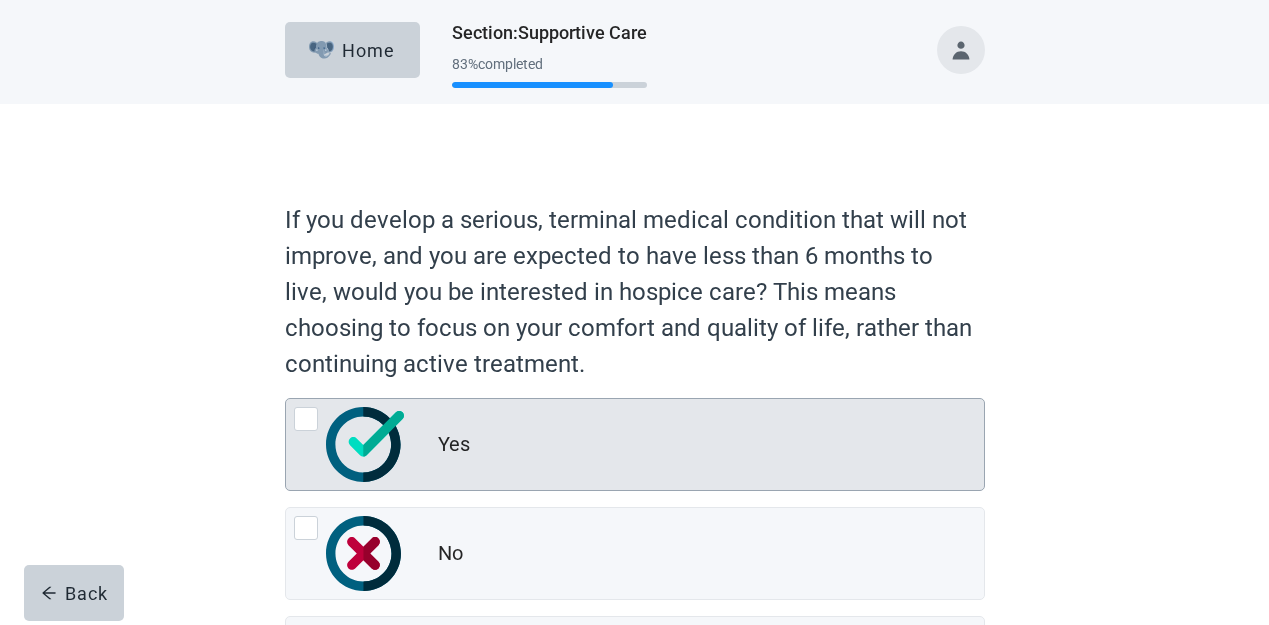 click at bounding box center (306, 419) 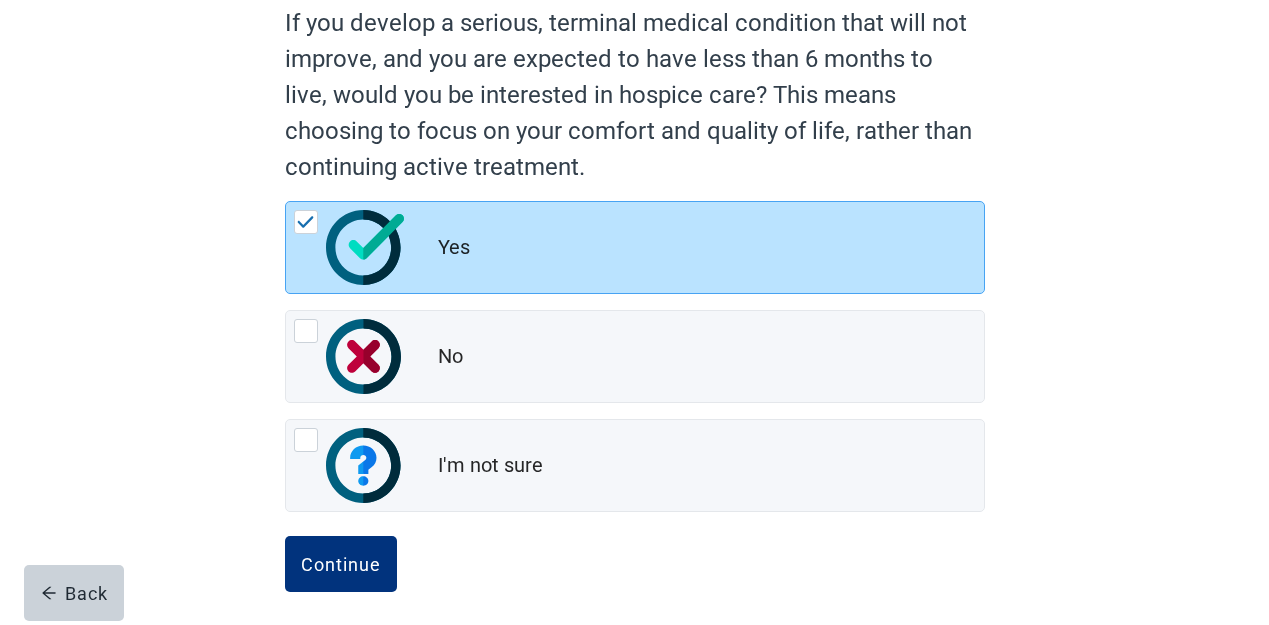 scroll, scrollTop: 208, scrollLeft: 0, axis: vertical 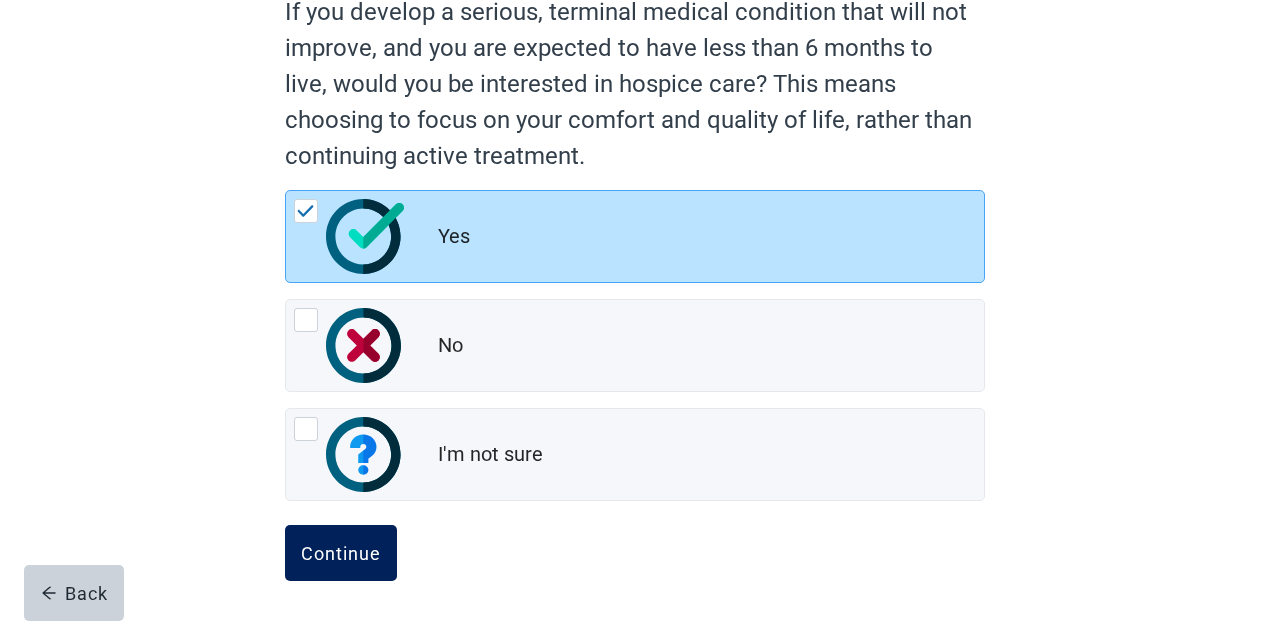 click on "Continue" at bounding box center [341, 553] 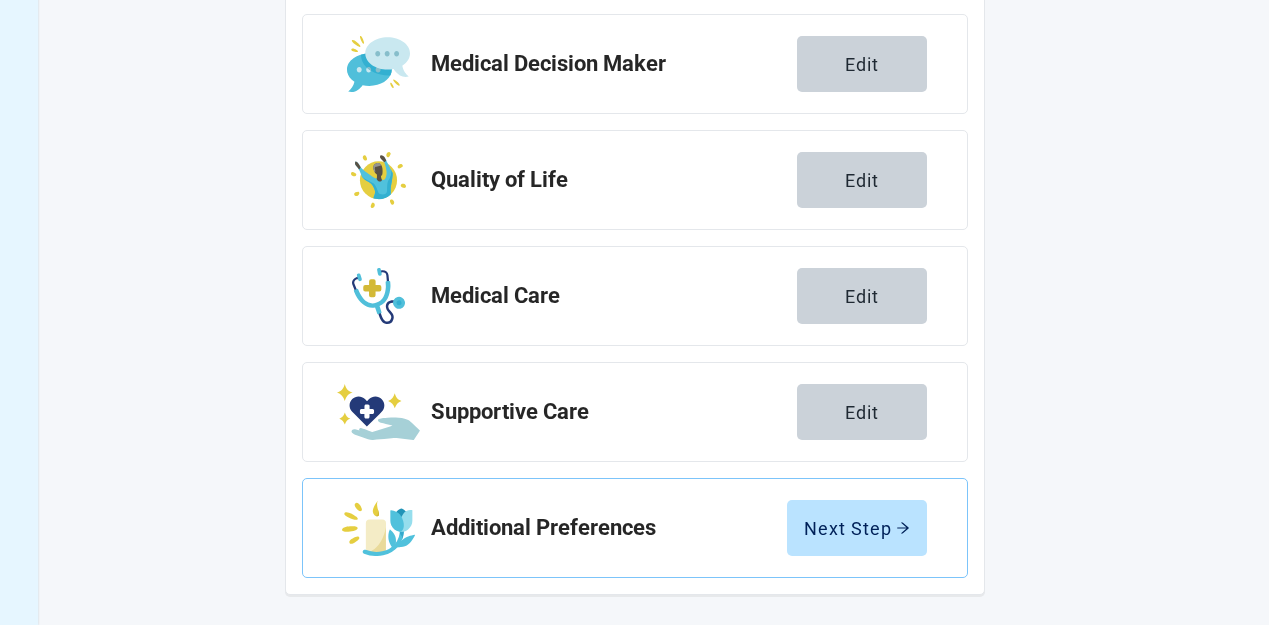 scroll, scrollTop: 438, scrollLeft: 0, axis: vertical 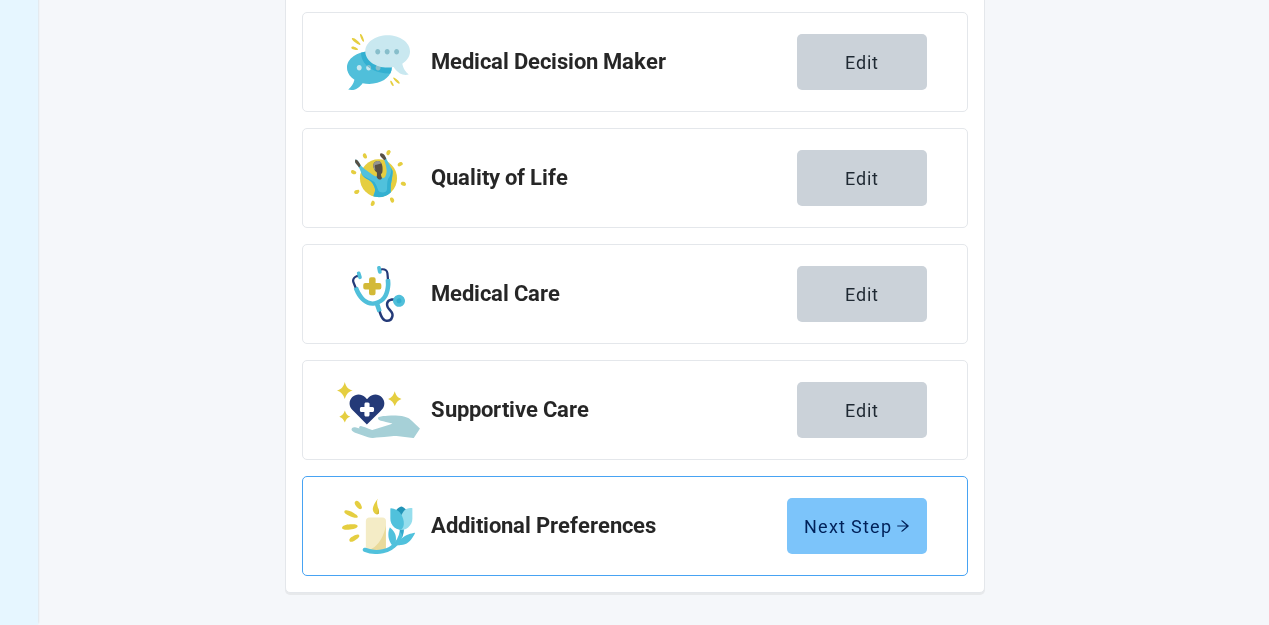 click on "Next Step" at bounding box center [857, 526] 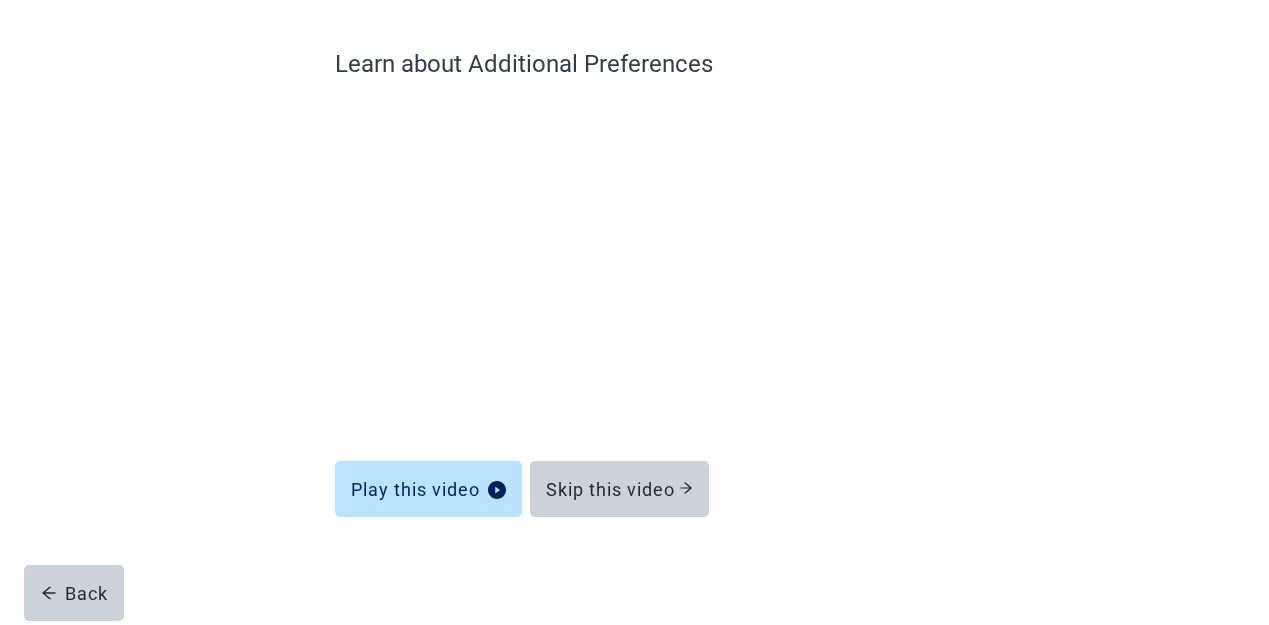 scroll, scrollTop: 146, scrollLeft: 0, axis: vertical 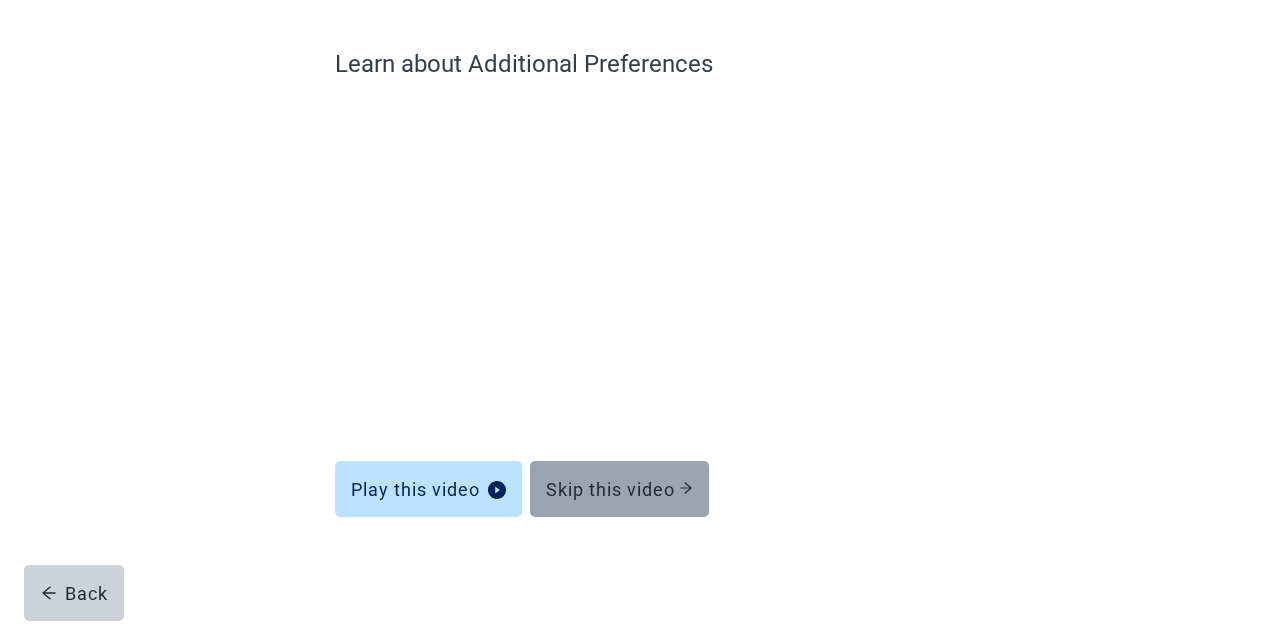 click on "Skip this video" at bounding box center [619, 489] 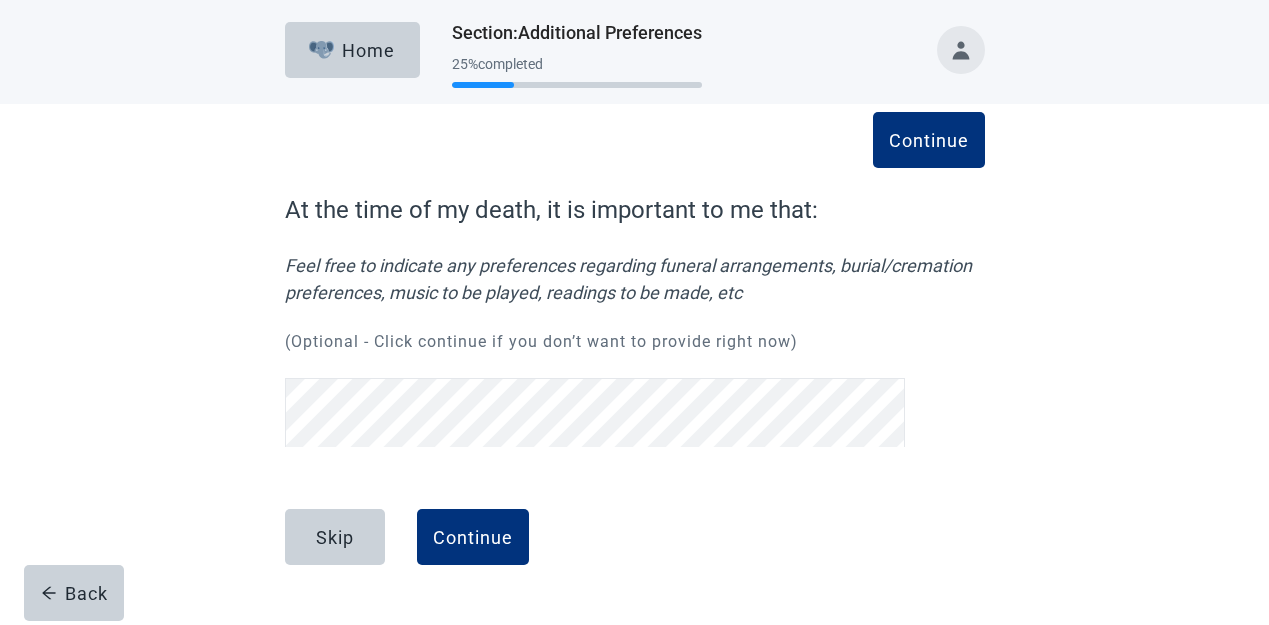 scroll, scrollTop: 0, scrollLeft: 0, axis: both 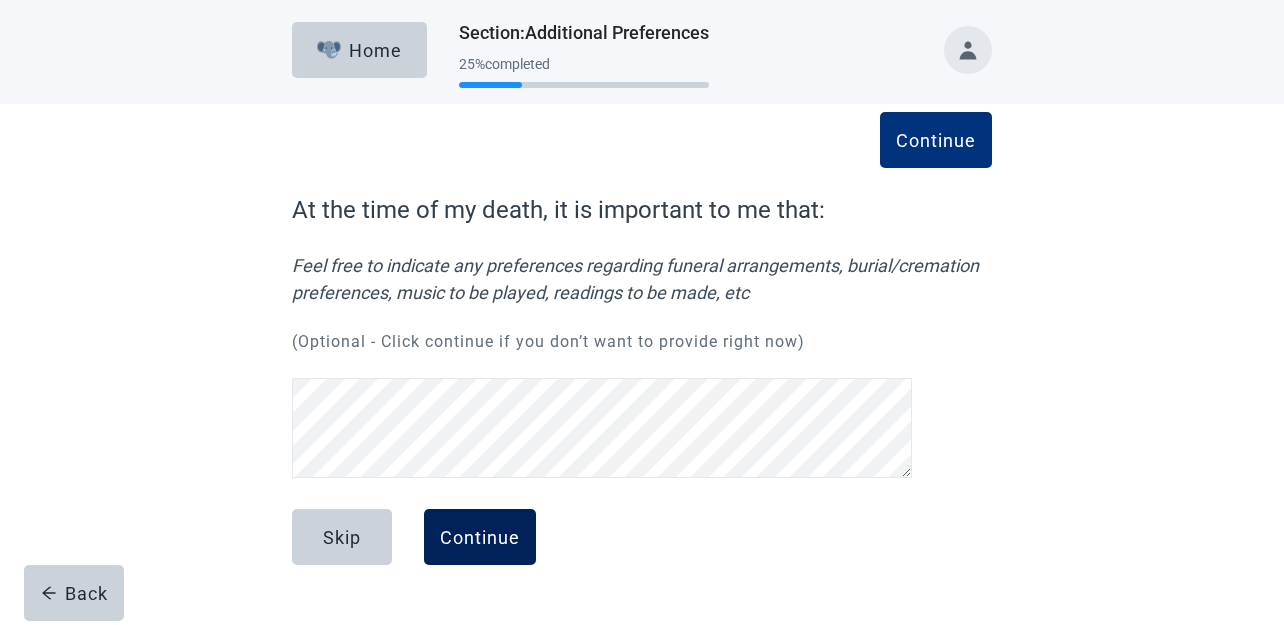 click on "Continue" at bounding box center (480, 537) 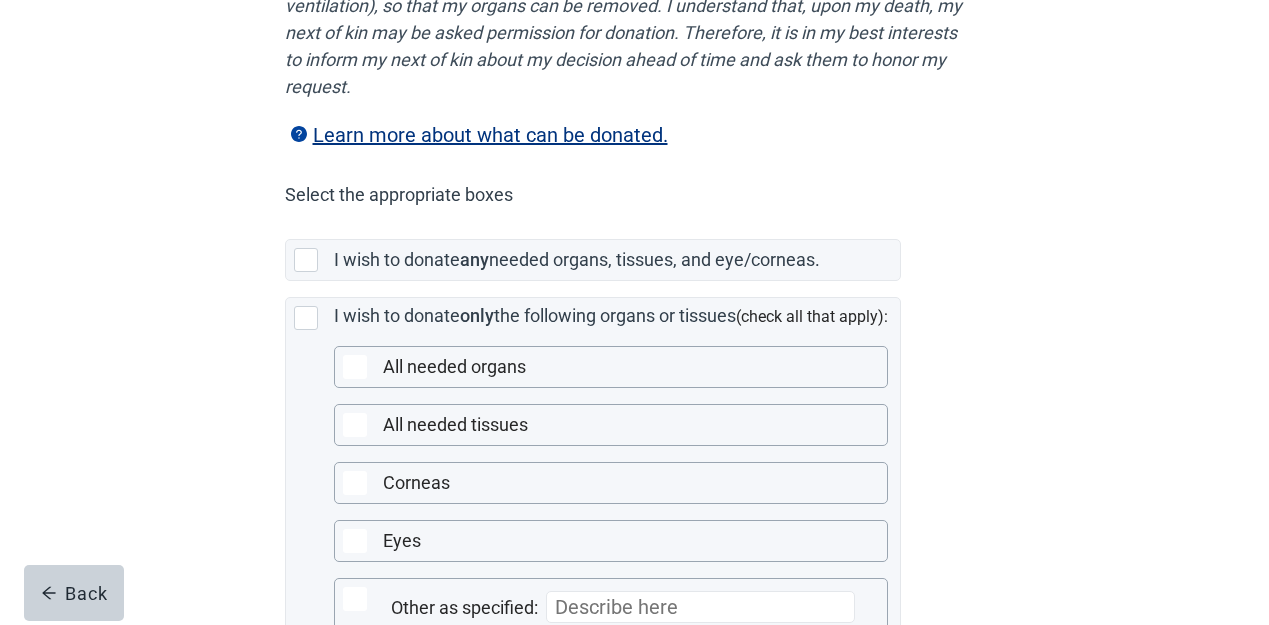 scroll, scrollTop: 400, scrollLeft: 0, axis: vertical 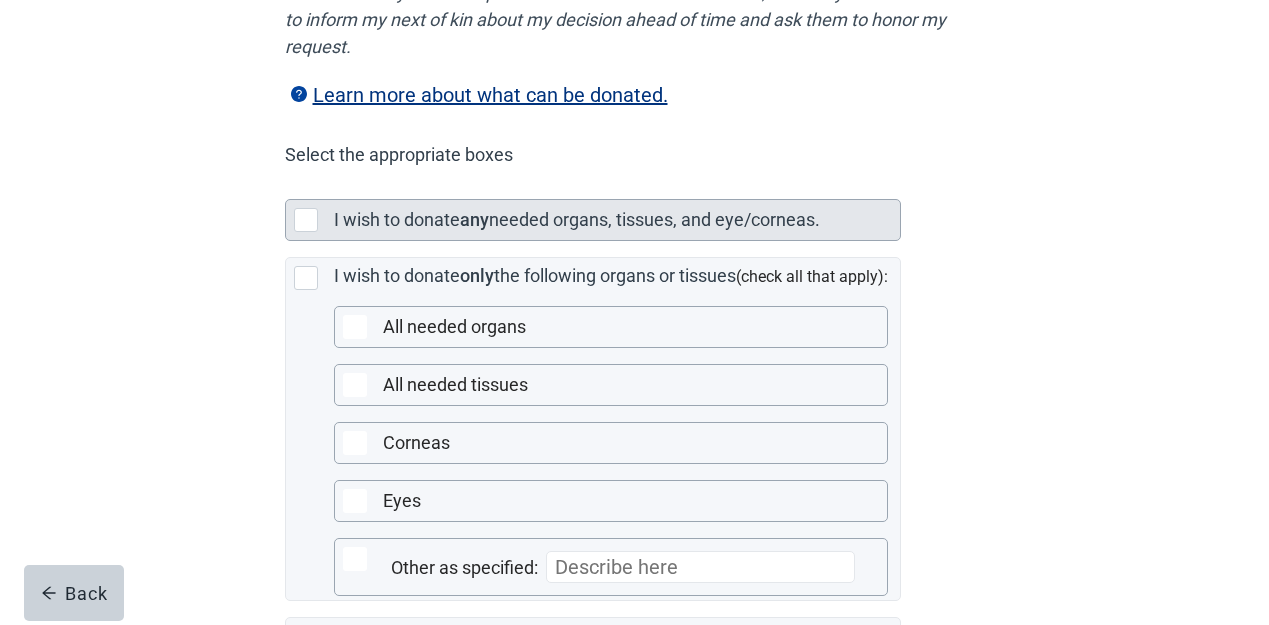 click at bounding box center (306, 220) 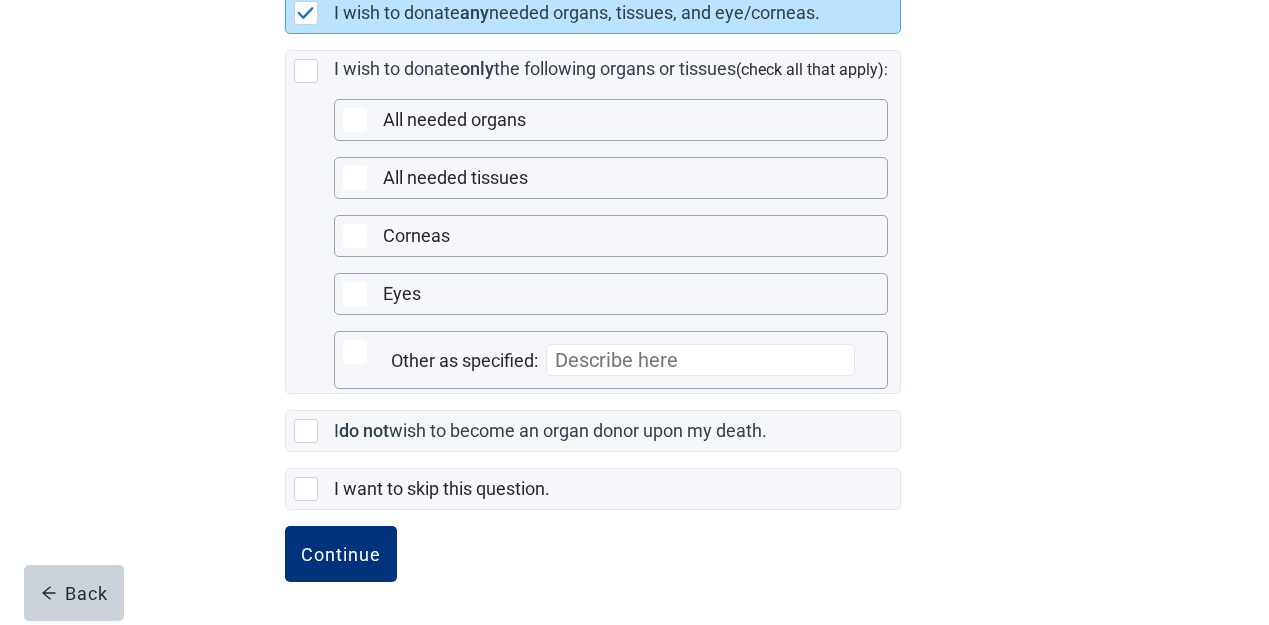scroll, scrollTop: 608, scrollLeft: 0, axis: vertical 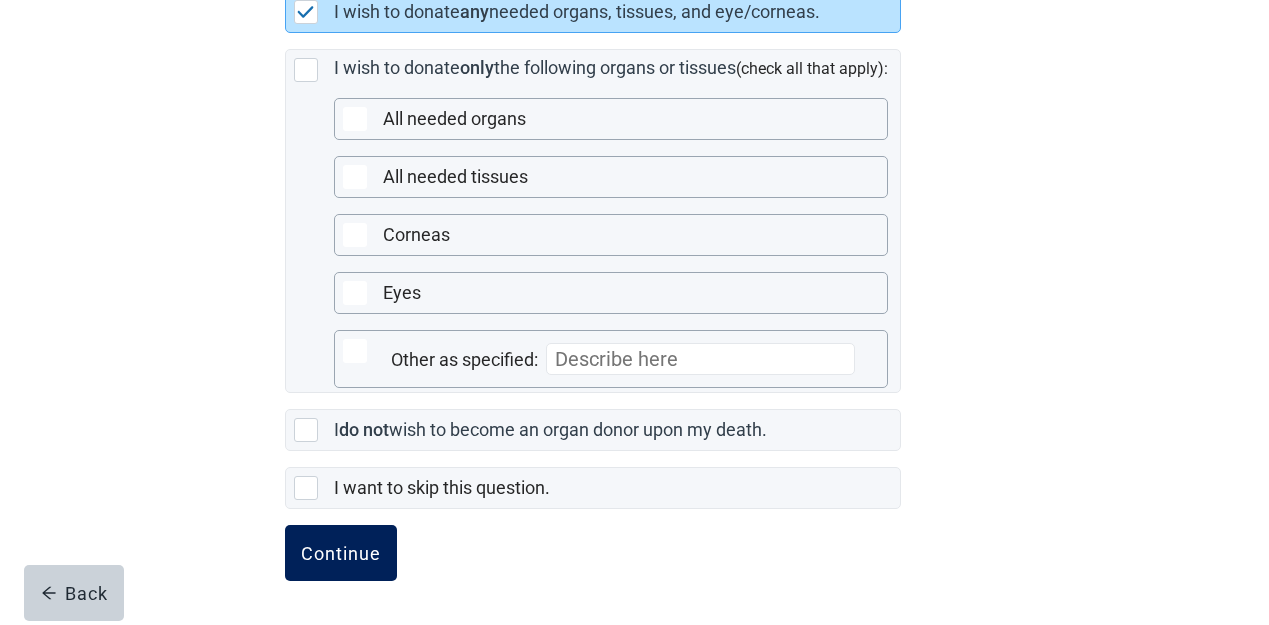 click on "Continue" at bounding box center [341, 553] 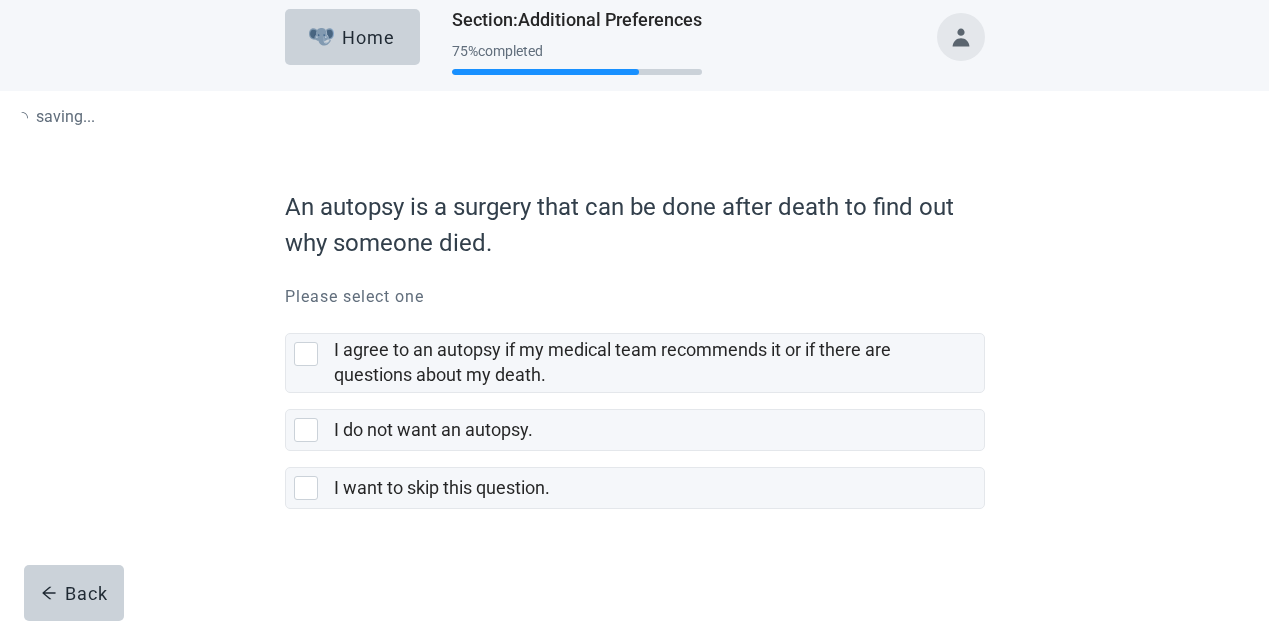 scroll, scrollTop: 0, scrollLeft: 0, axis: both 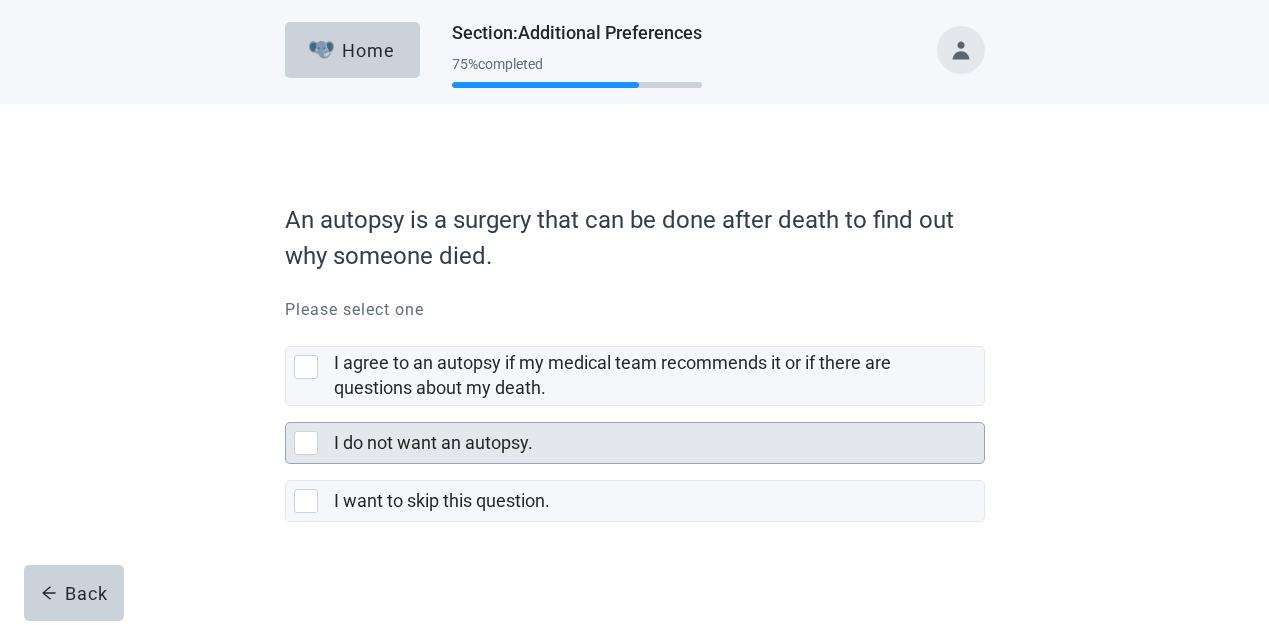 click at bounding box center (306, 443) 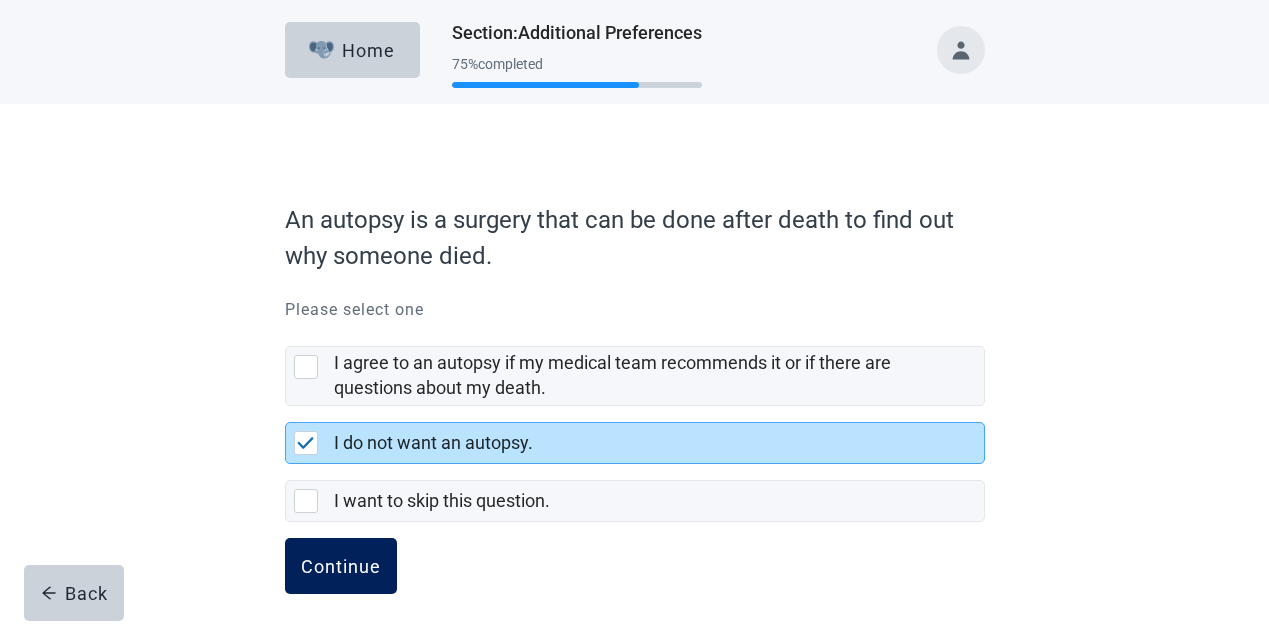 click on "Continue" at bounding box center (341, 566) 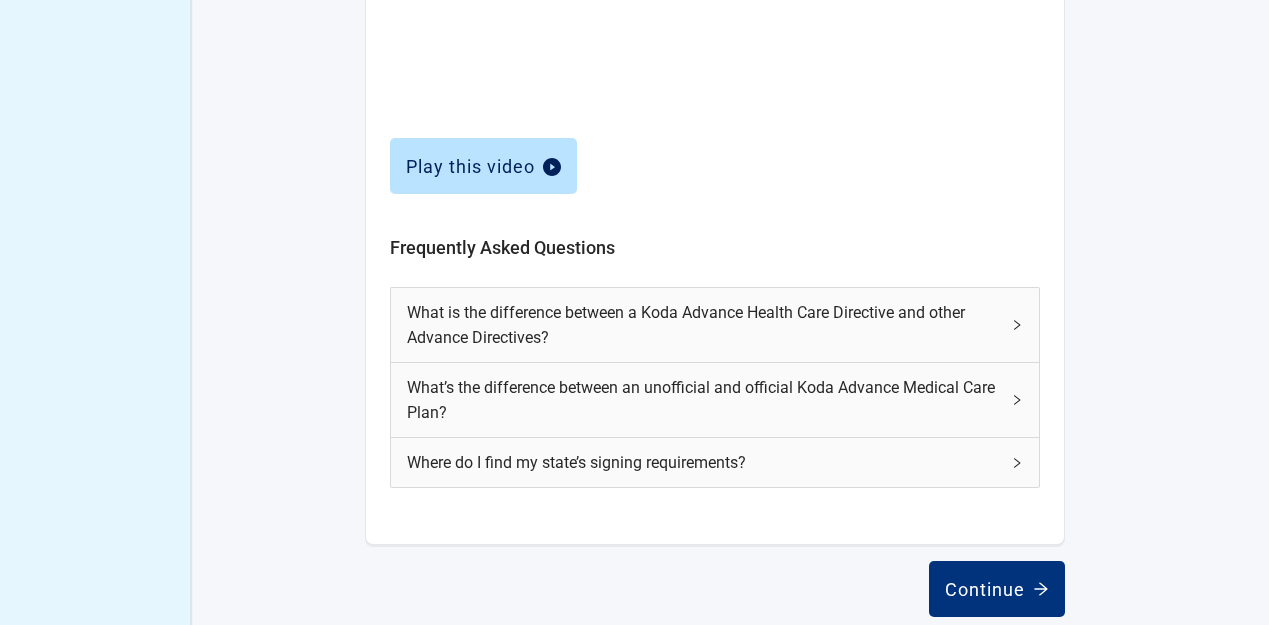 scroll, scrollTop: 927, scrollLeft: 0, axis: vertical 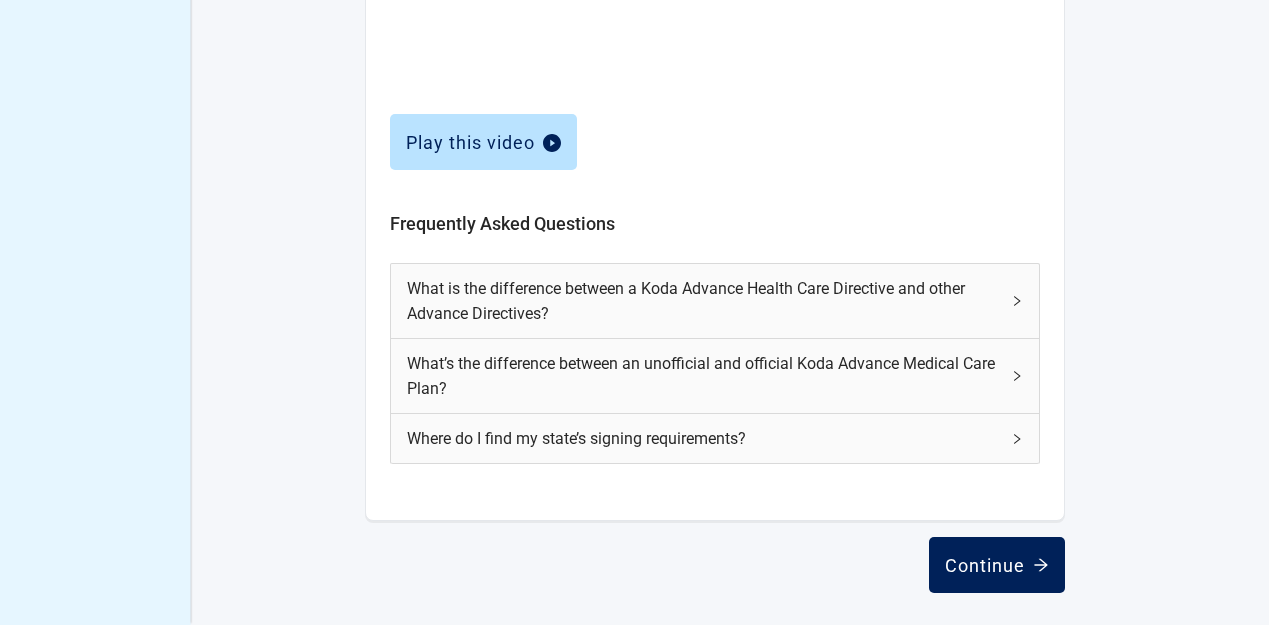 click on "Continue" at bounding box center (997, 565) 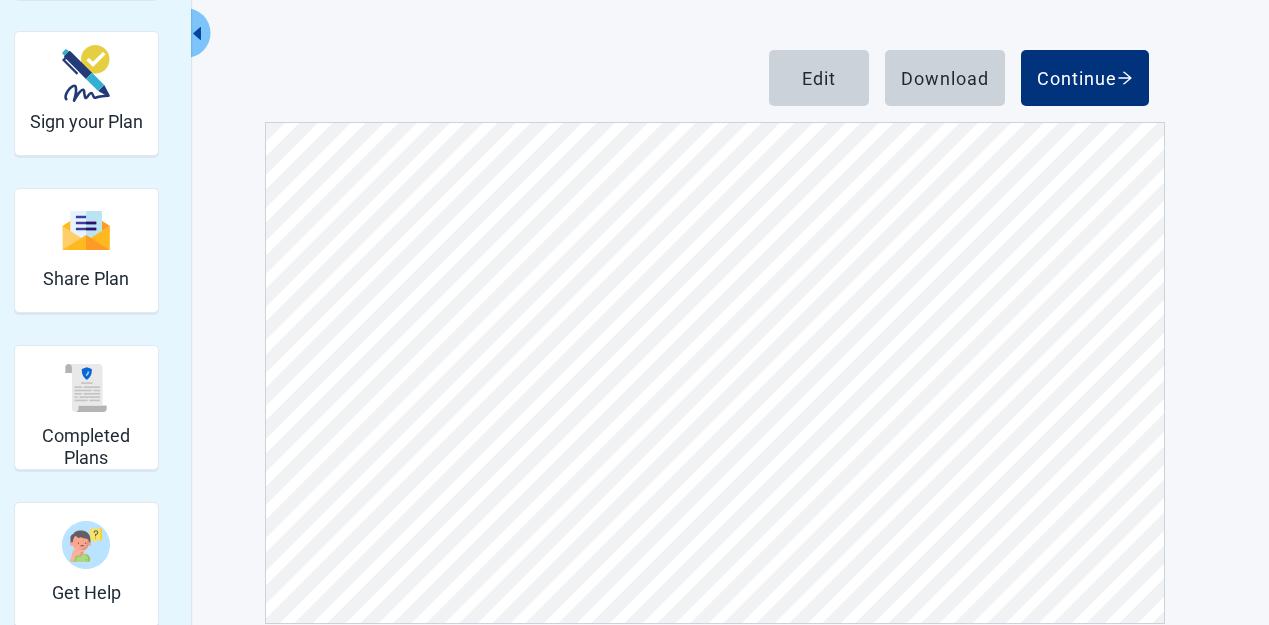 scroll, scrollTop: 246, scrollLeft: 0, axis: vertical 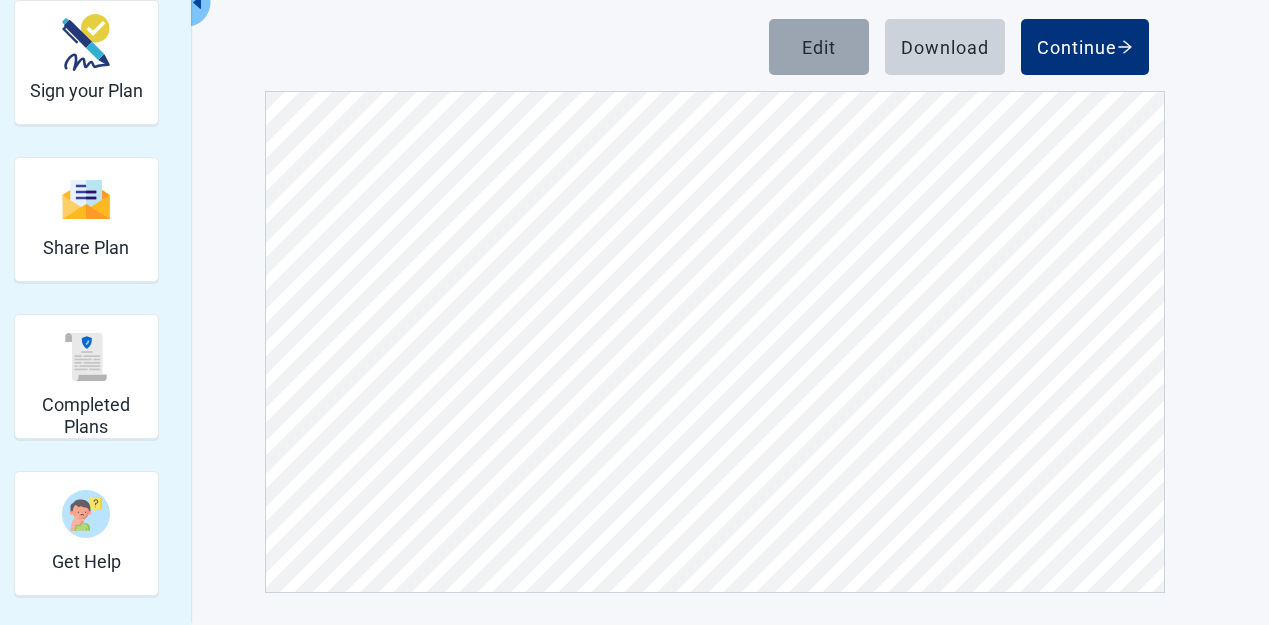 click on "Edit" at bounding box center [819, 47] 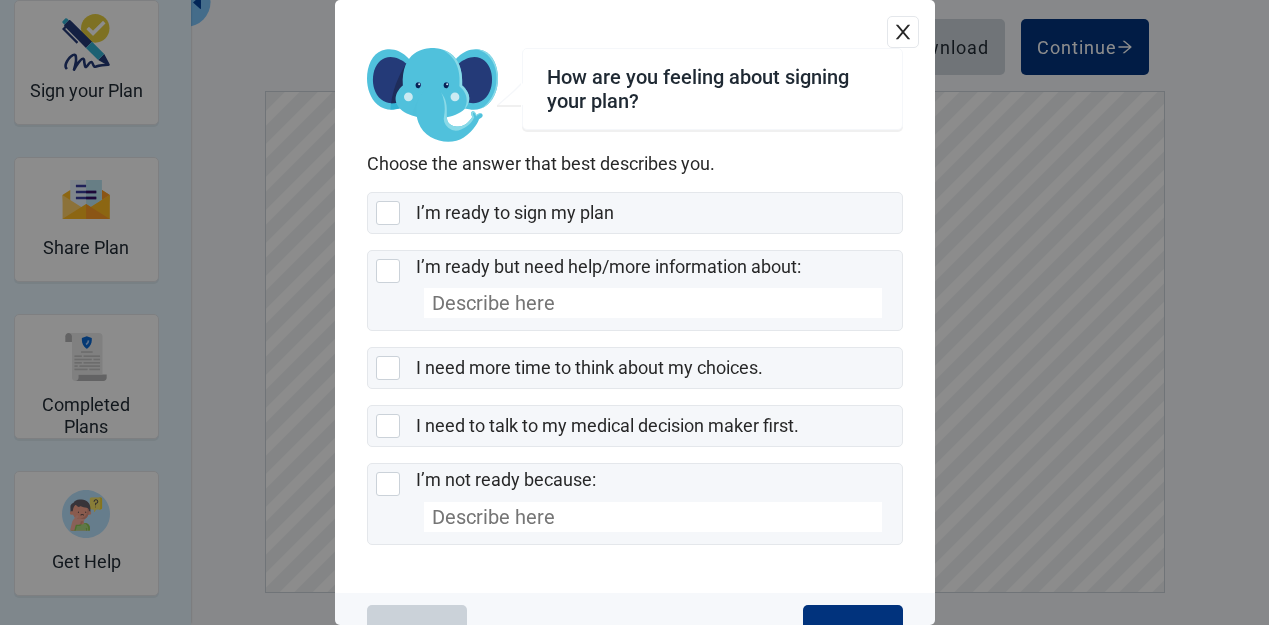 click 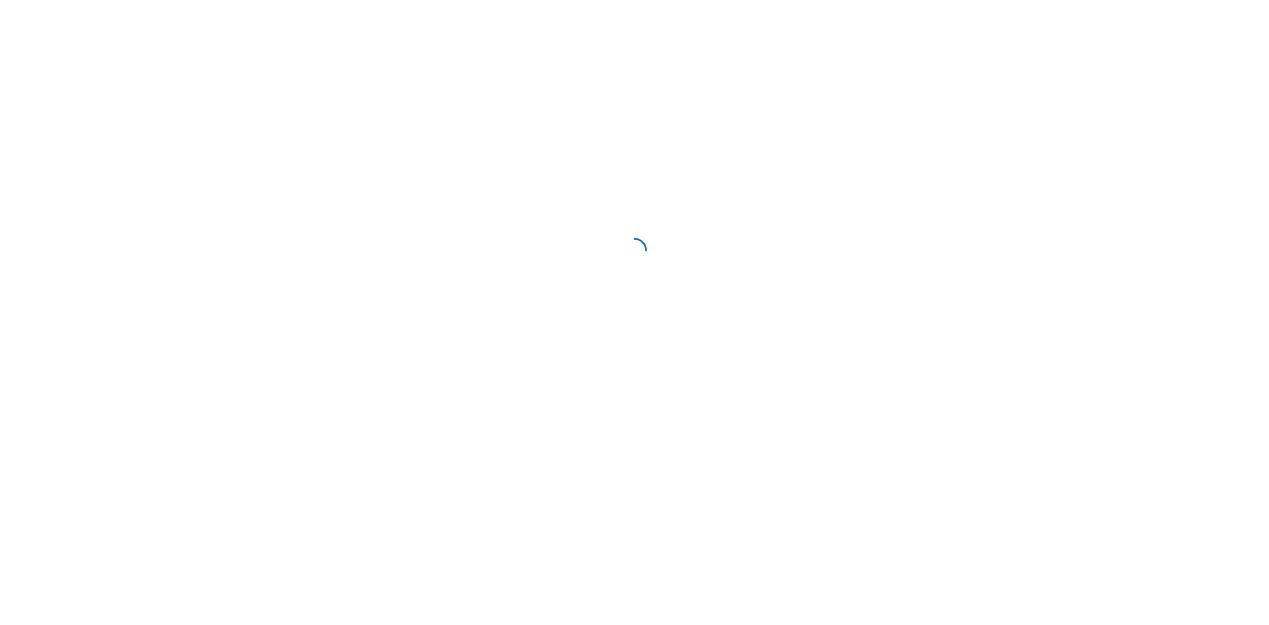 scroll, scrollTop: 0, scrollLeft: 0, axis: both 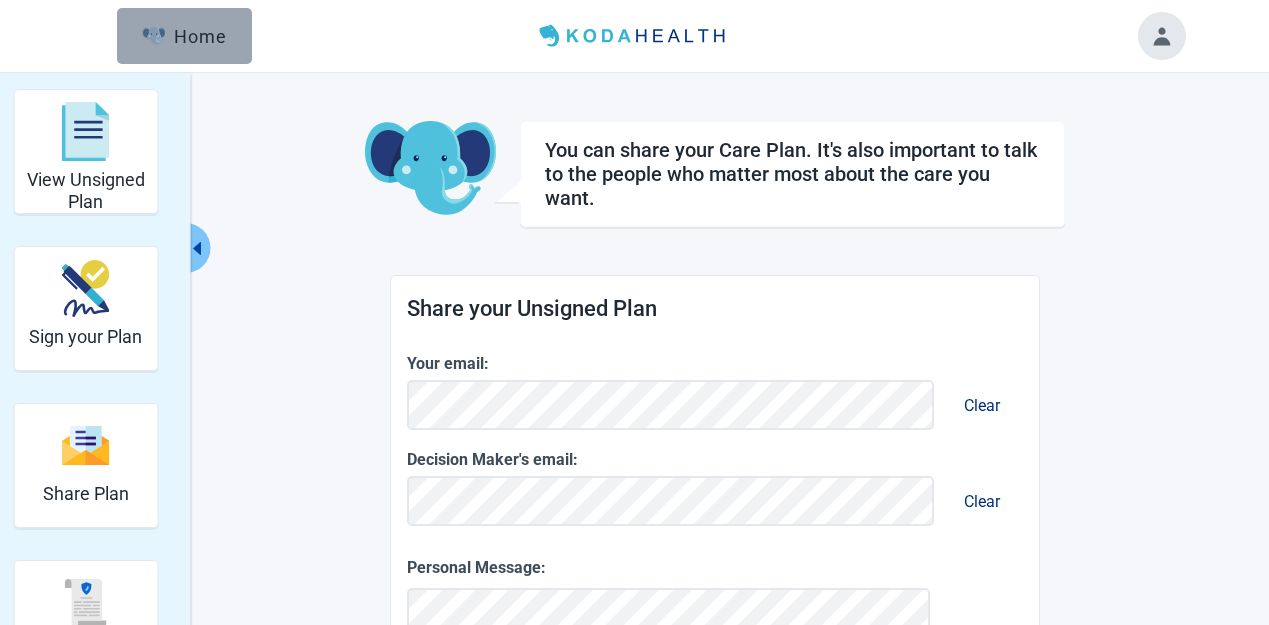 click on "Home" at bounding box center (185, 36) 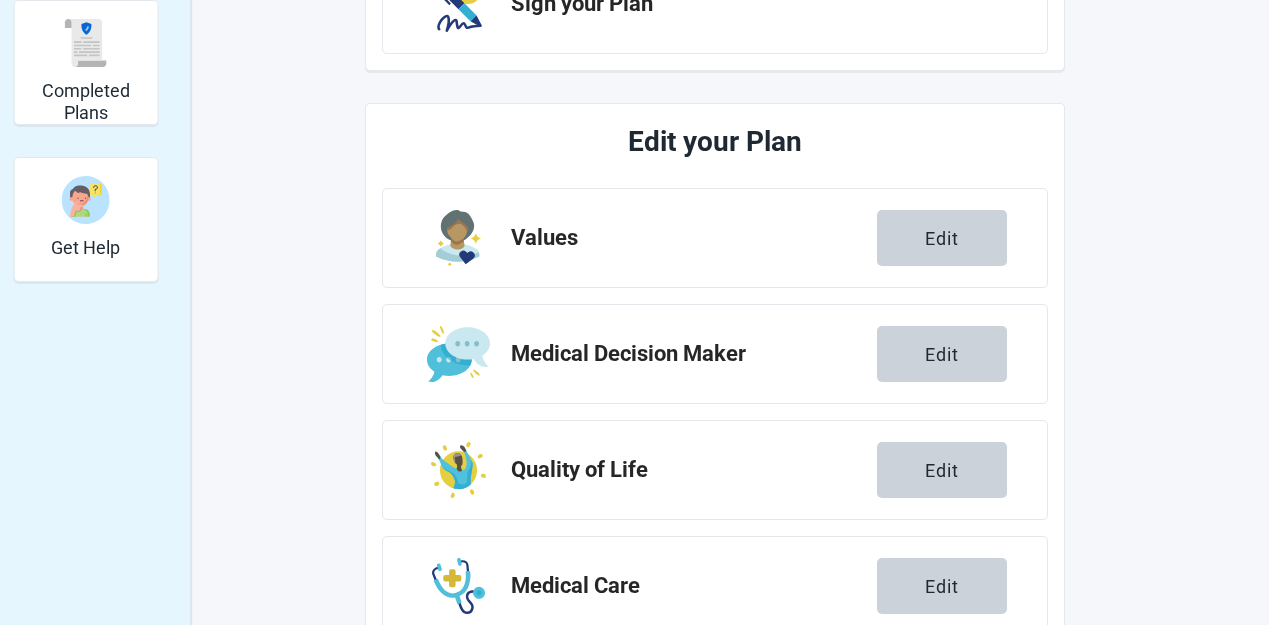 scroll, scrollTop: 600, scrollLeft: 0, axis: vertical 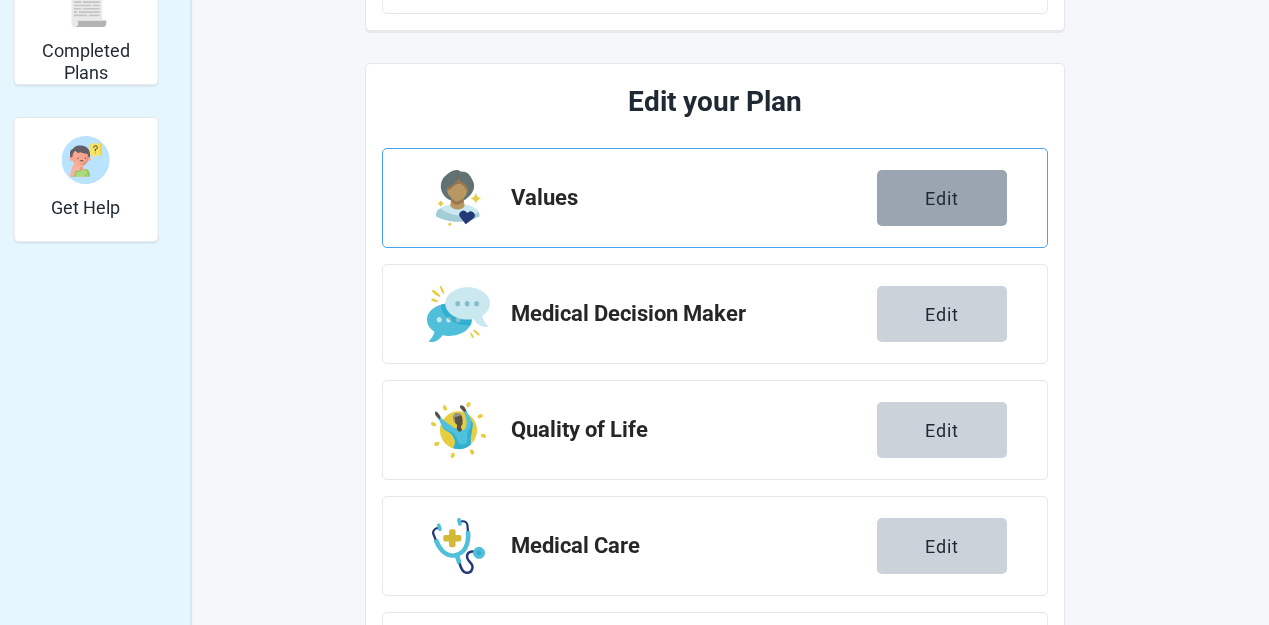click on "Edit" at bounding box center (942, 198) 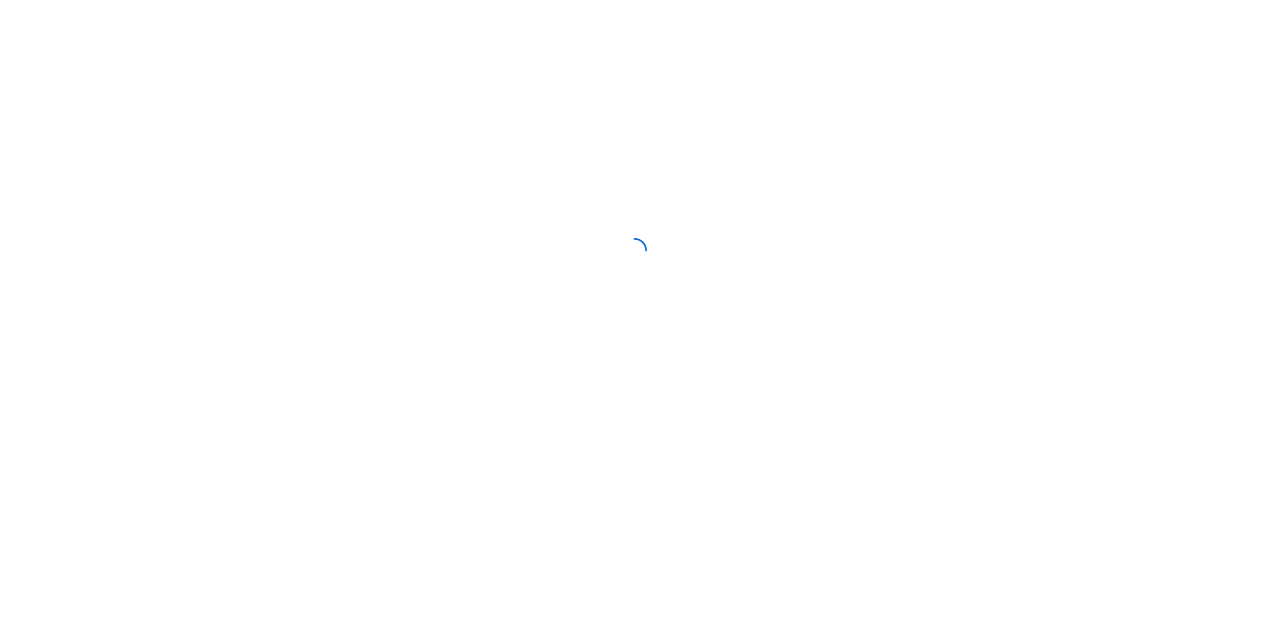 scroll, scrollTop: 0, scrollLeft: 0, axis: both 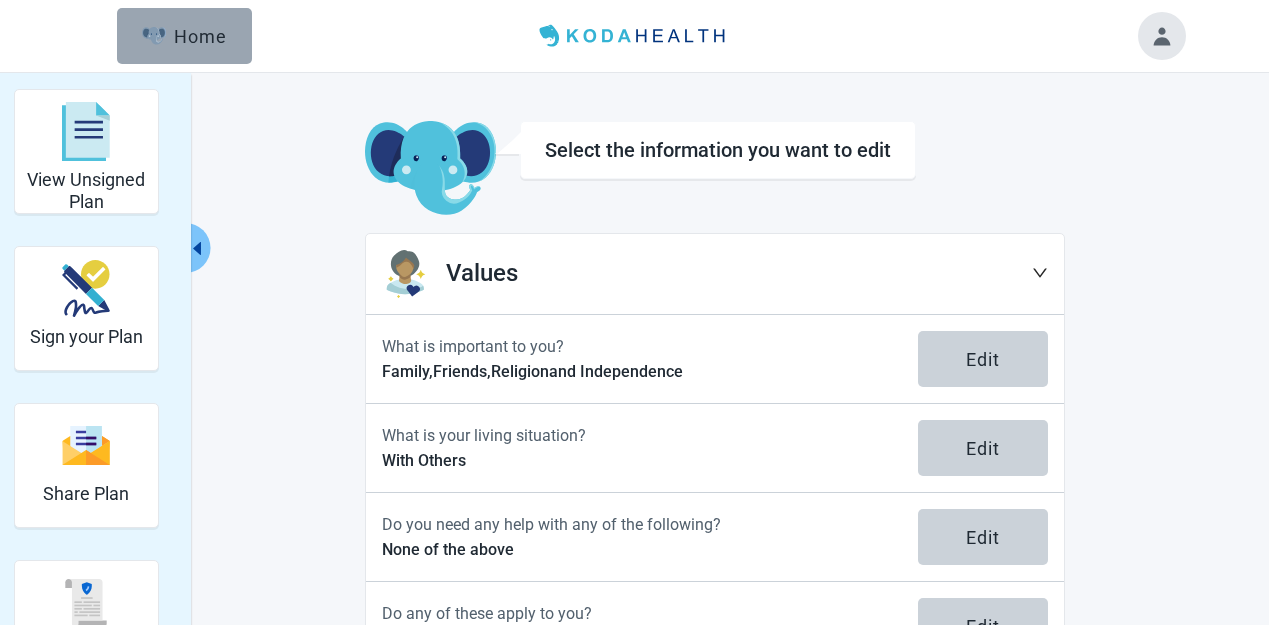 click on "Home" at bounding box center [184, 36] 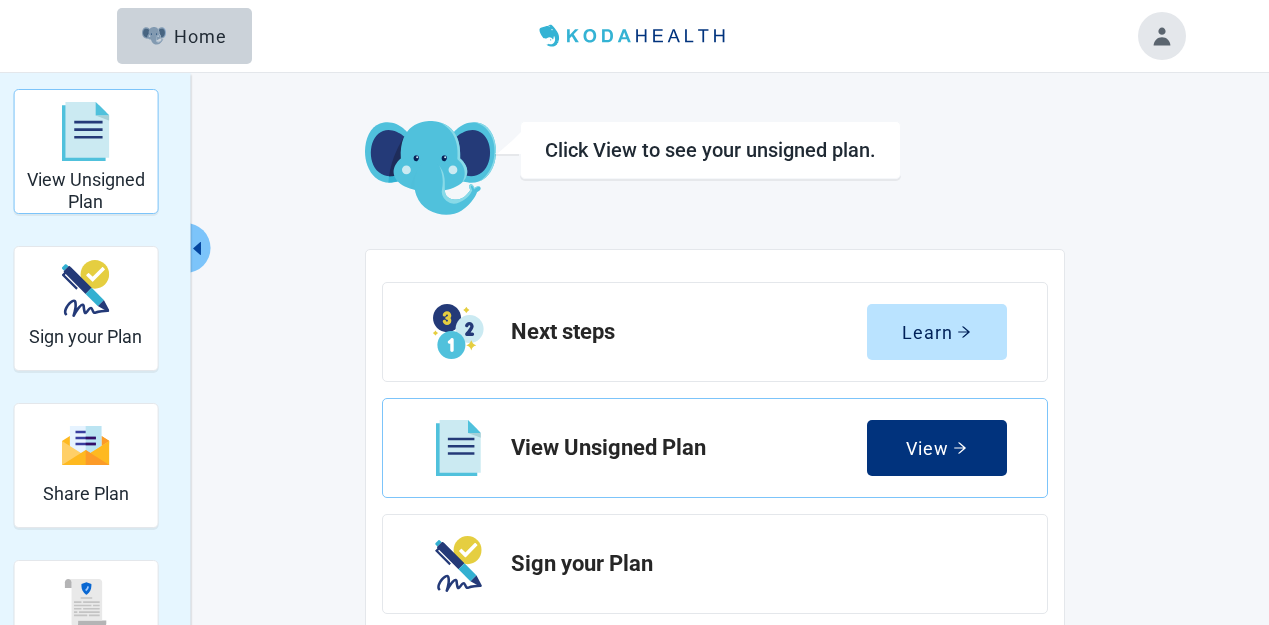 click at bounding box center [86, 132] 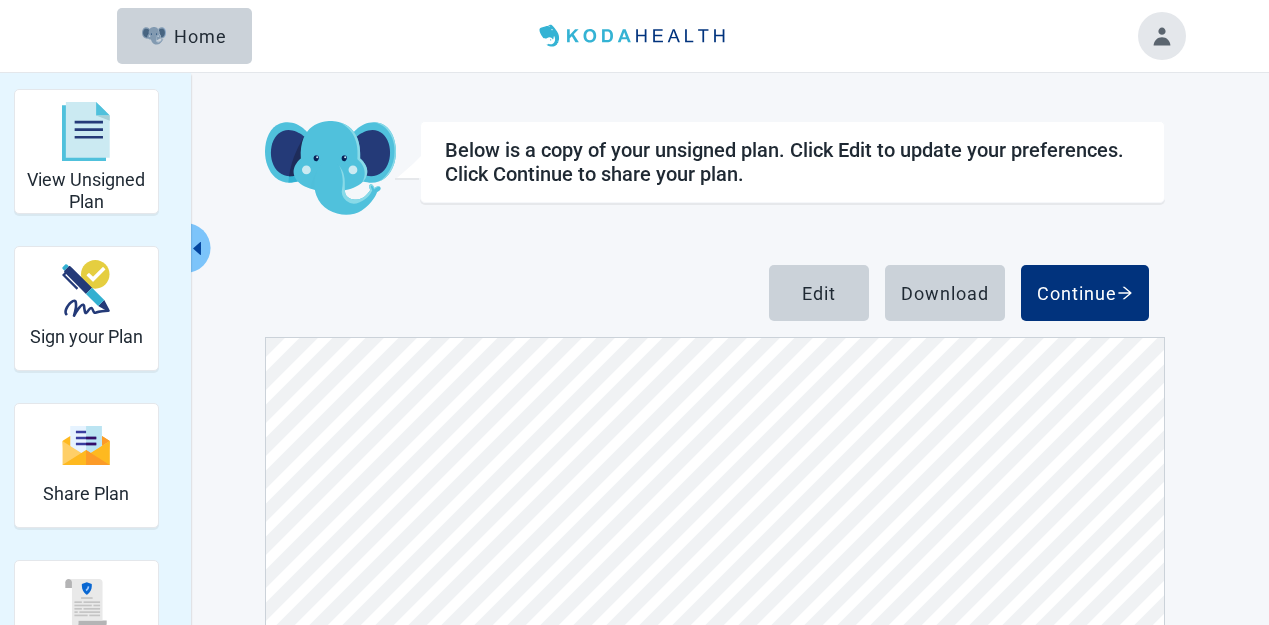 scroll, scrollTop: 0, scrollLeft: 0, axis: both 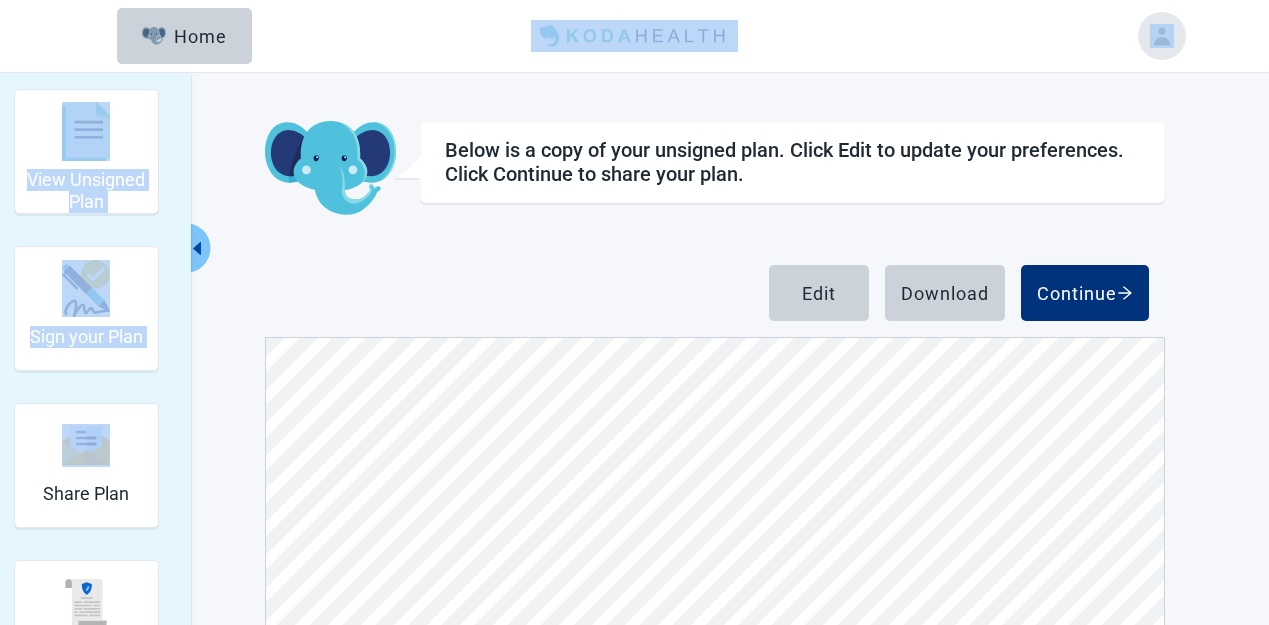 drag, startPoint x: 145, startPoint y: 374, endPoint x: 147, endPoint y: -25, distance: 399.005 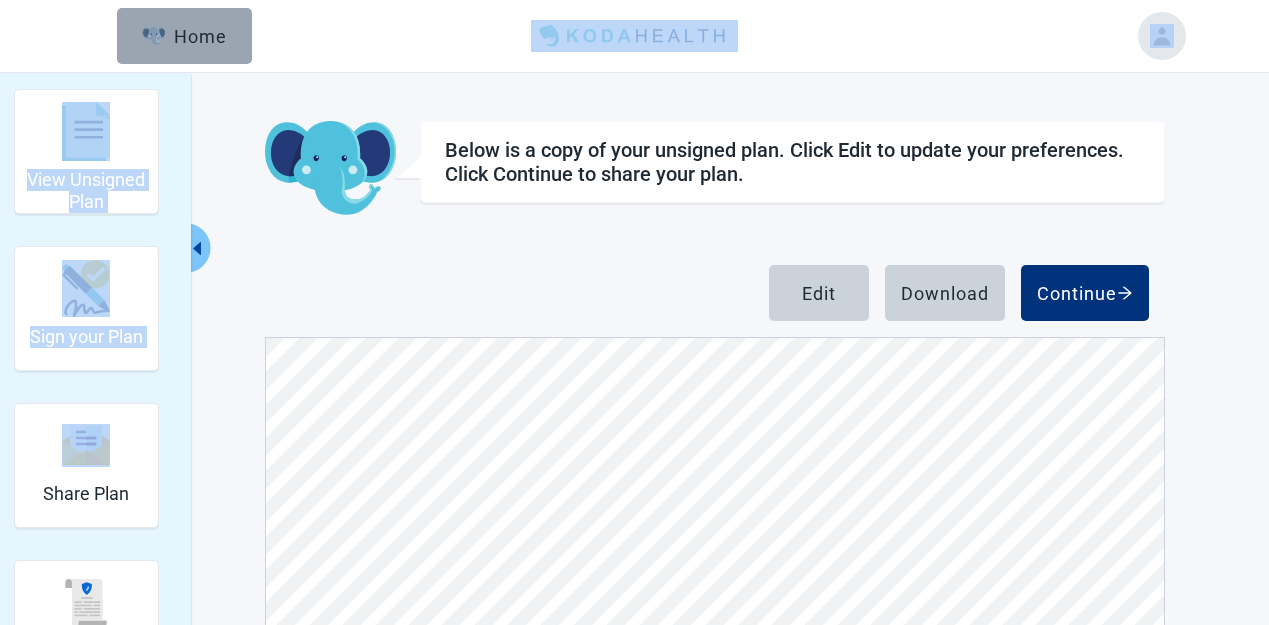 click on "Home" at bounding box center [185, 36] 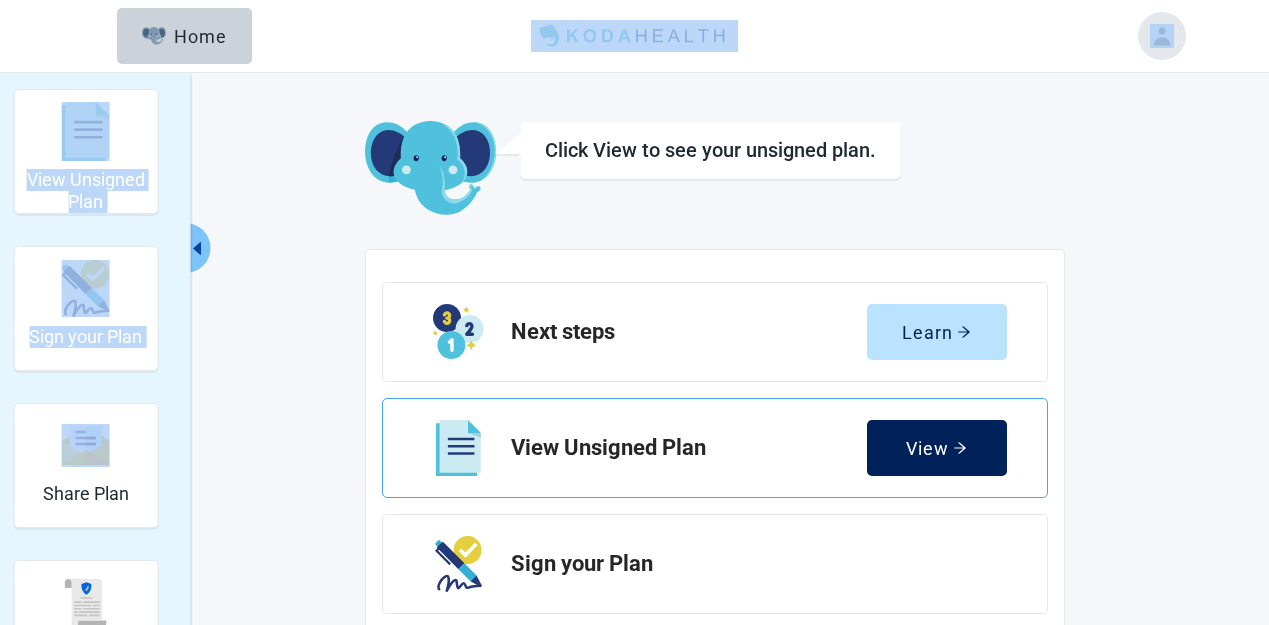 click on "View" at bounding box center (937, 448) 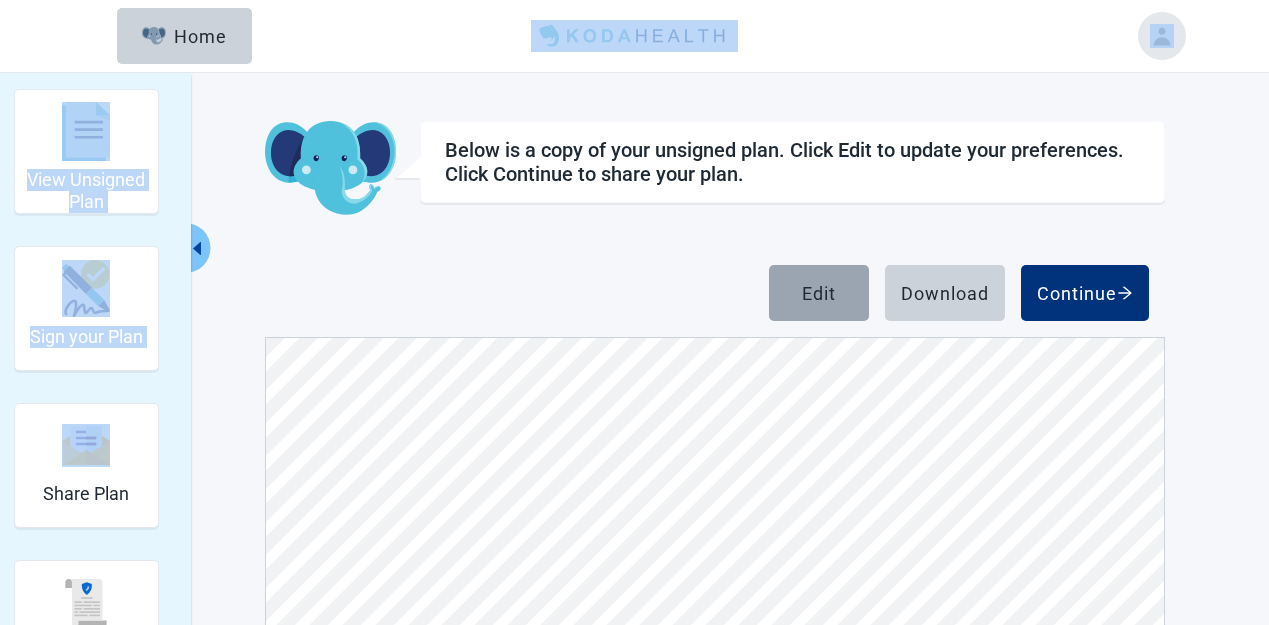 click on "Edit" at bounding box center [819, 293] 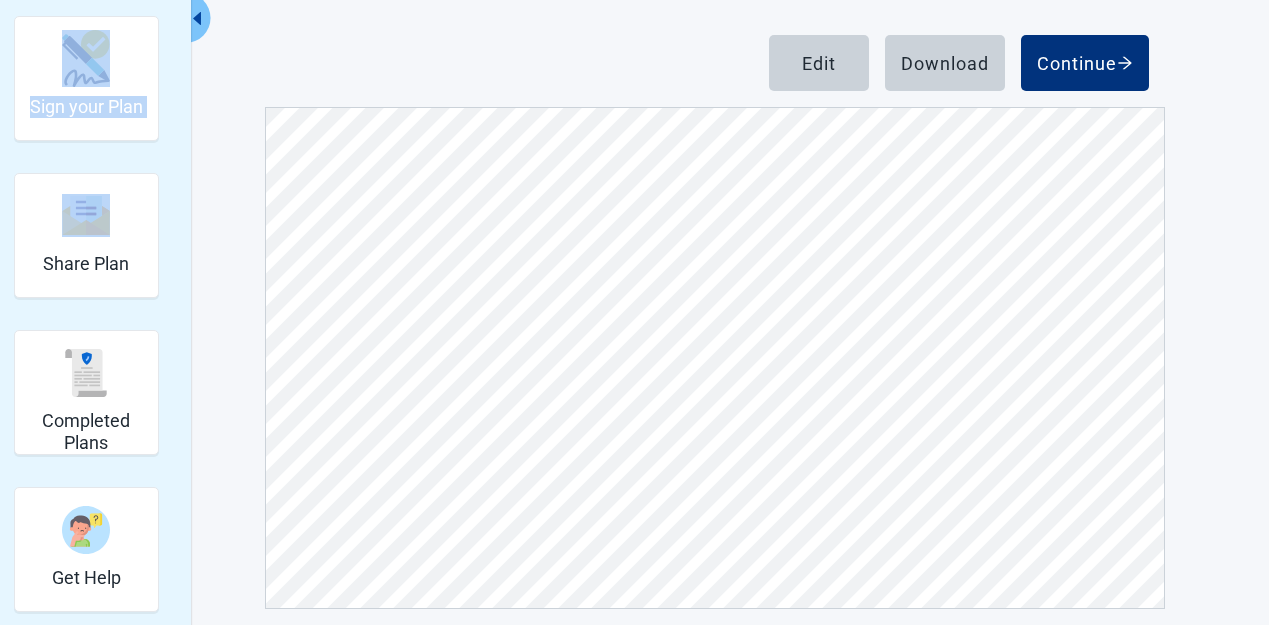 scroll, scrollTop: 246, scrollLeft: 0, axis: vertical 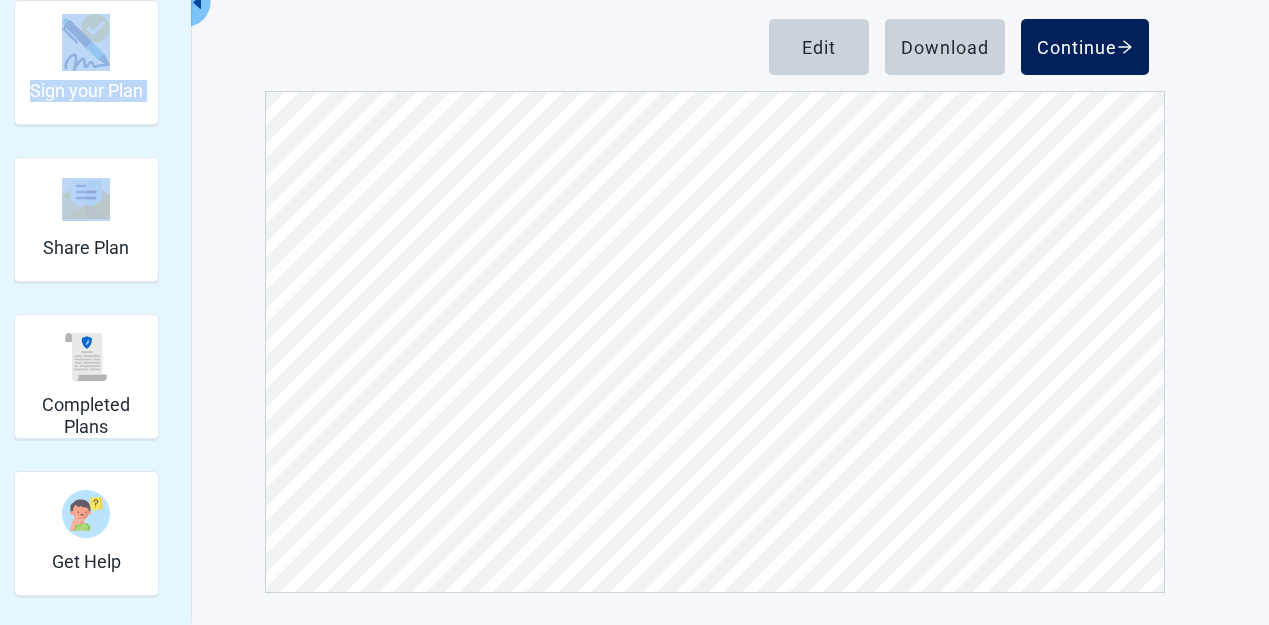 click on "Continue" at bounding box center (1085, 47) 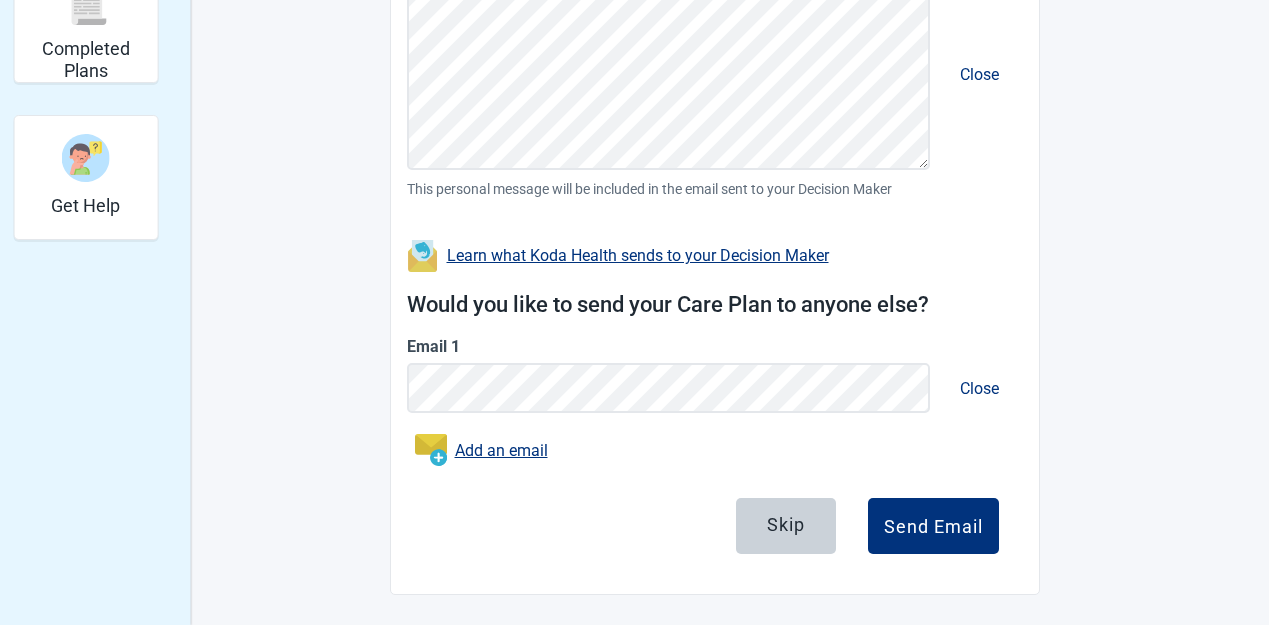 scroll, scrollTop: 604, scrollLeft: 0, axis: vertical 